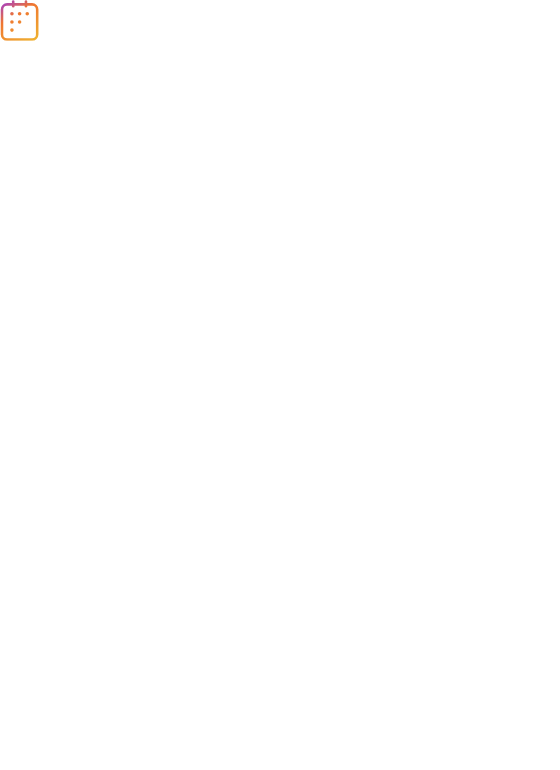 scroll, scrollTop: 0, scrollLeft: 0, axis: both 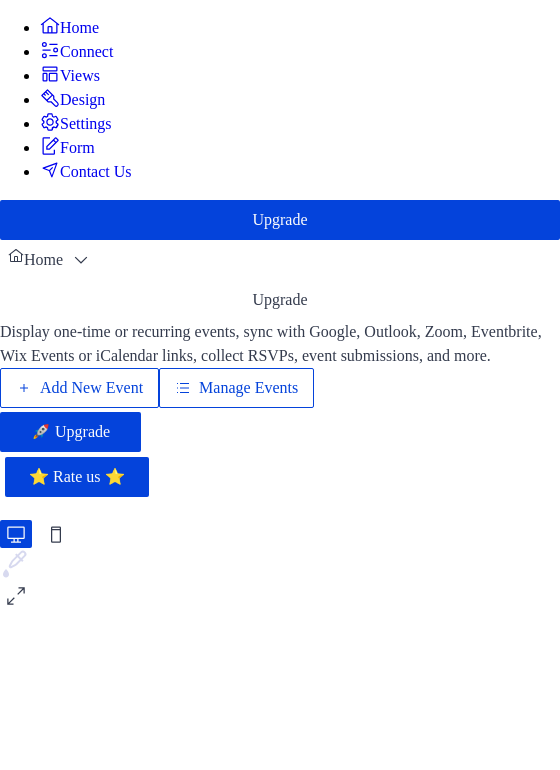 click on "Manage Events" at bounding box center (248, 388) 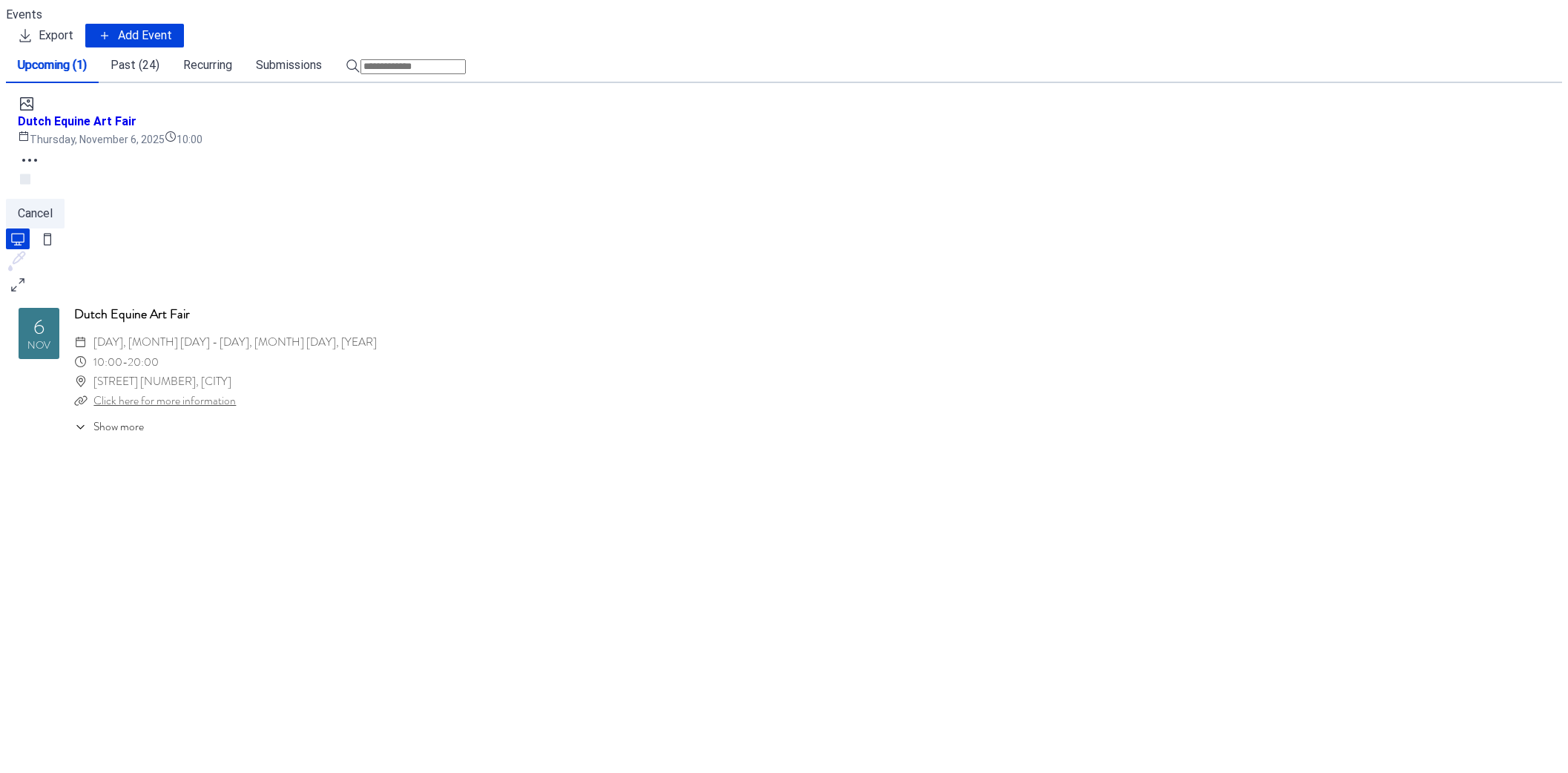 scroll, scrollTop: 0, scrollLeft: 0, axis: both 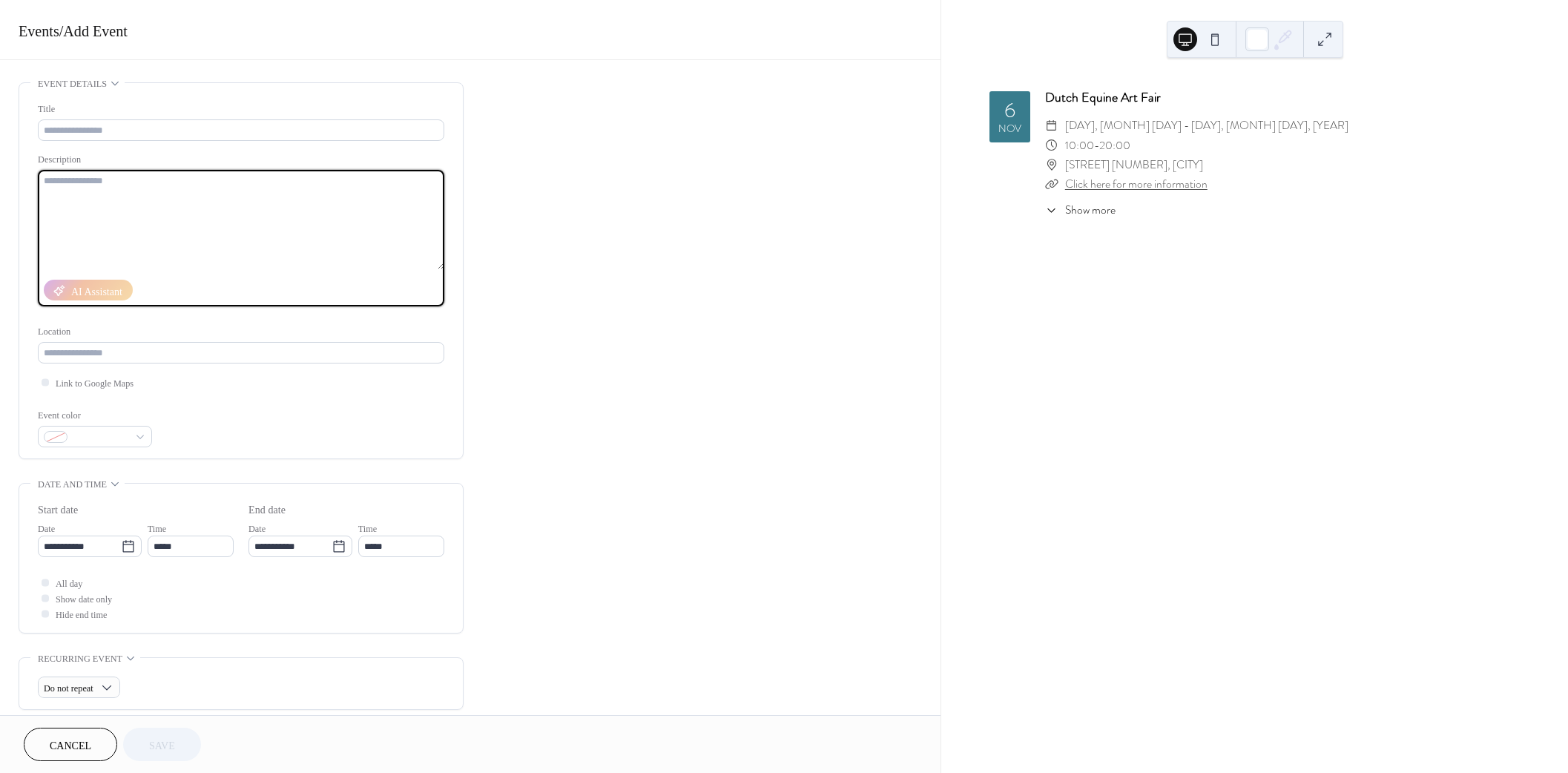 click at bounding box center [241, 220] 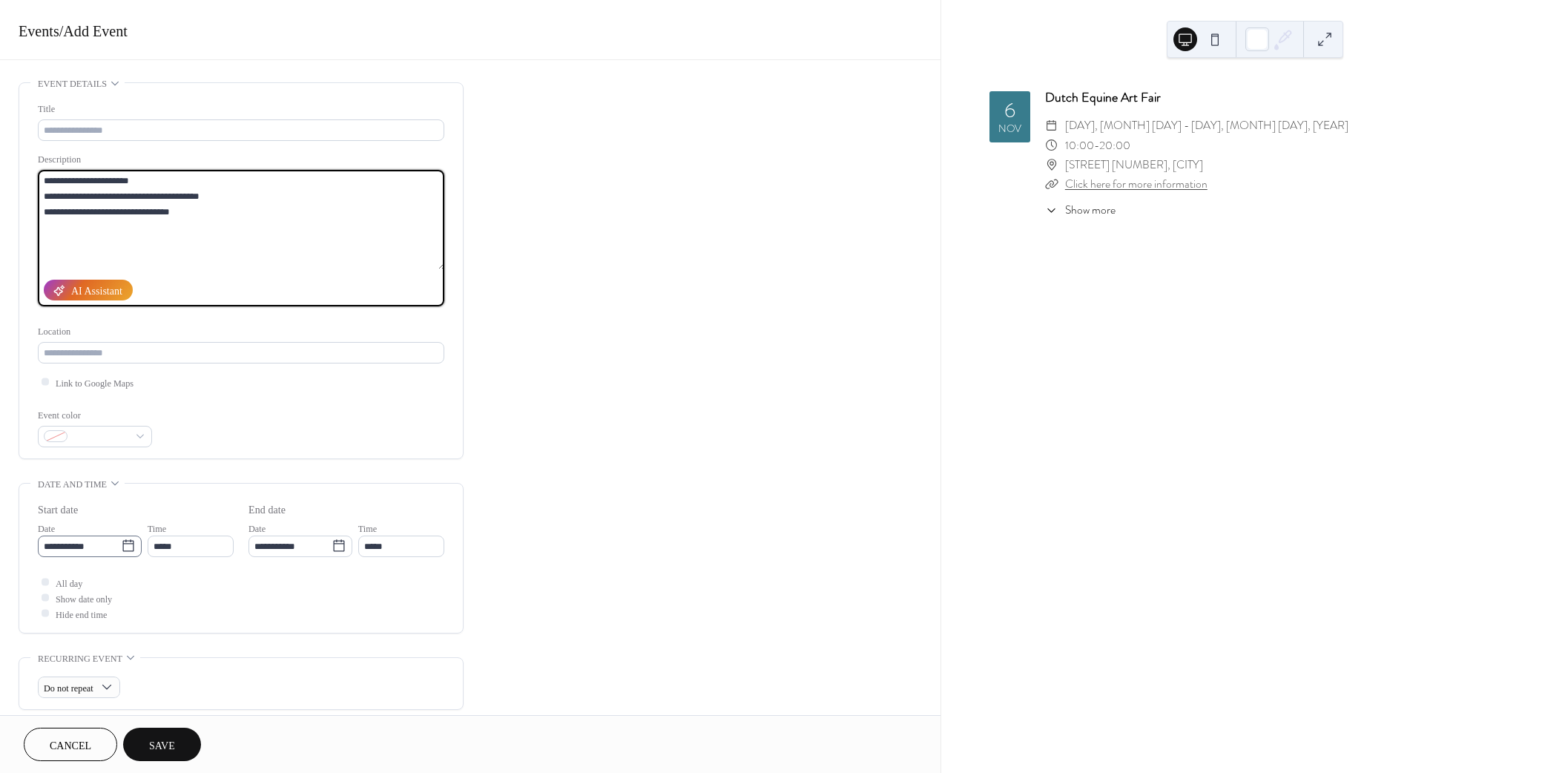 type on "**********" 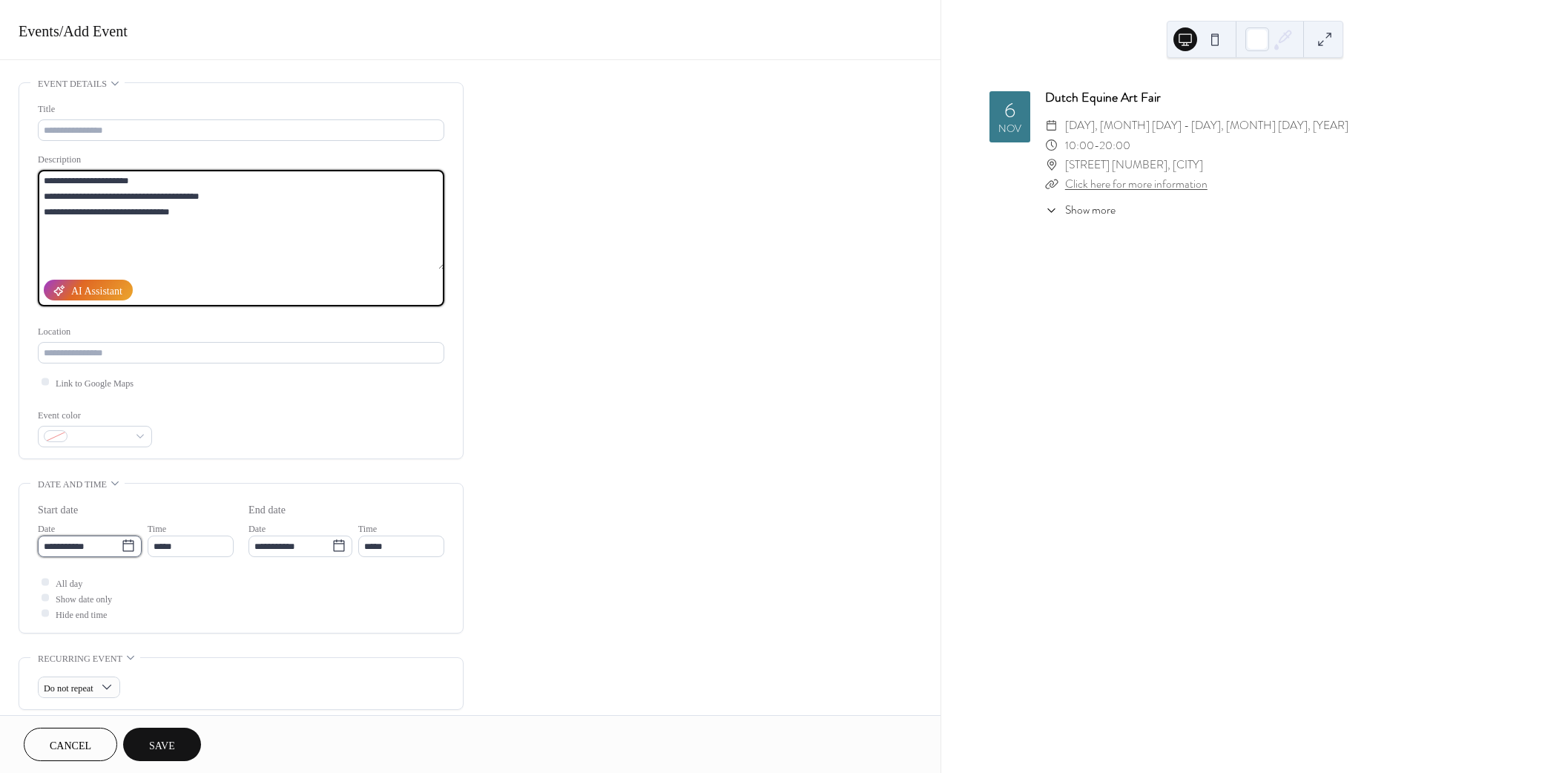 click on "**********" at bounding box center [79, 546] 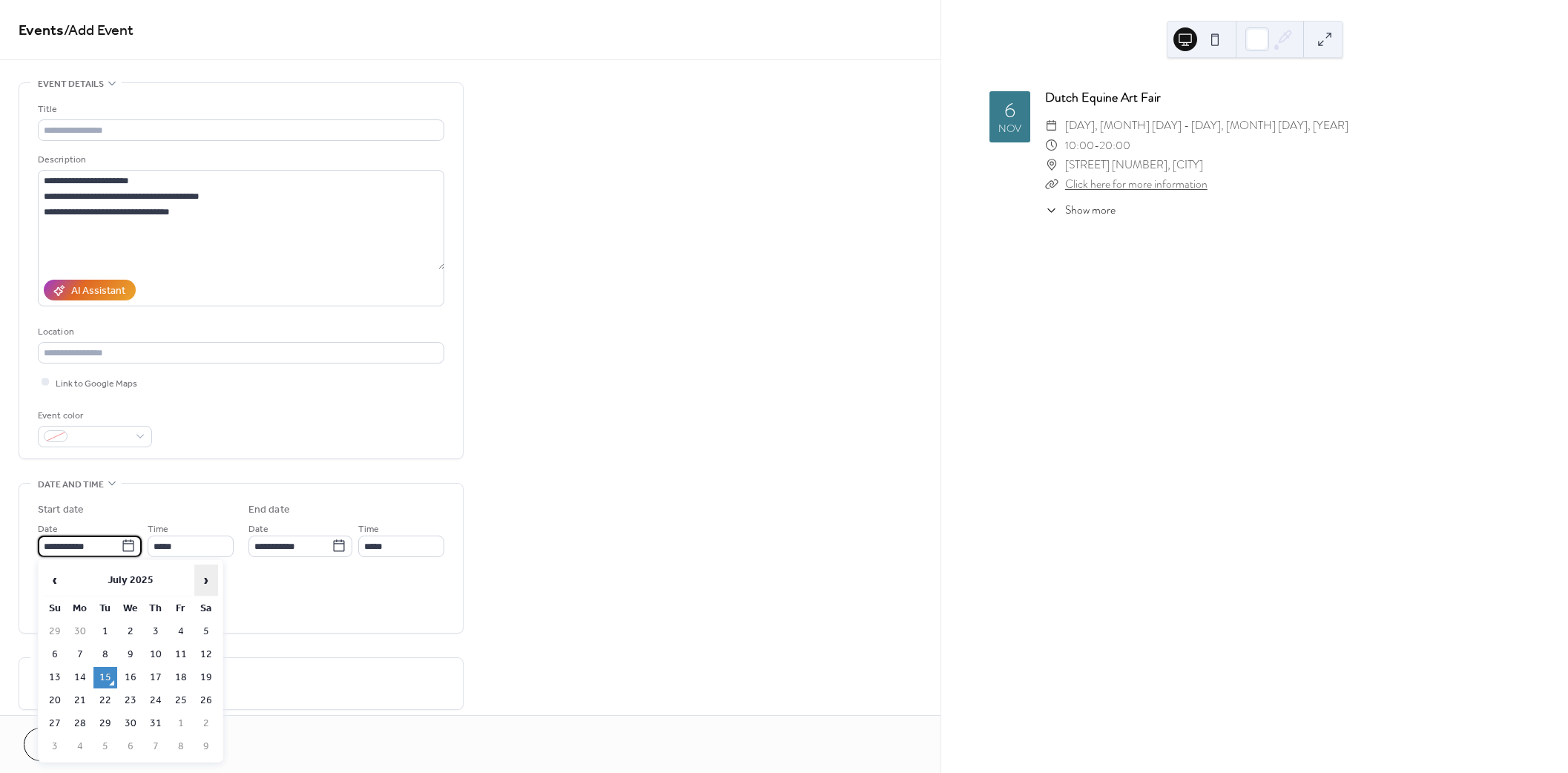click on "›" at bounding box center [206, 580] 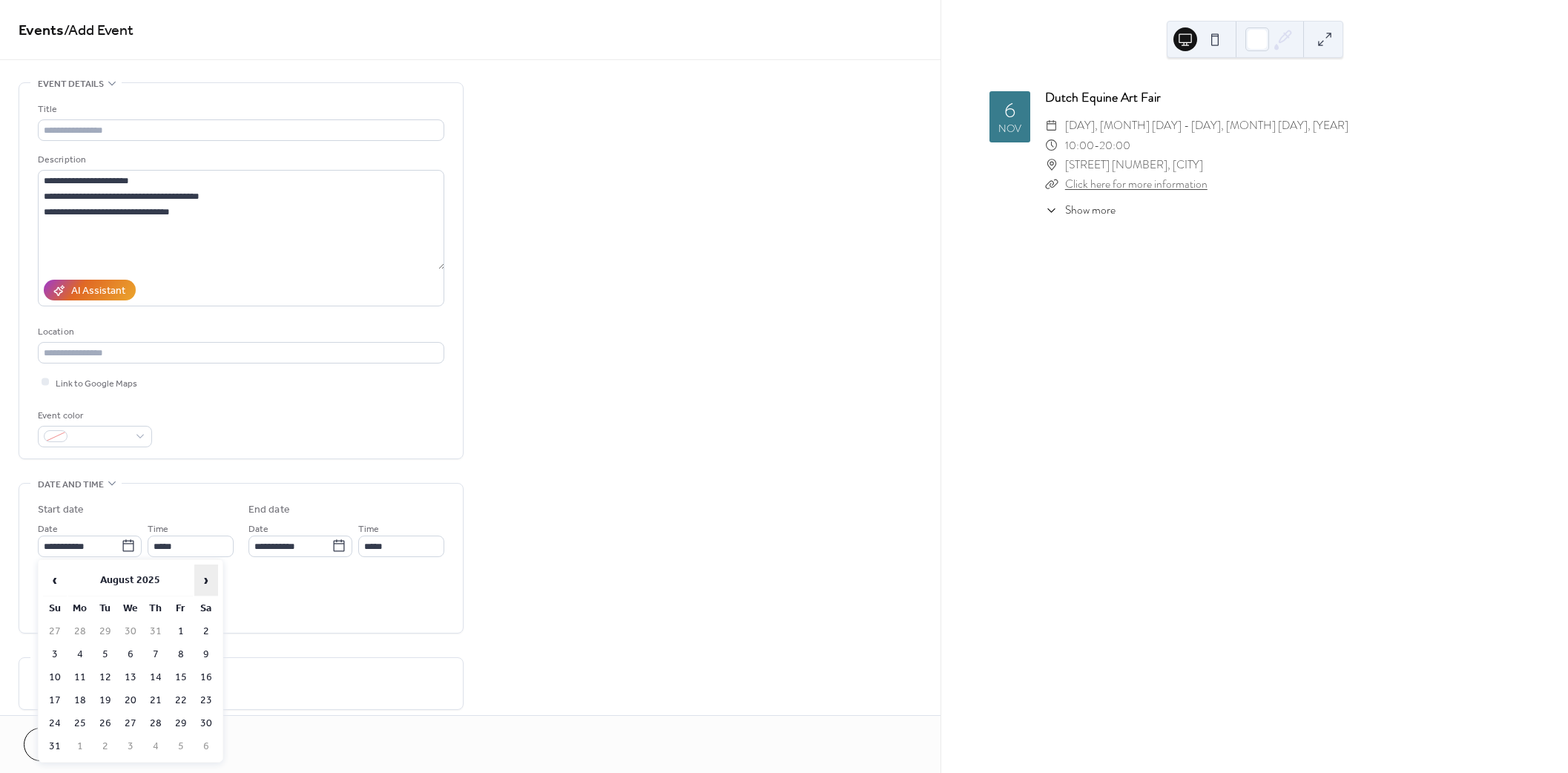 click on "›" at bounding box center [206, 580] 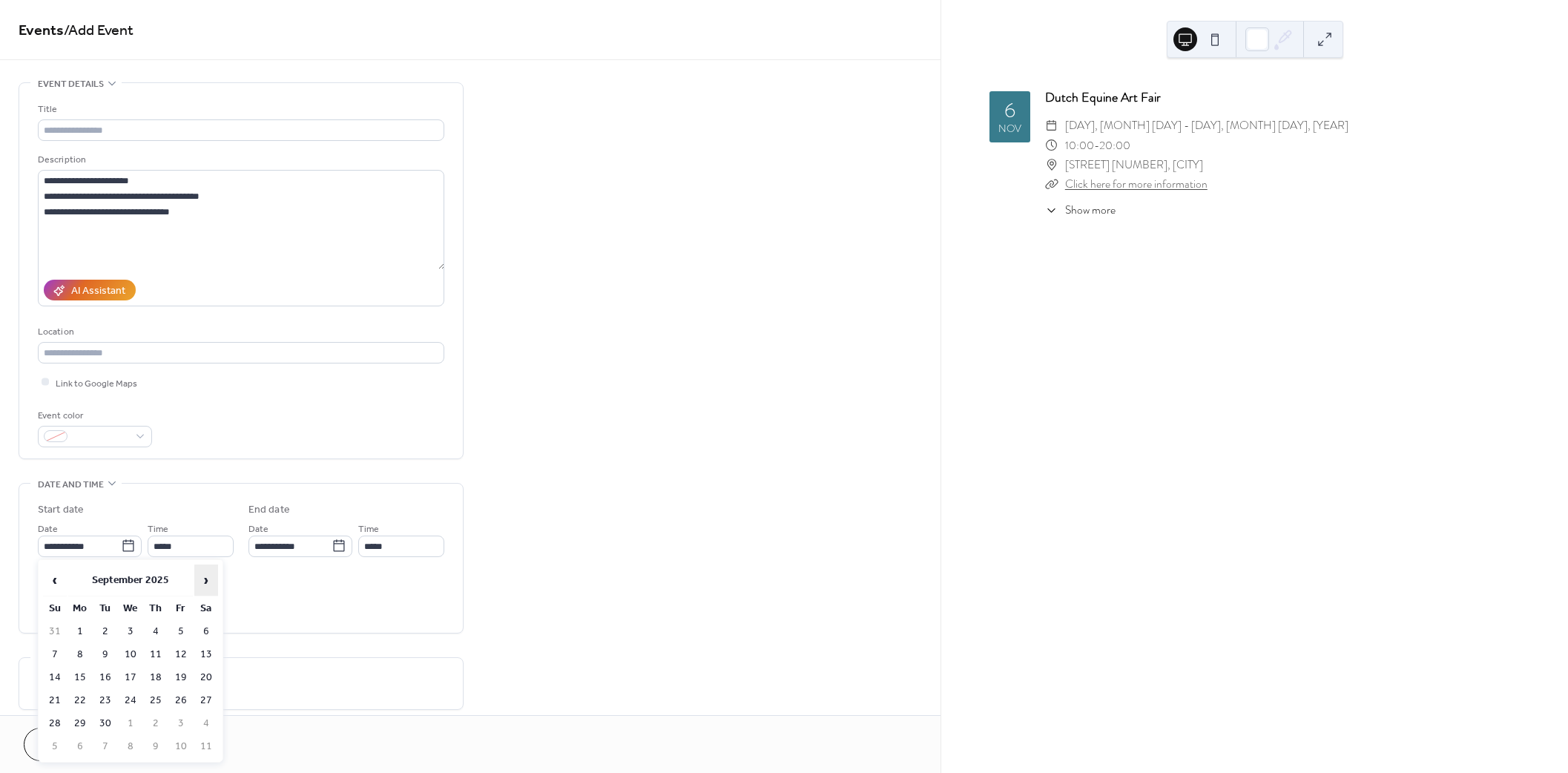 click on "›" at bounding box center [206, 580] 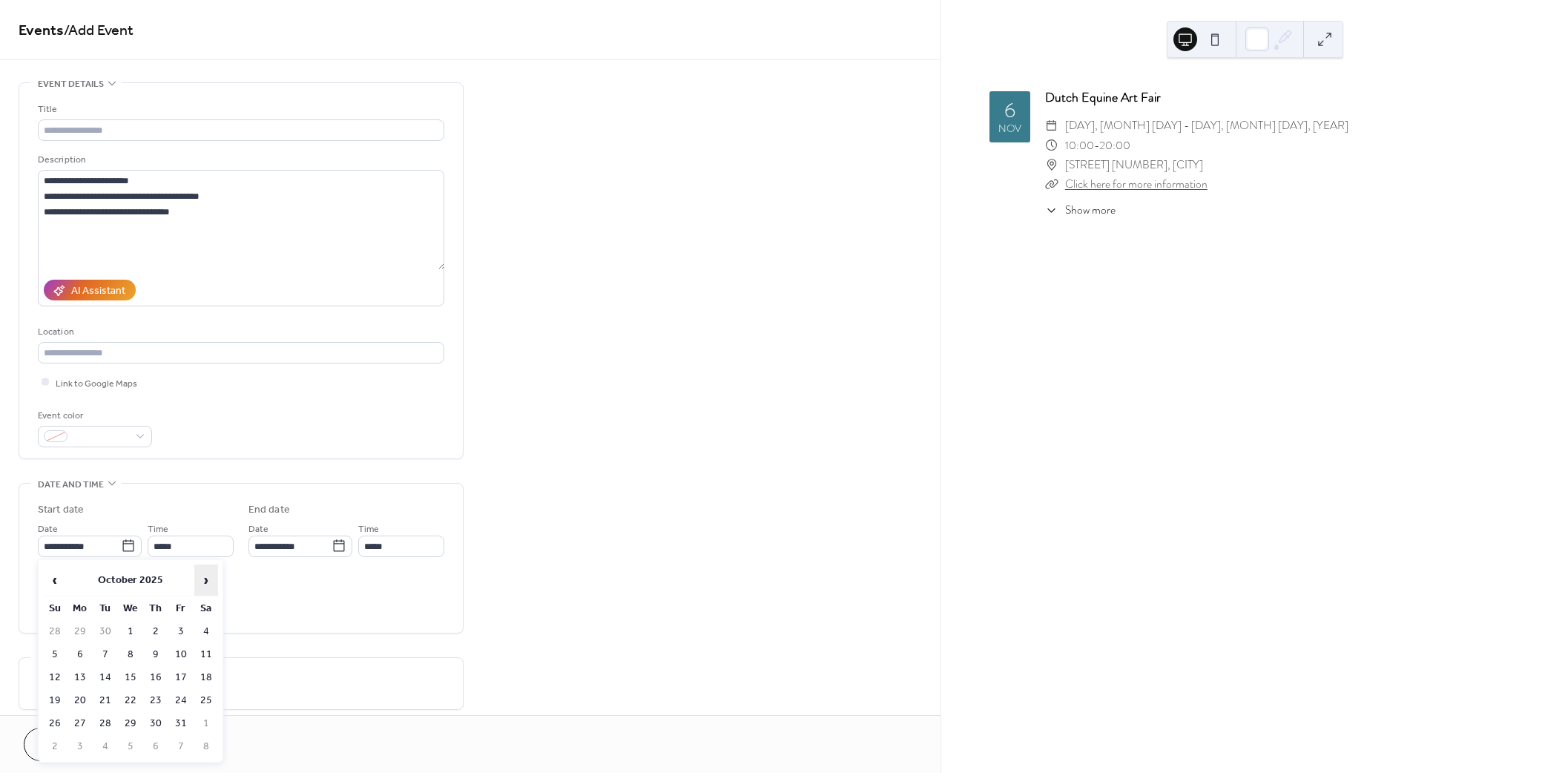 click on "›" at bounding box center (206, 580) 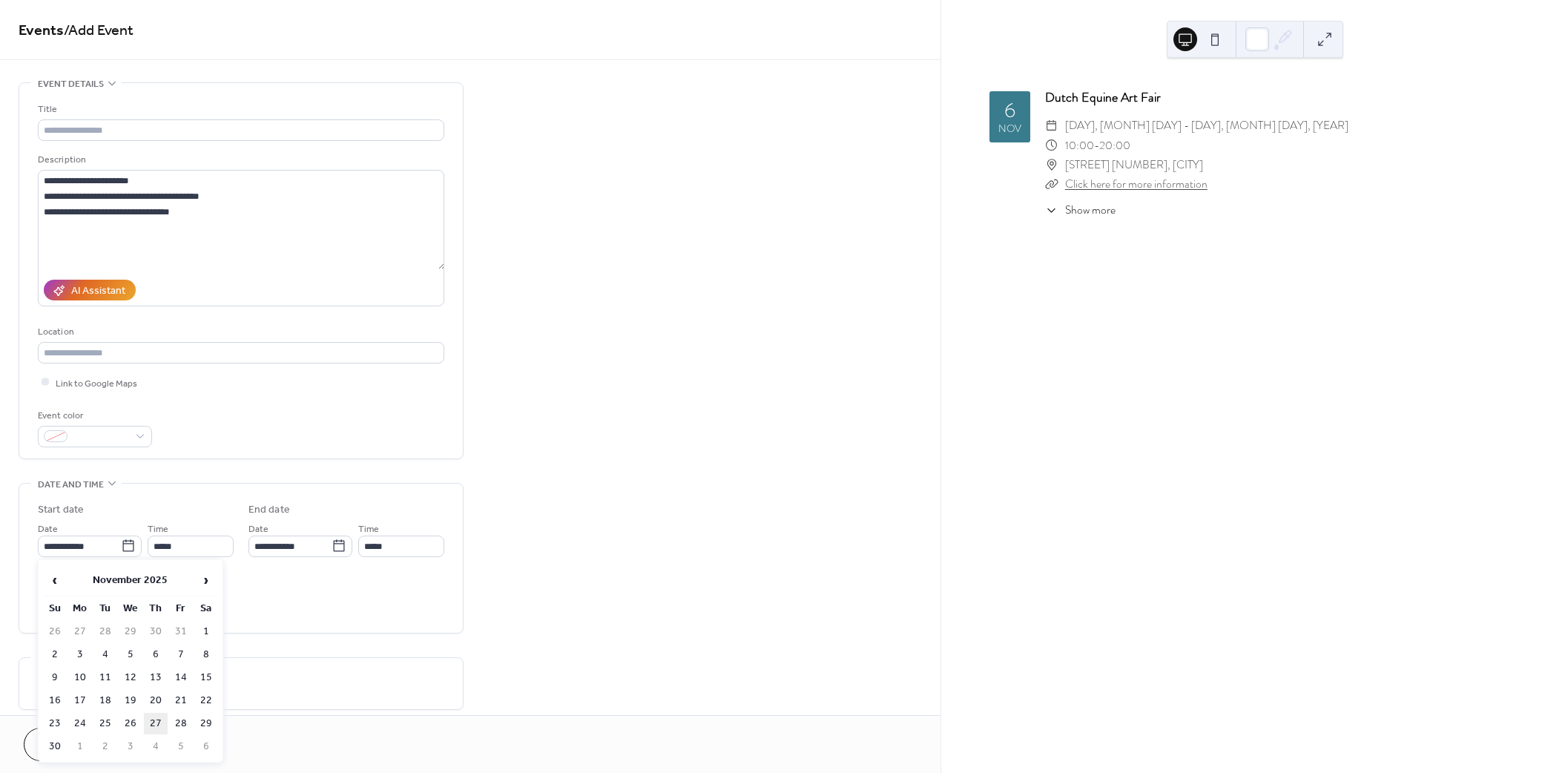 click on "27" at bounding box center [156, 723] 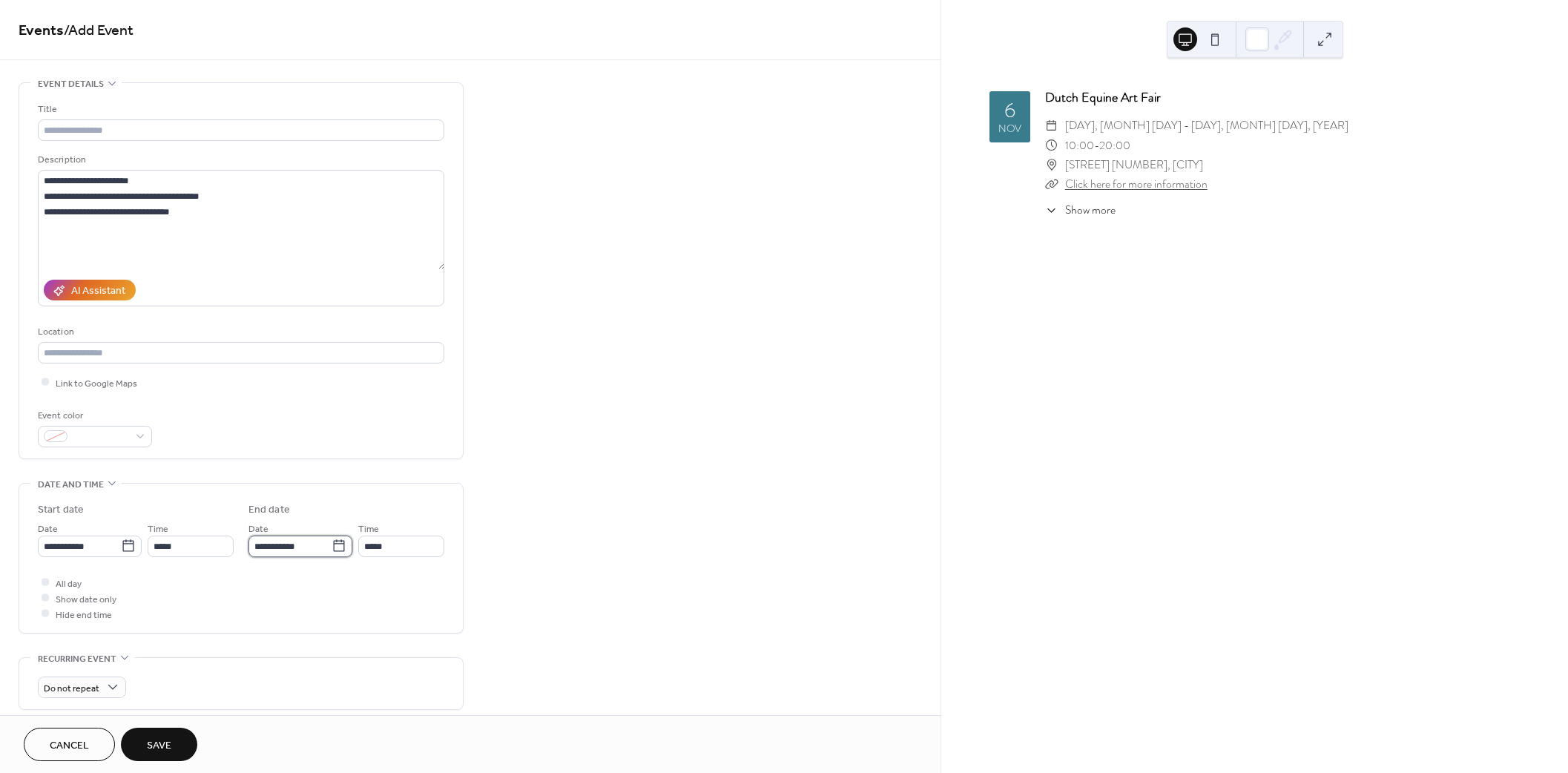 click on "**********" at bounding box center [290, 546] 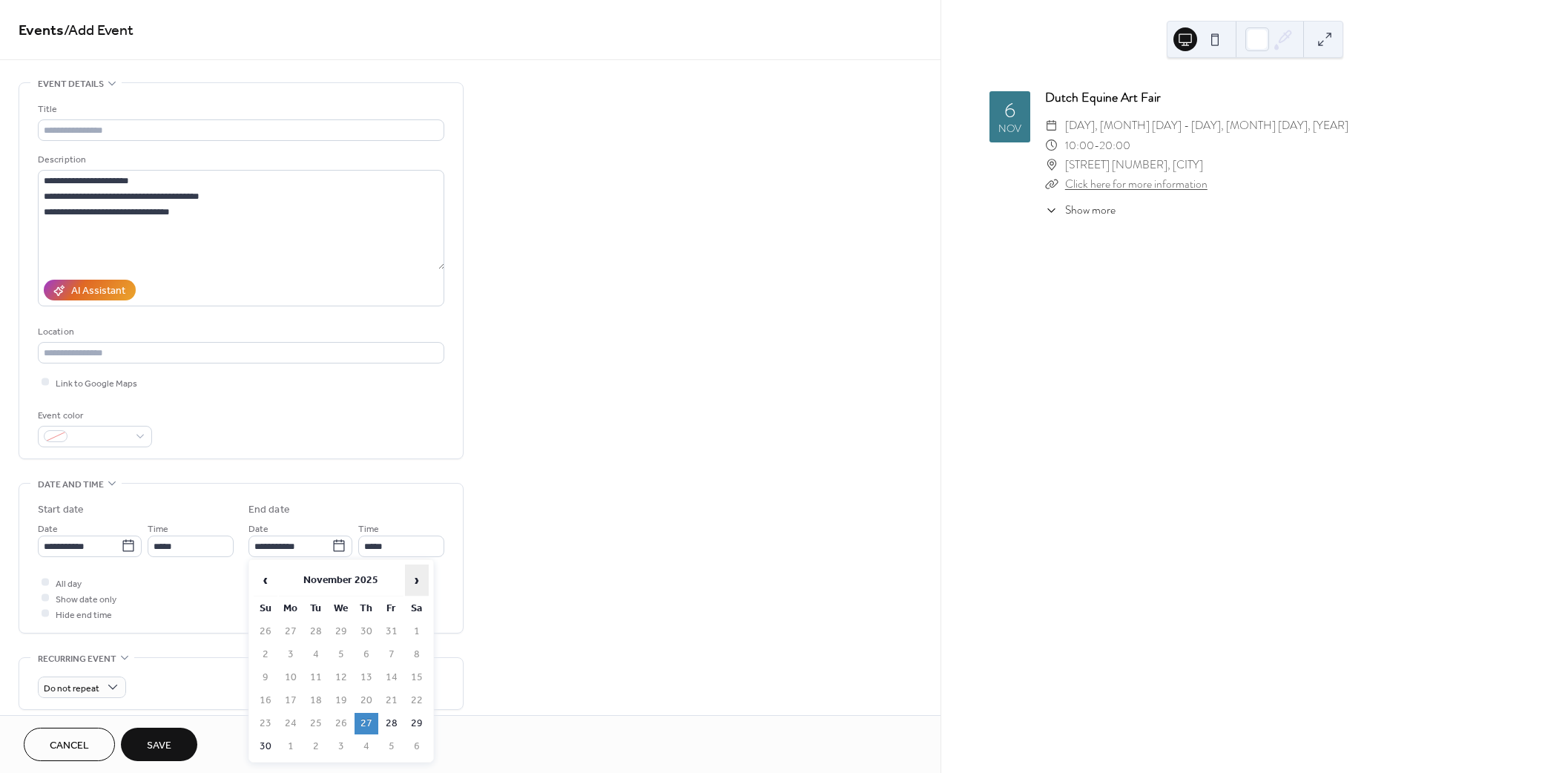 click on "›" at bounding box center (417, 580) 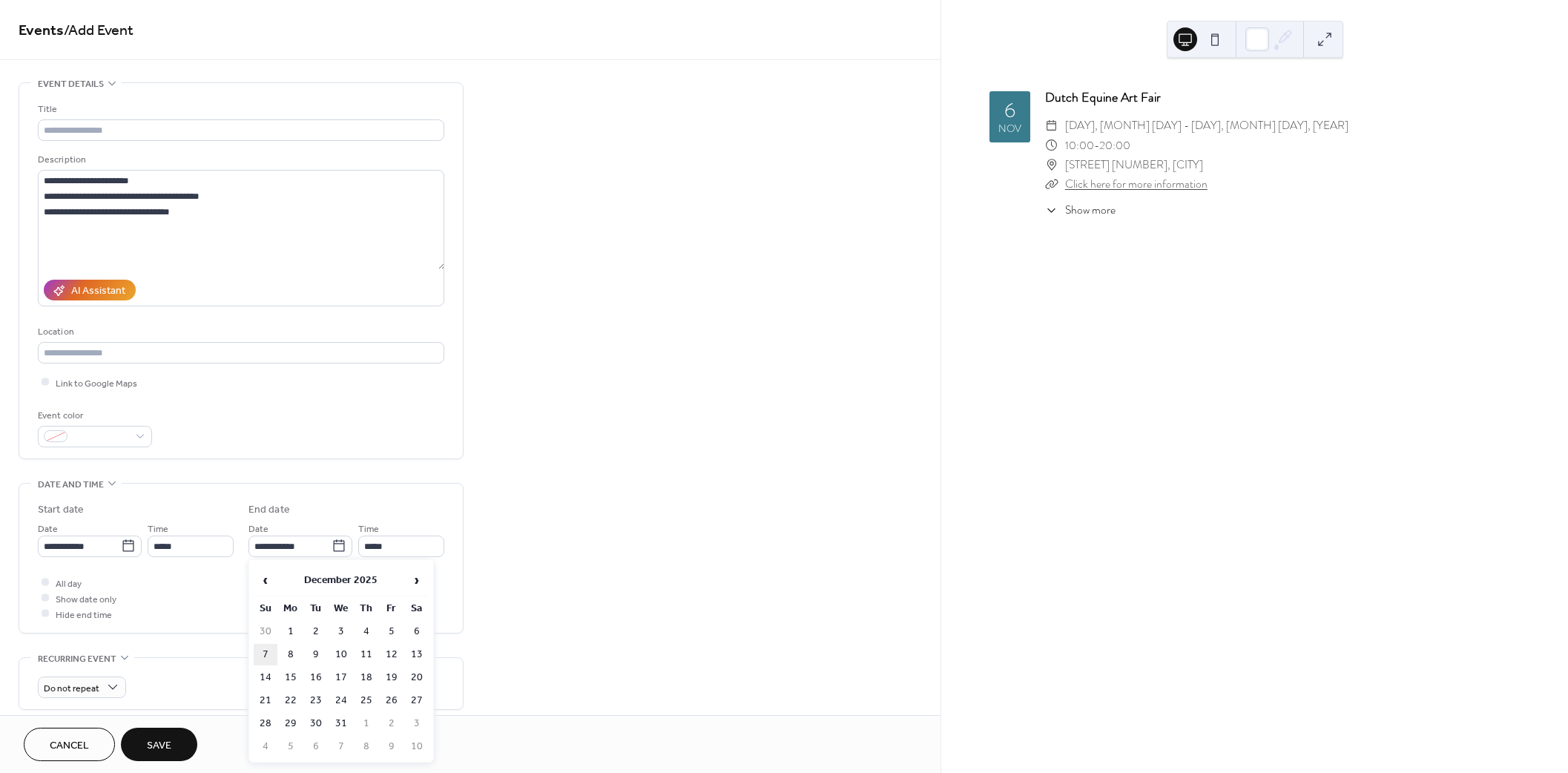 click on "7" at bounding box center [266, 654] 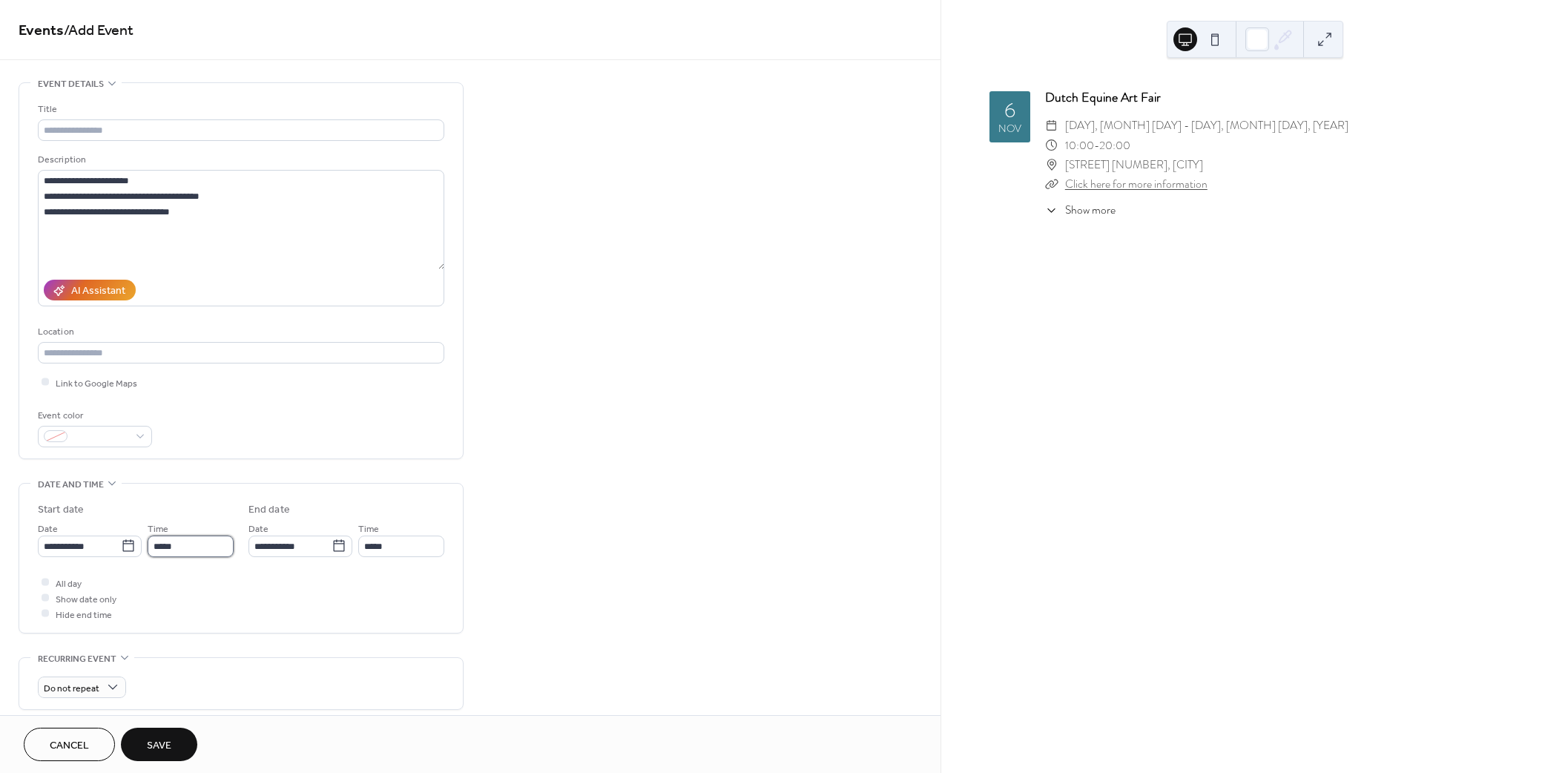 click on "*****" at bounding box center [191, 546] 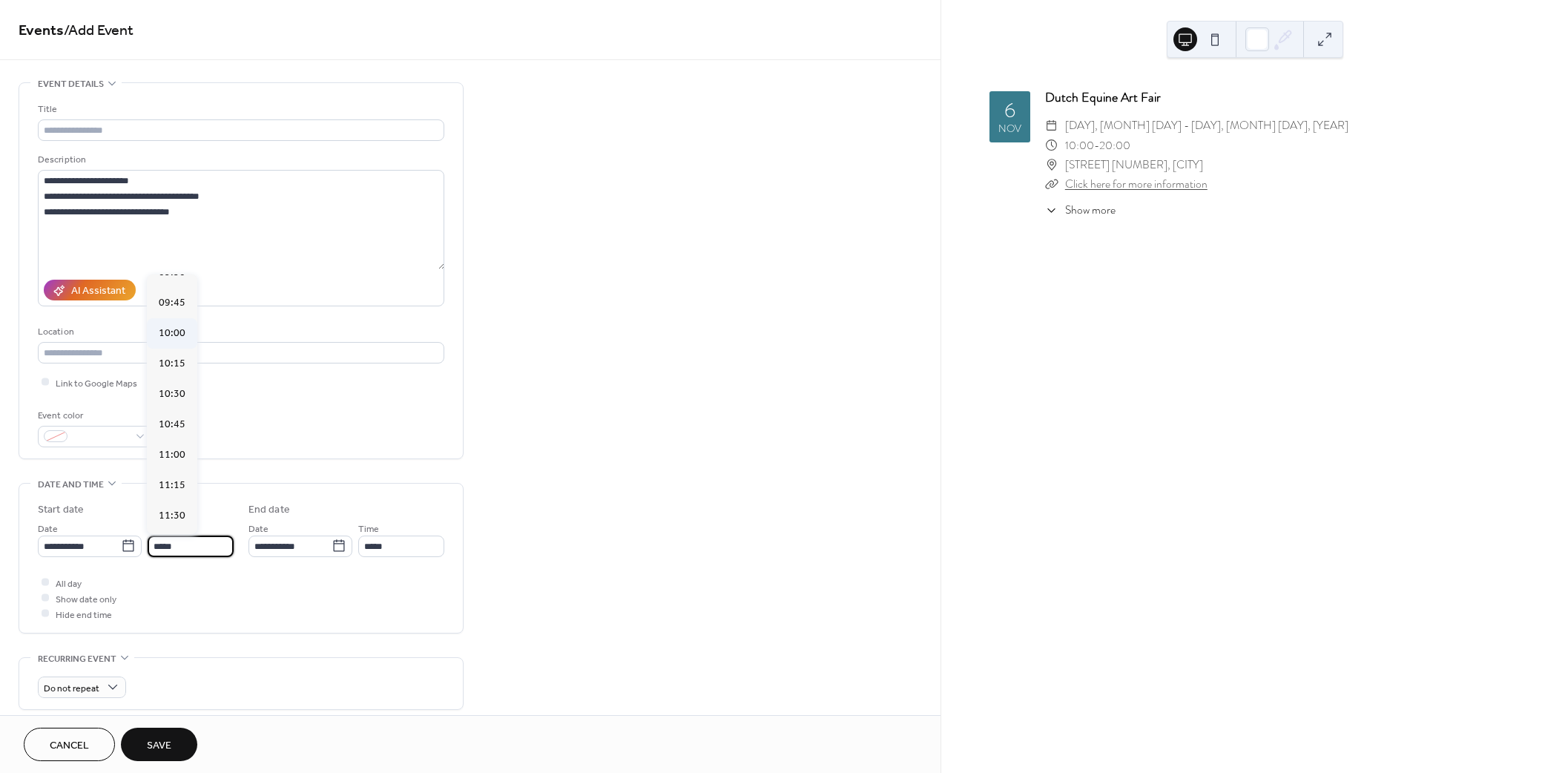 scroll, scrollTop: 1165, scrollLeft: 0, axis: vertical 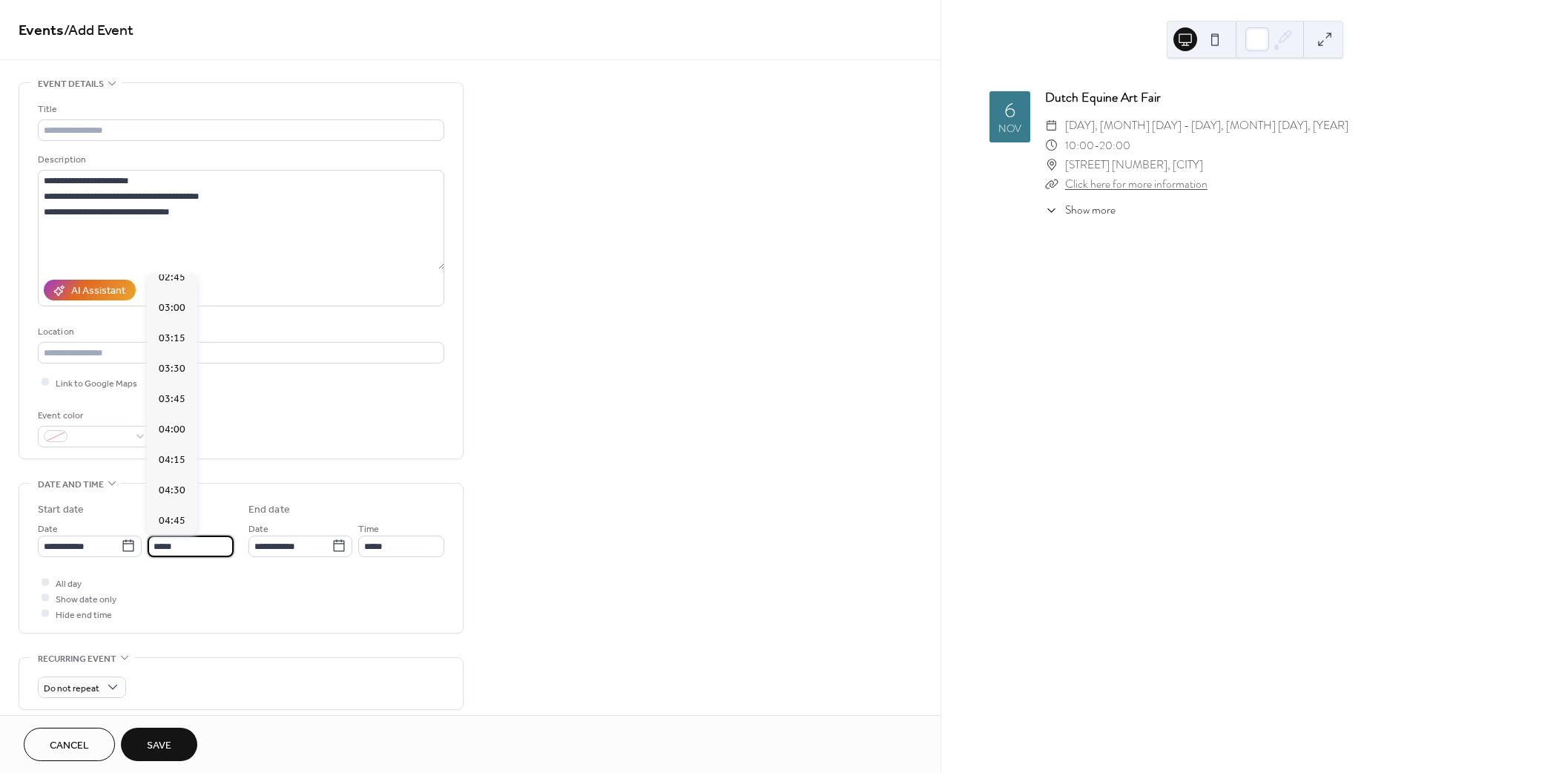 click on "09:45" at bounding box center [172, 1129] 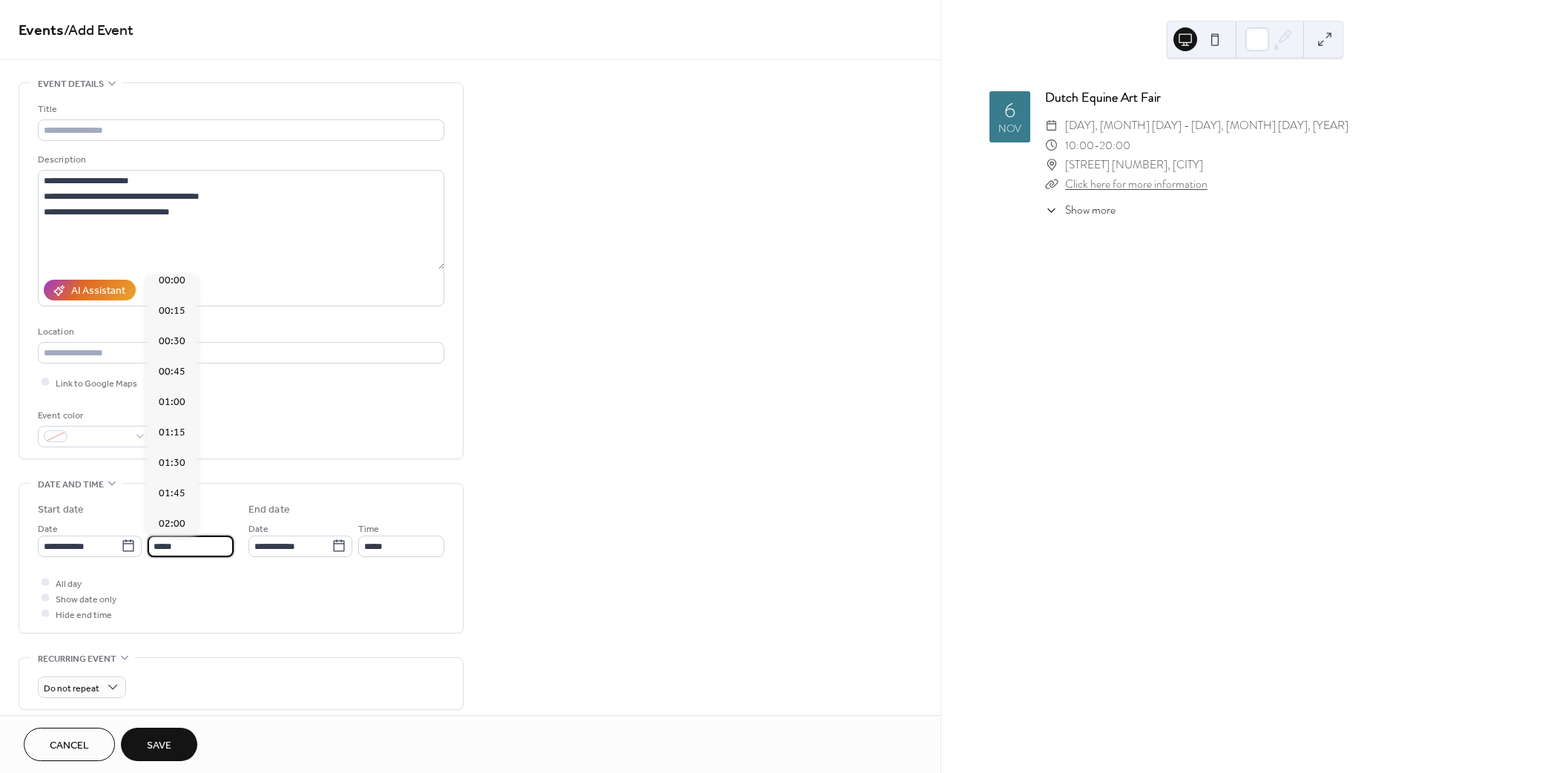 type on "*****" 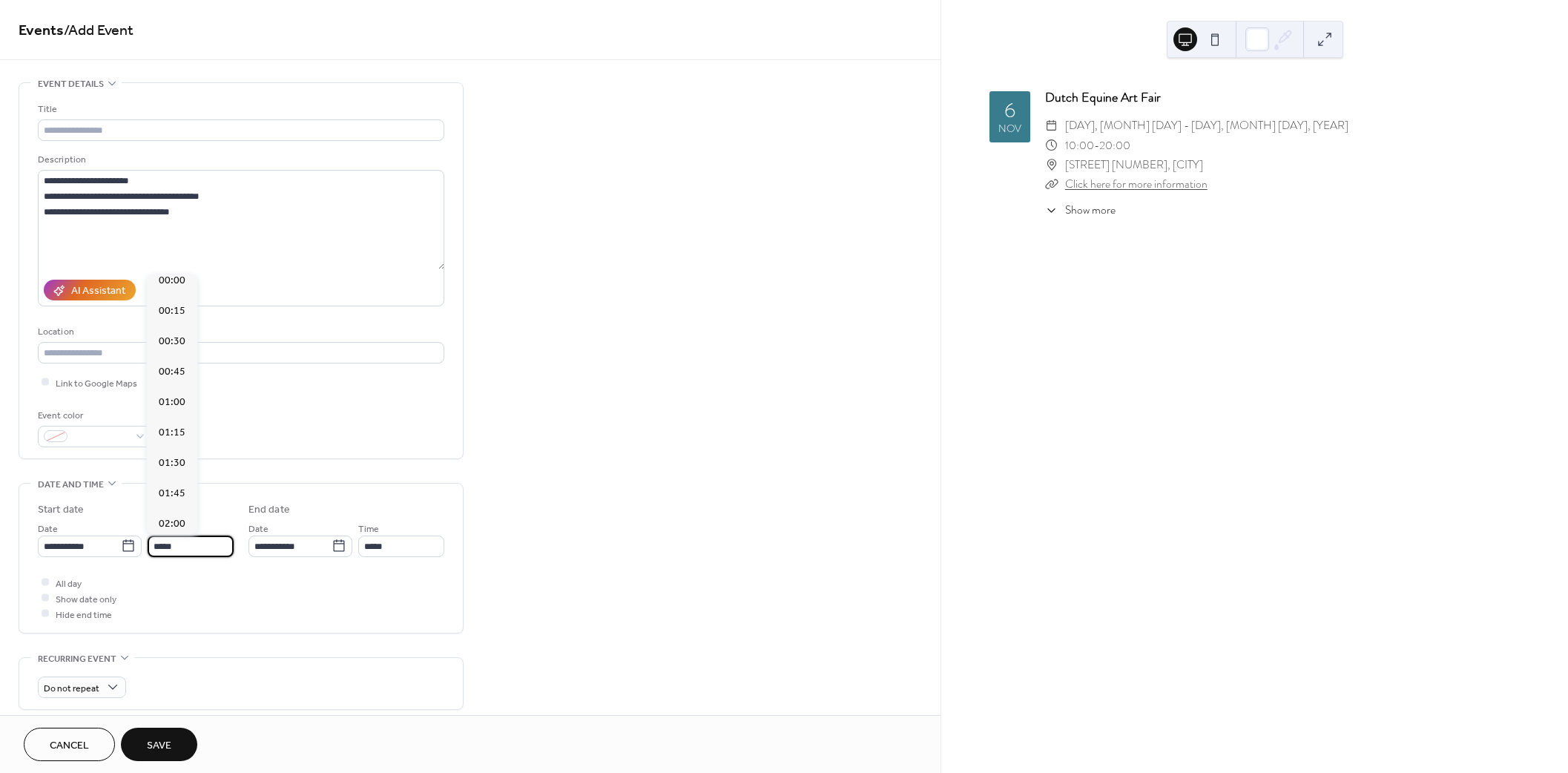 type on "*****" 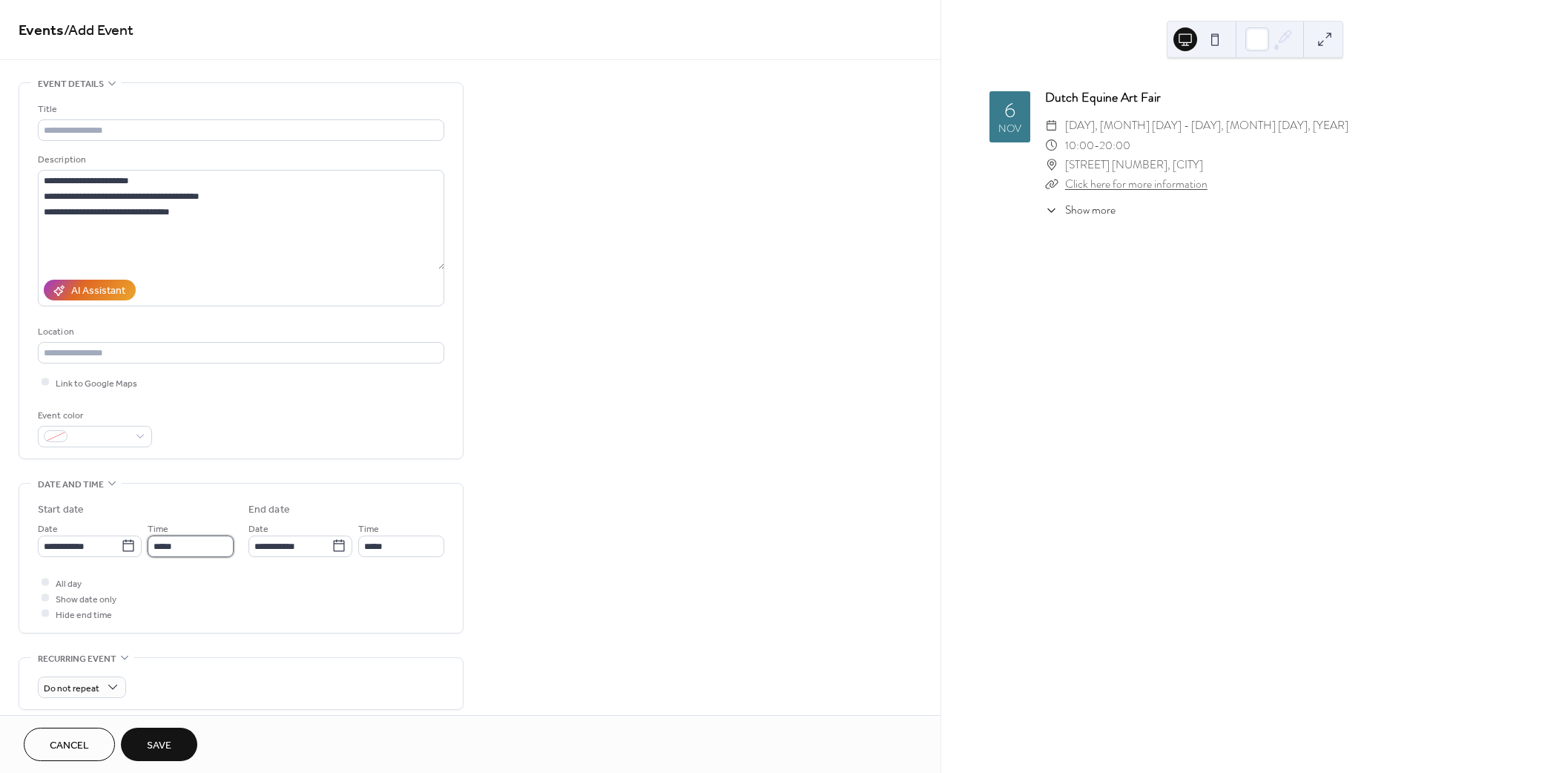 click on "*****" at bounding box center [191, 546] 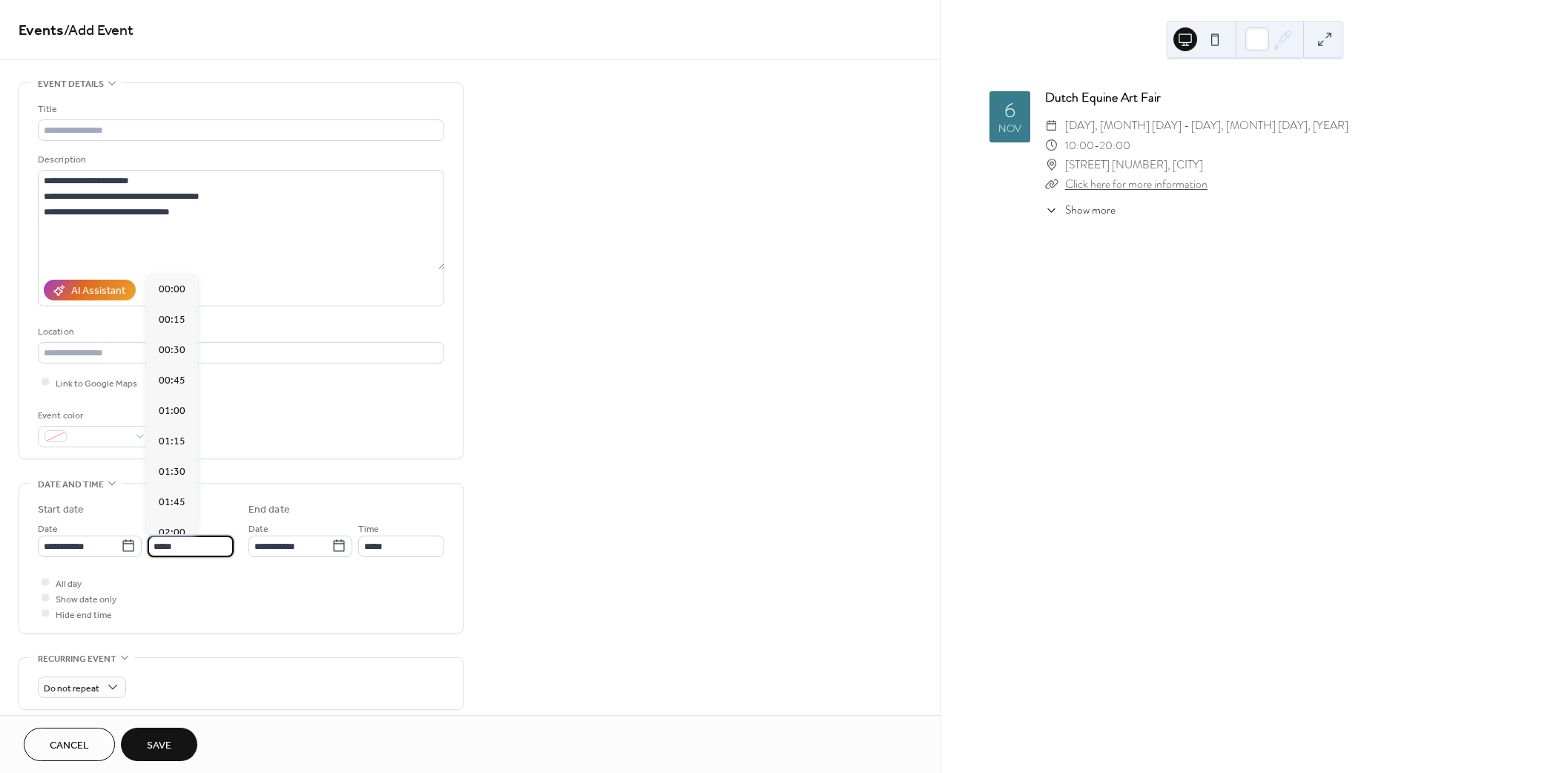 scroll, scrollTop: 1176, scrollLeft: 0, axis: vertical 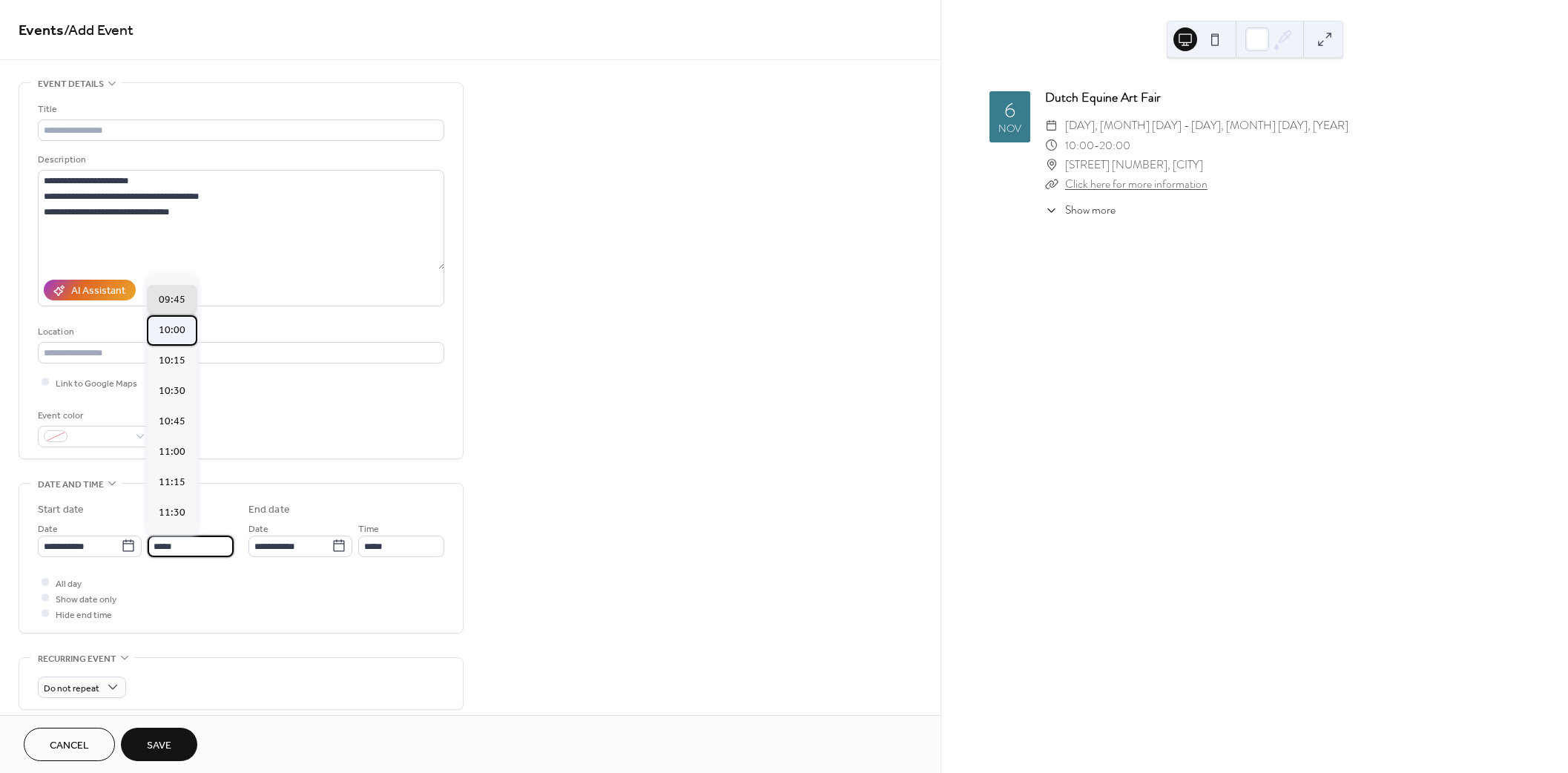 click on "10:00" at bounding box center [172, 330] 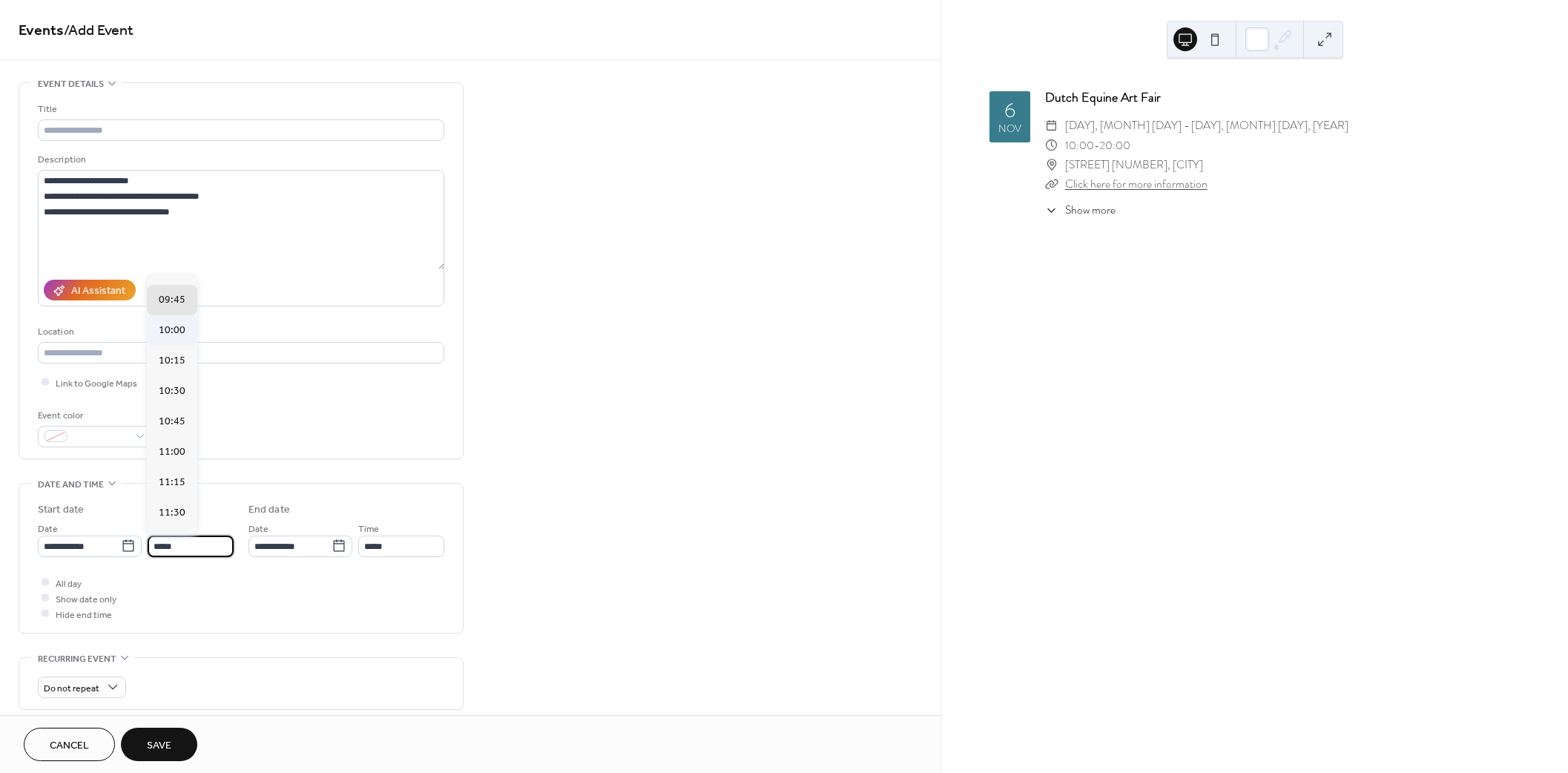 type on "*****" 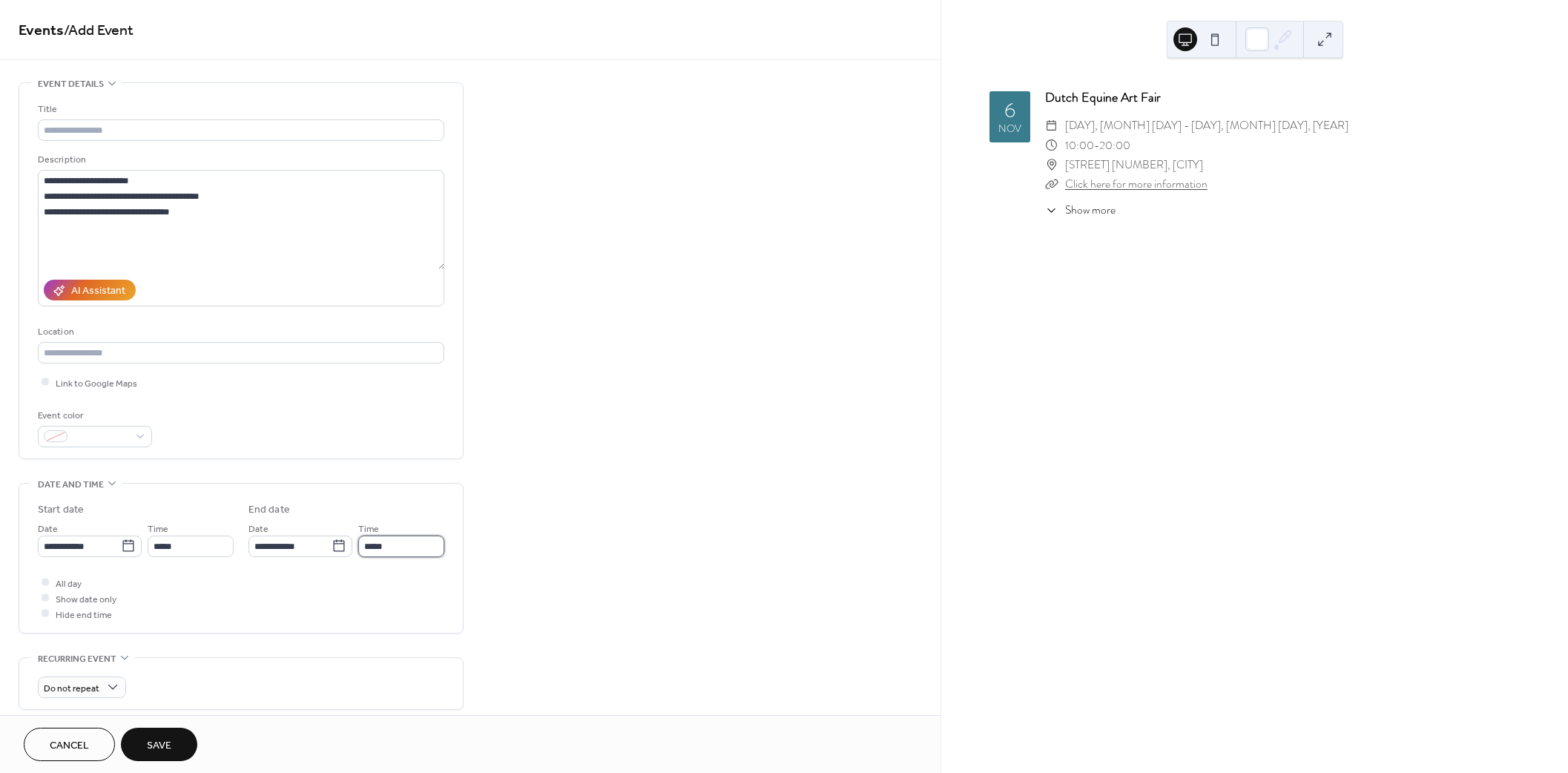 click on "*****" at bounding box center (401, 546) 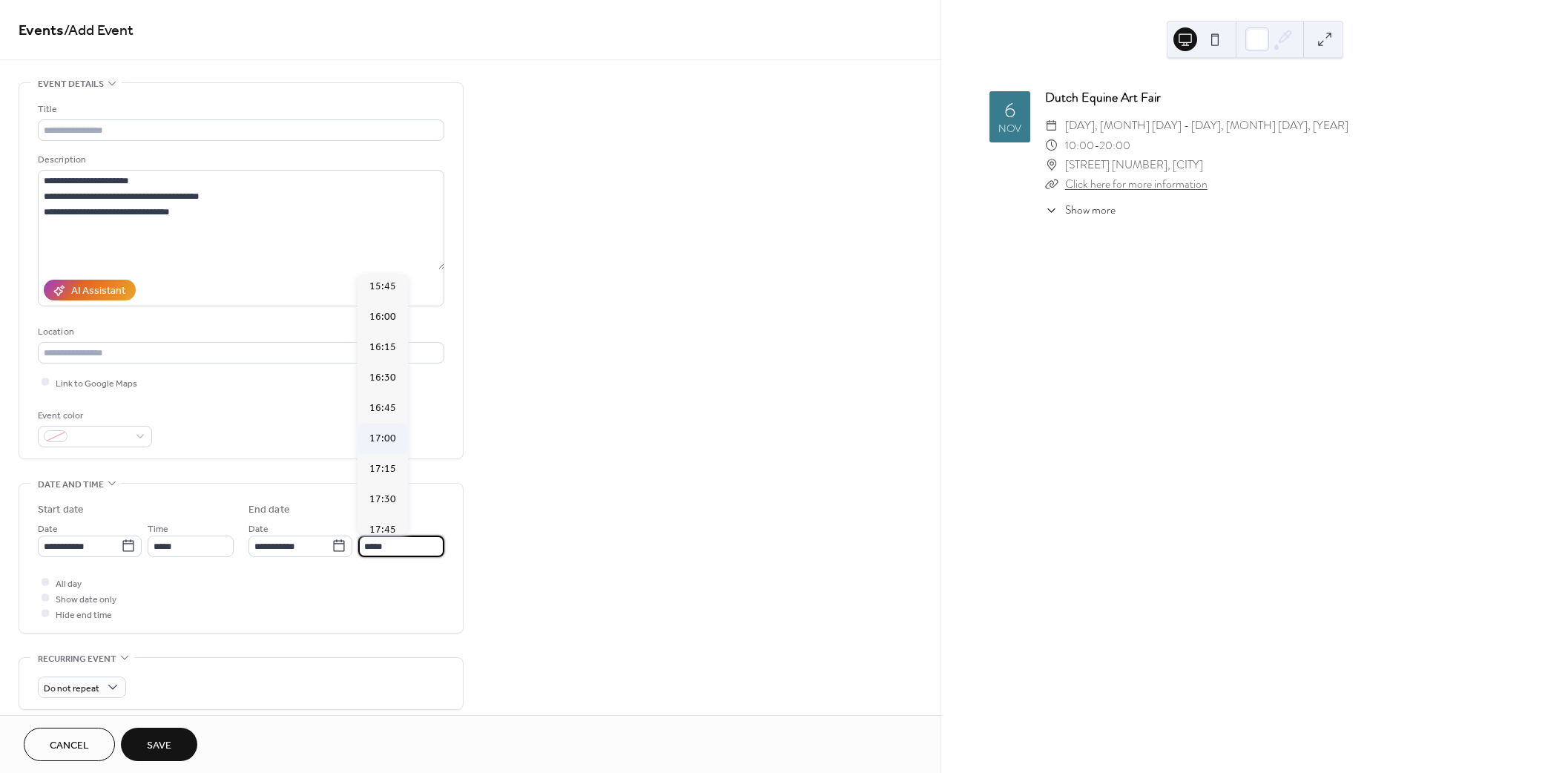 scroll, scrollTop: 1920, scrollLeft: 0, axis: vertical 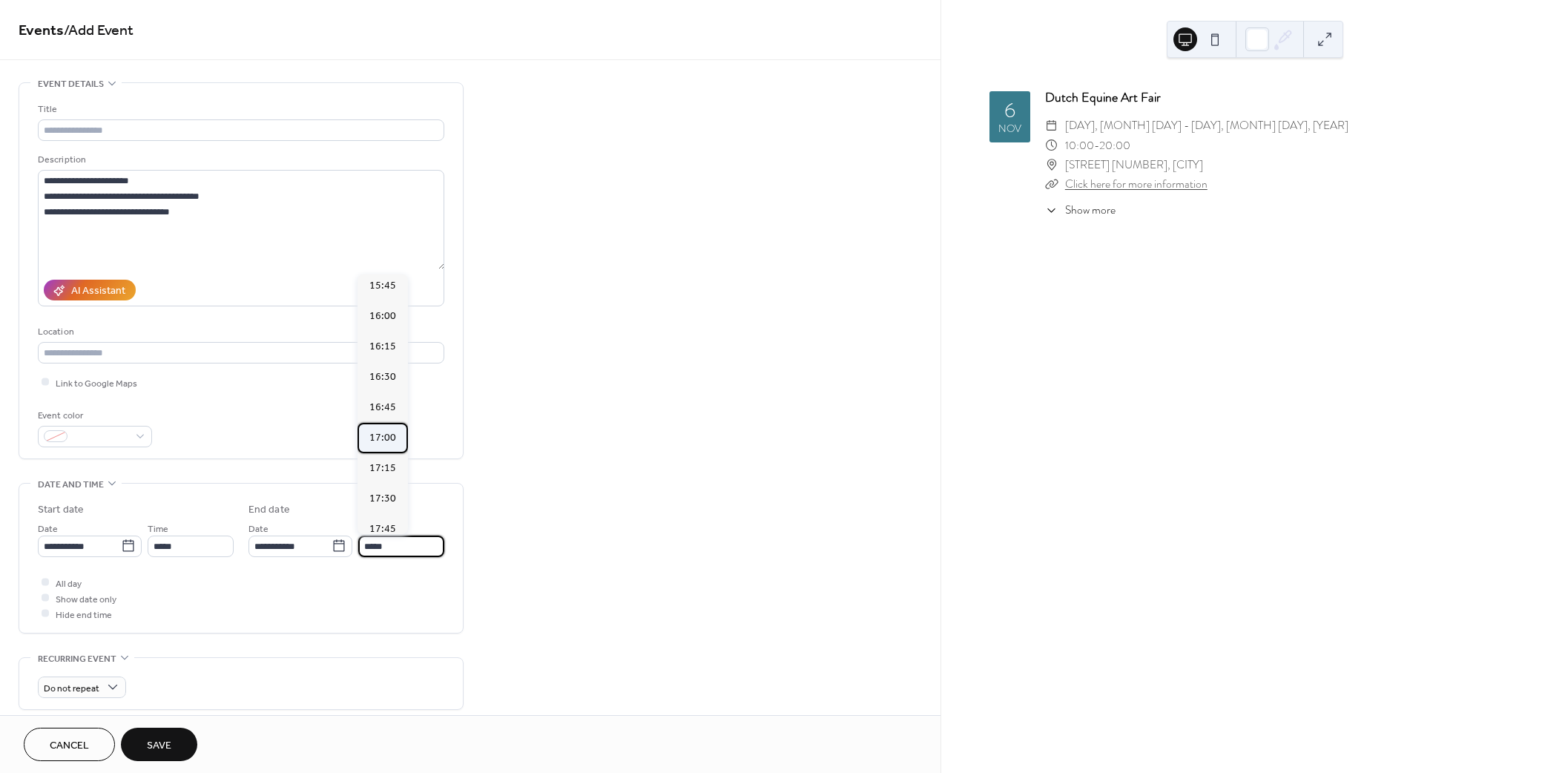 click on "17:00" at bounding box center (383, 438) 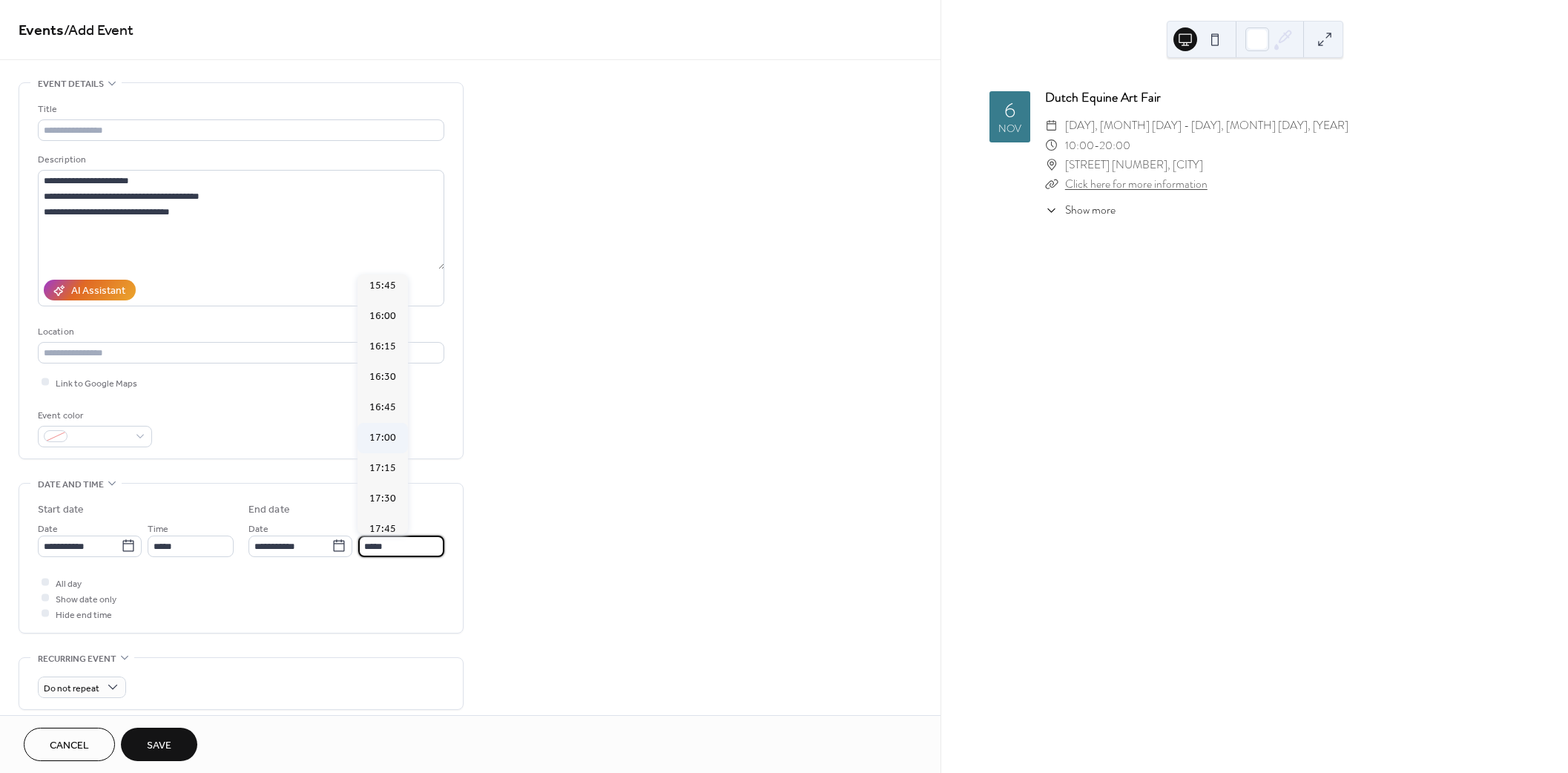 type on "*****" 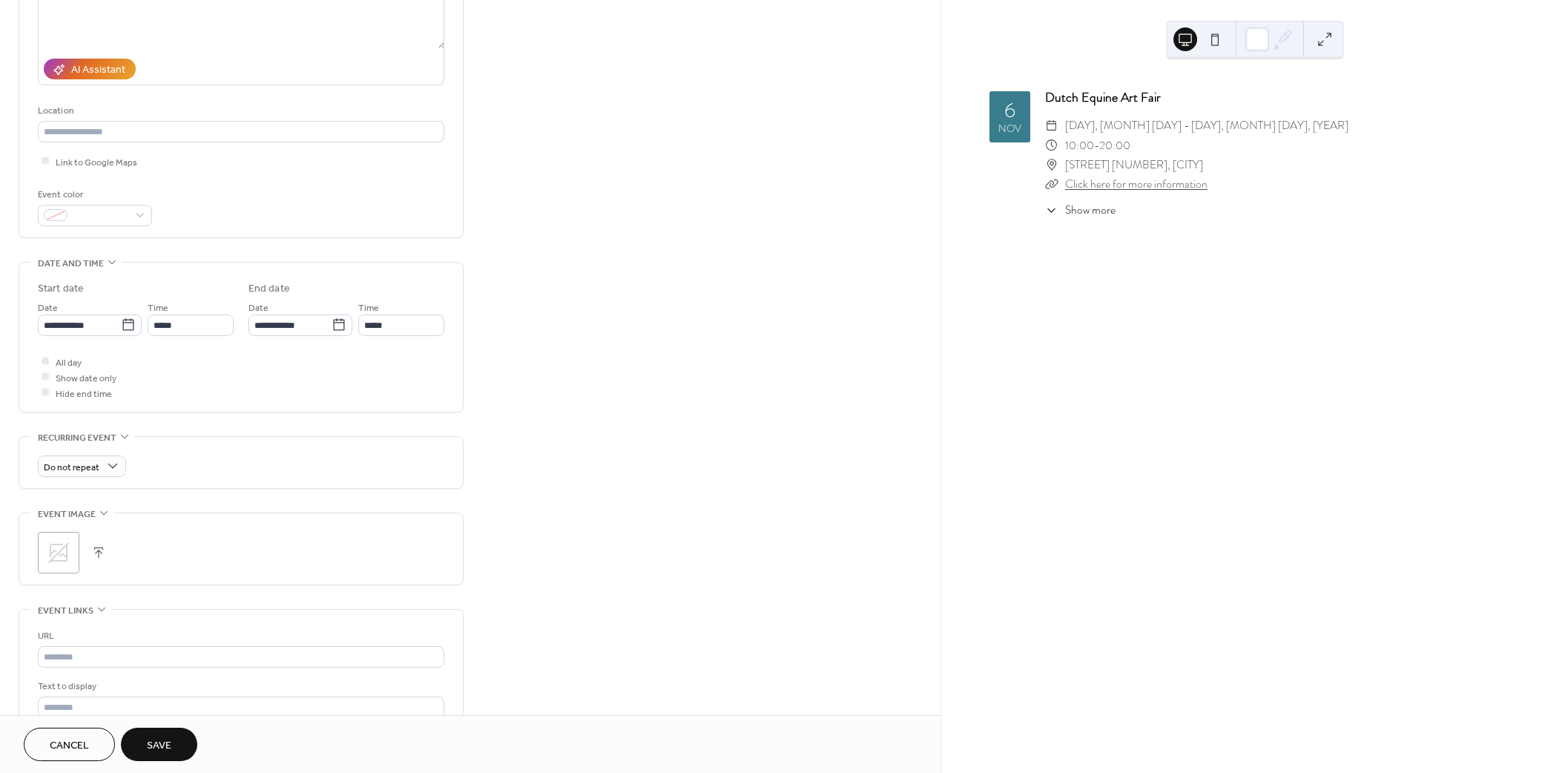 scroll, scrollTop: 222, scrollLeft: 0, axis: vertical 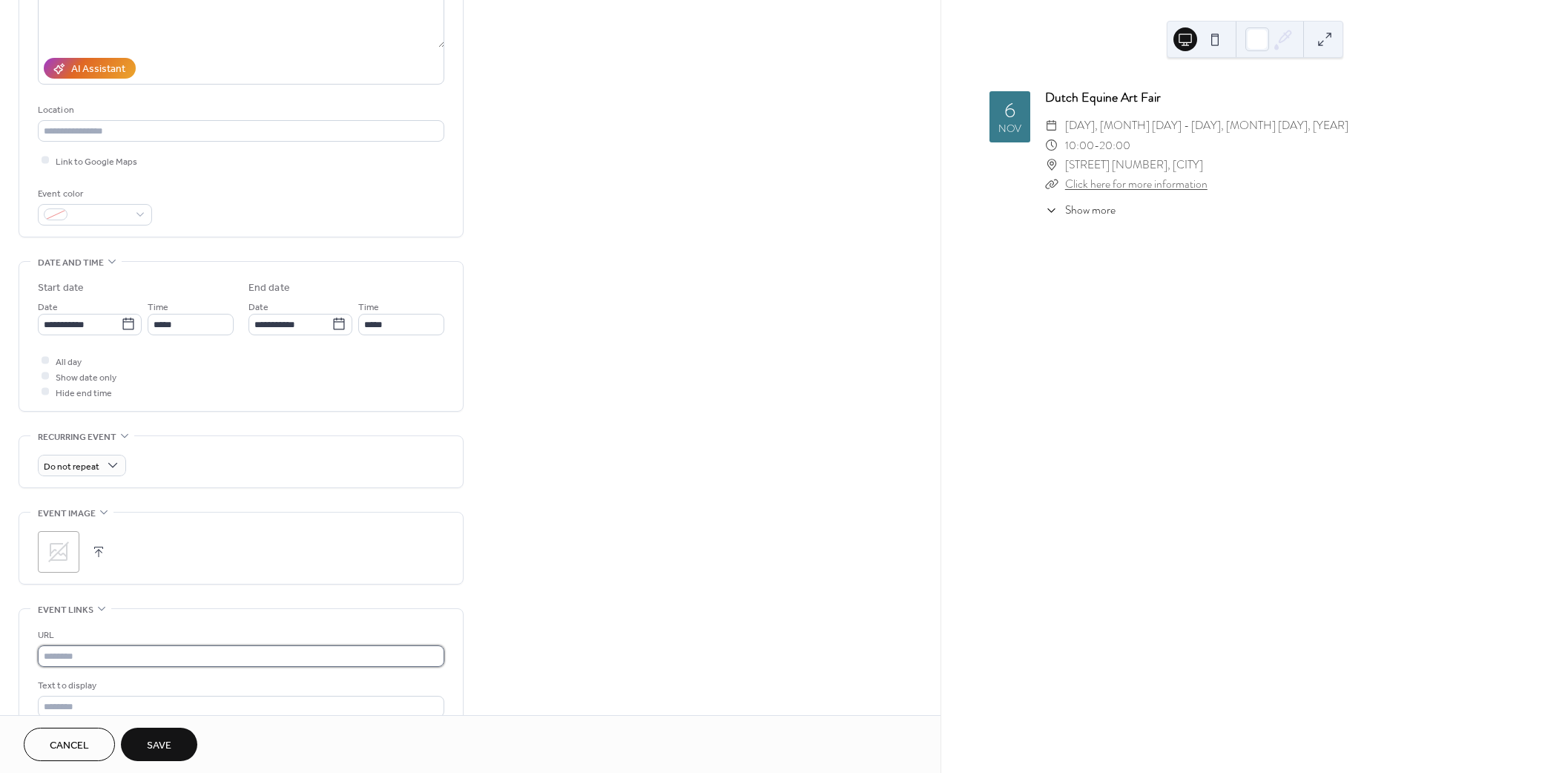 click at bounding box center [241, 656] 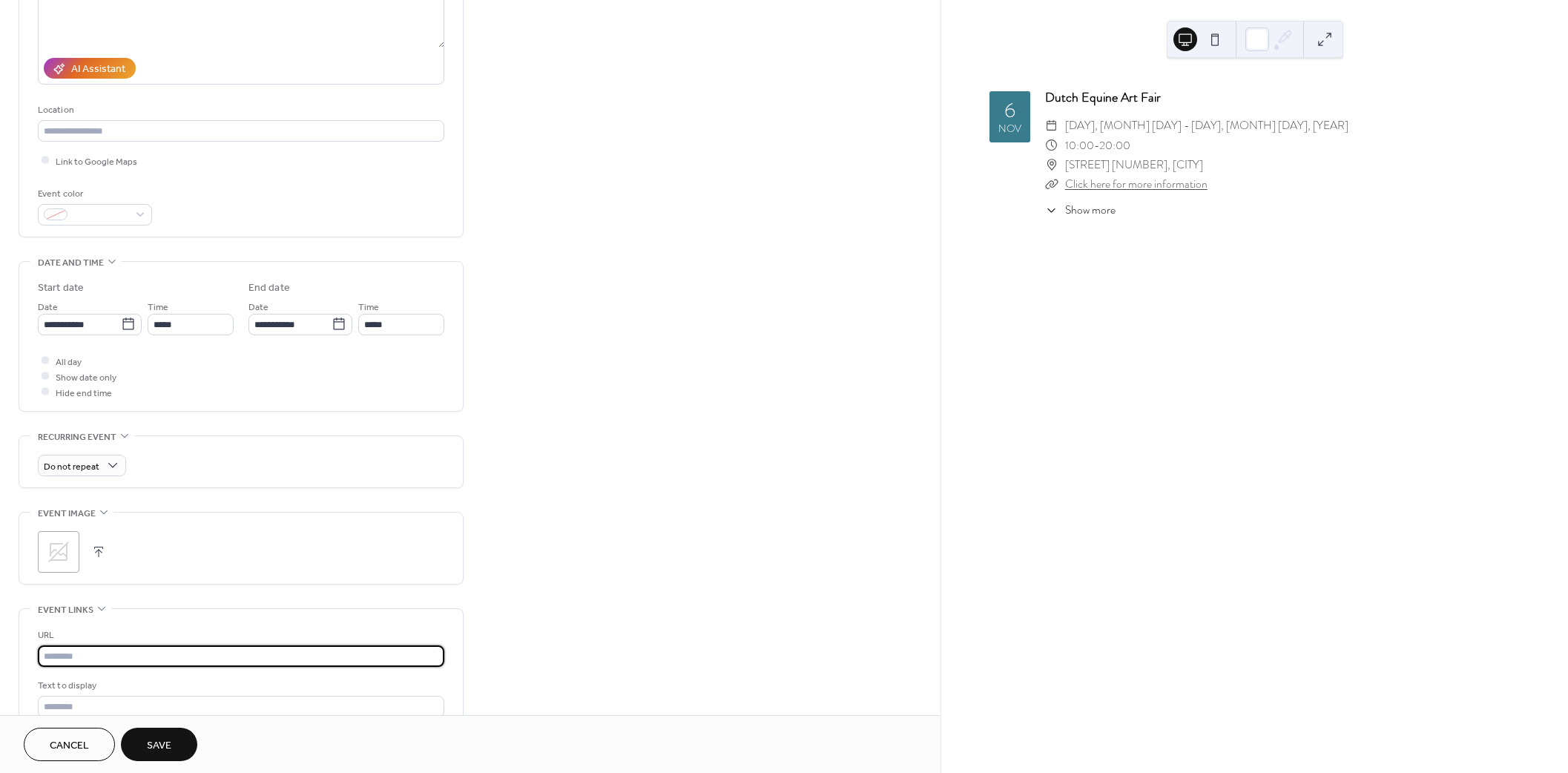 paste on "**********" 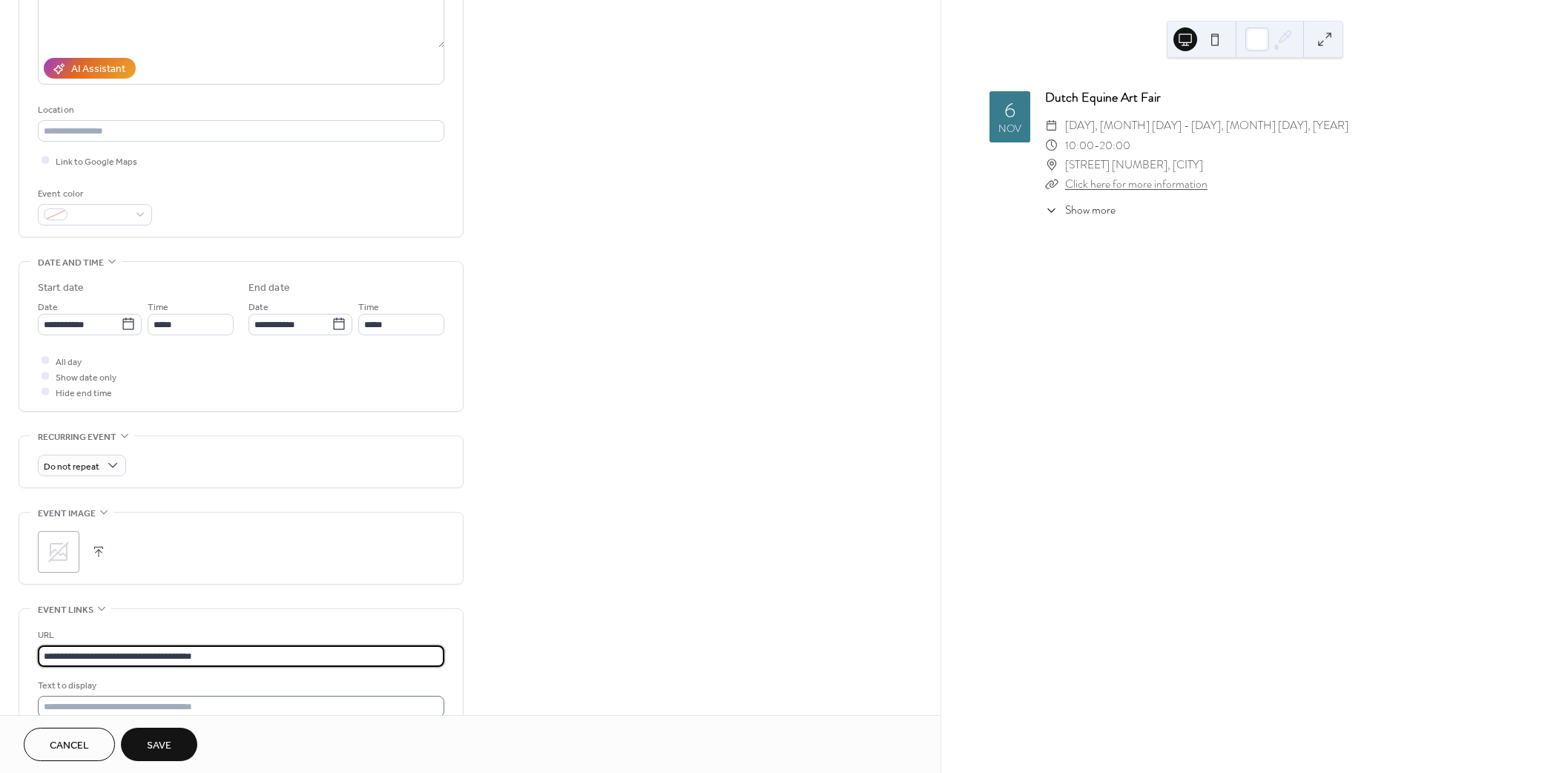 type on "**********" 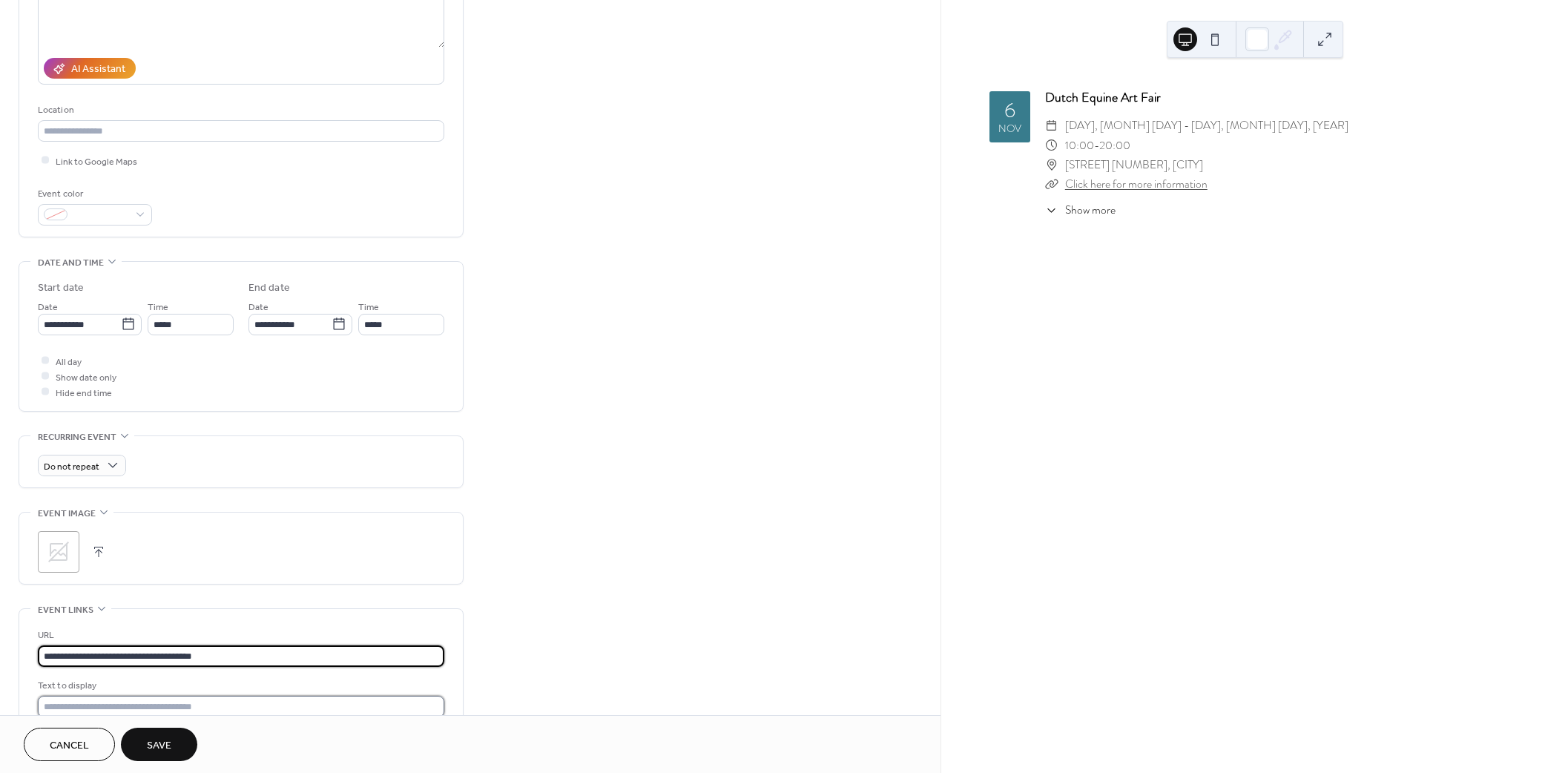 click at bounding box center (241, 706) 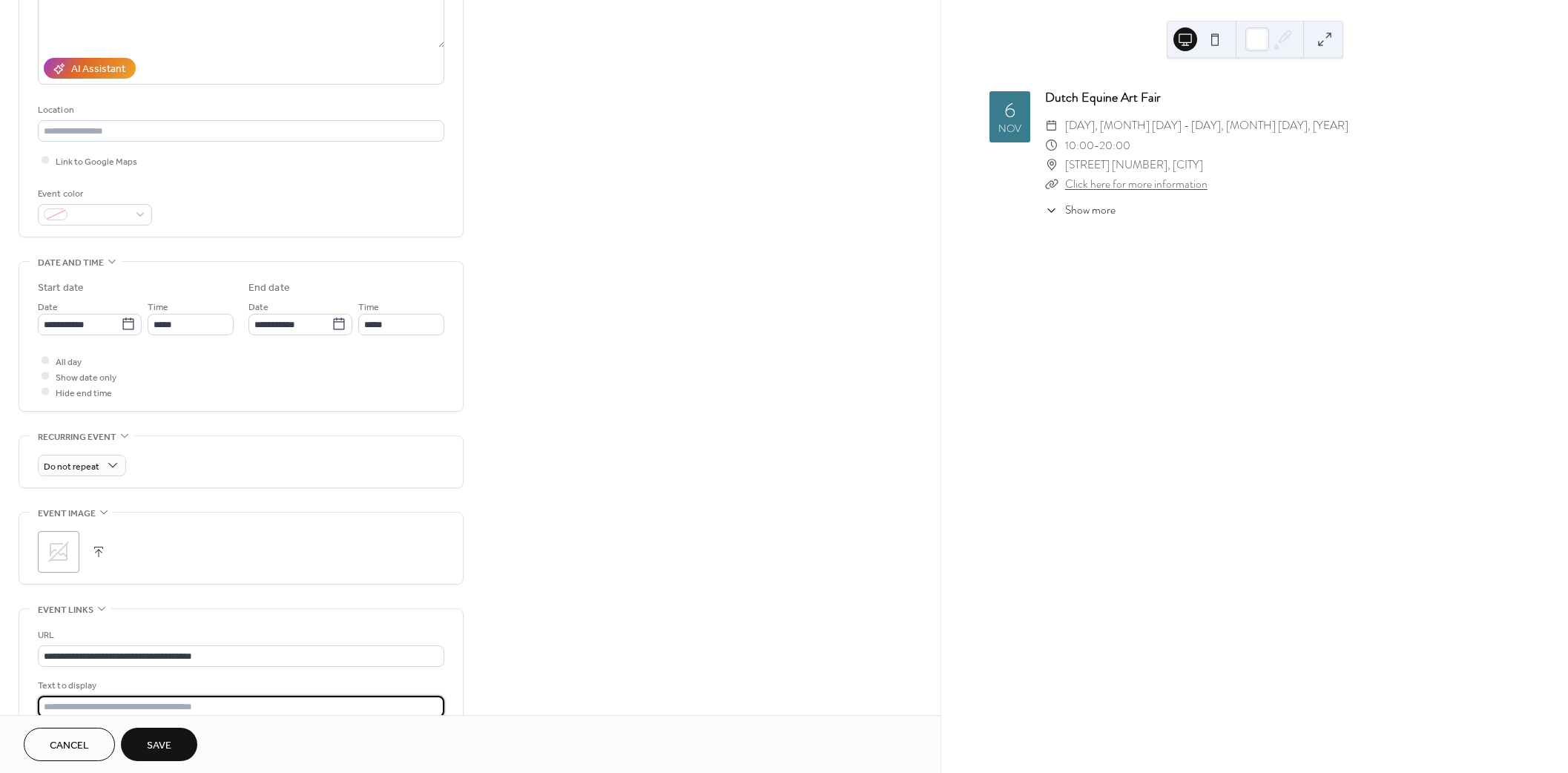type on "**********" 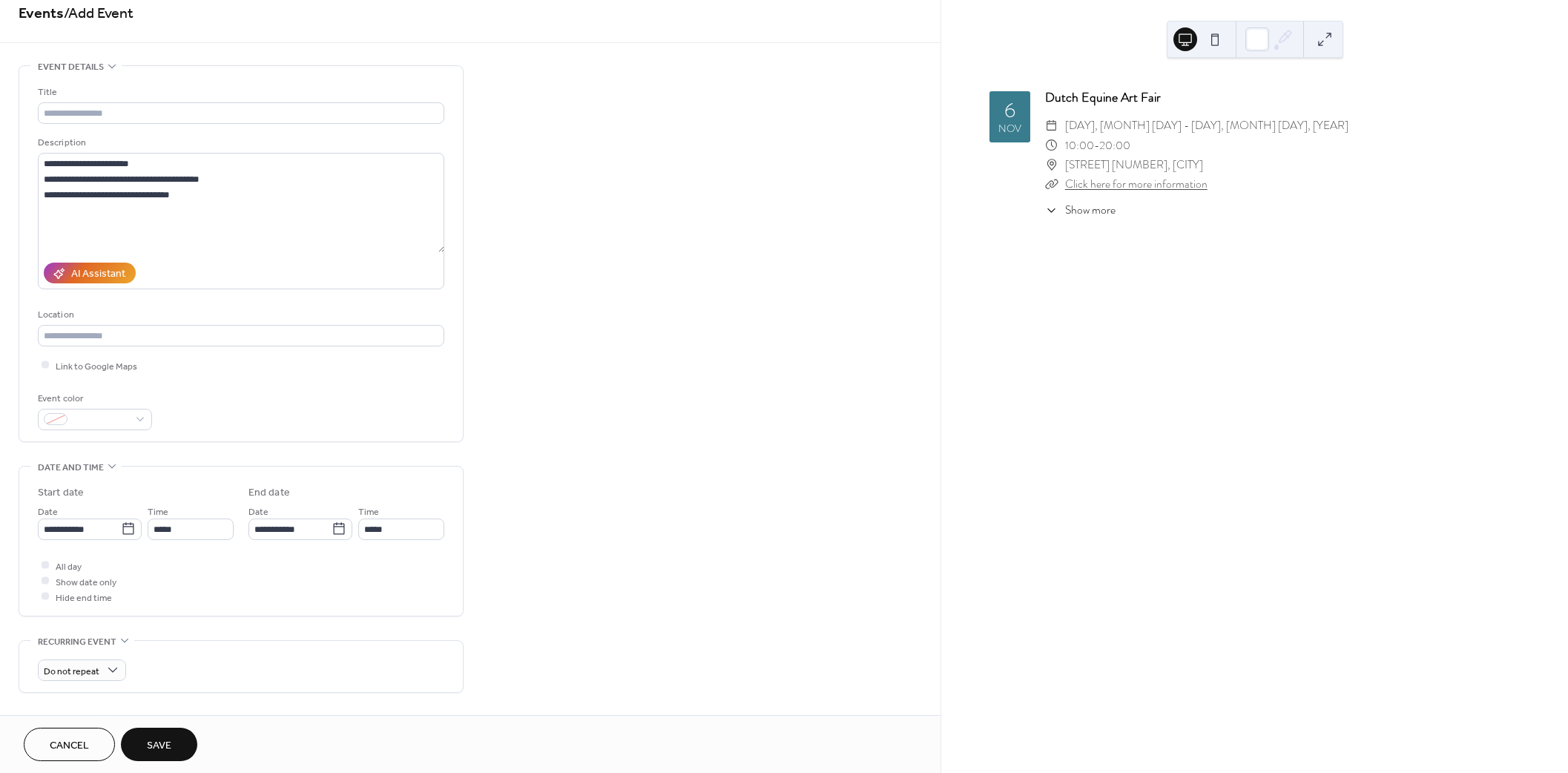scroll, scrollTop: 0, scrollLeft: 0, axis: both 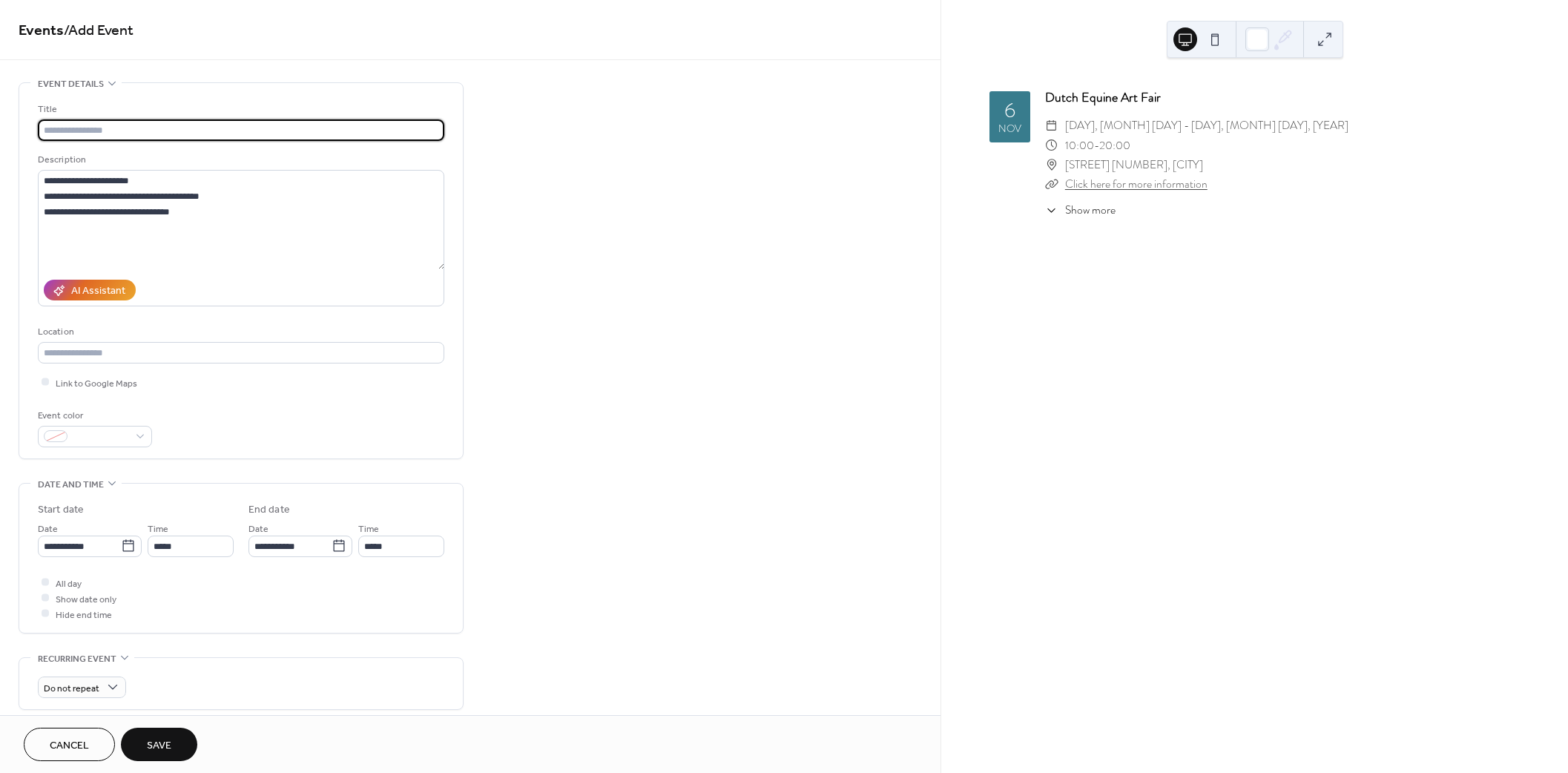 click at bounding box center [241, 130] 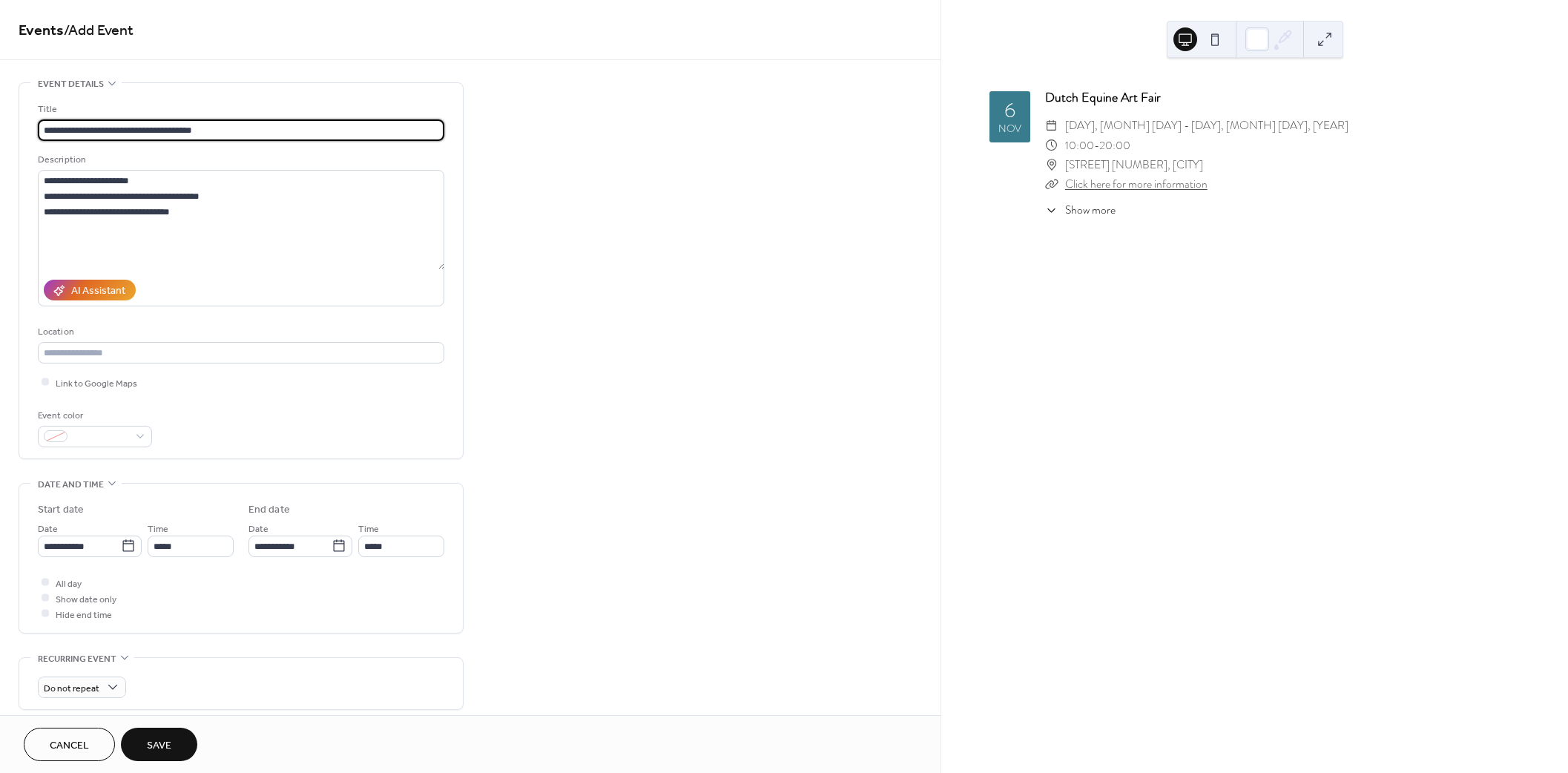 click on "**********" at bounding box center [241, 130] 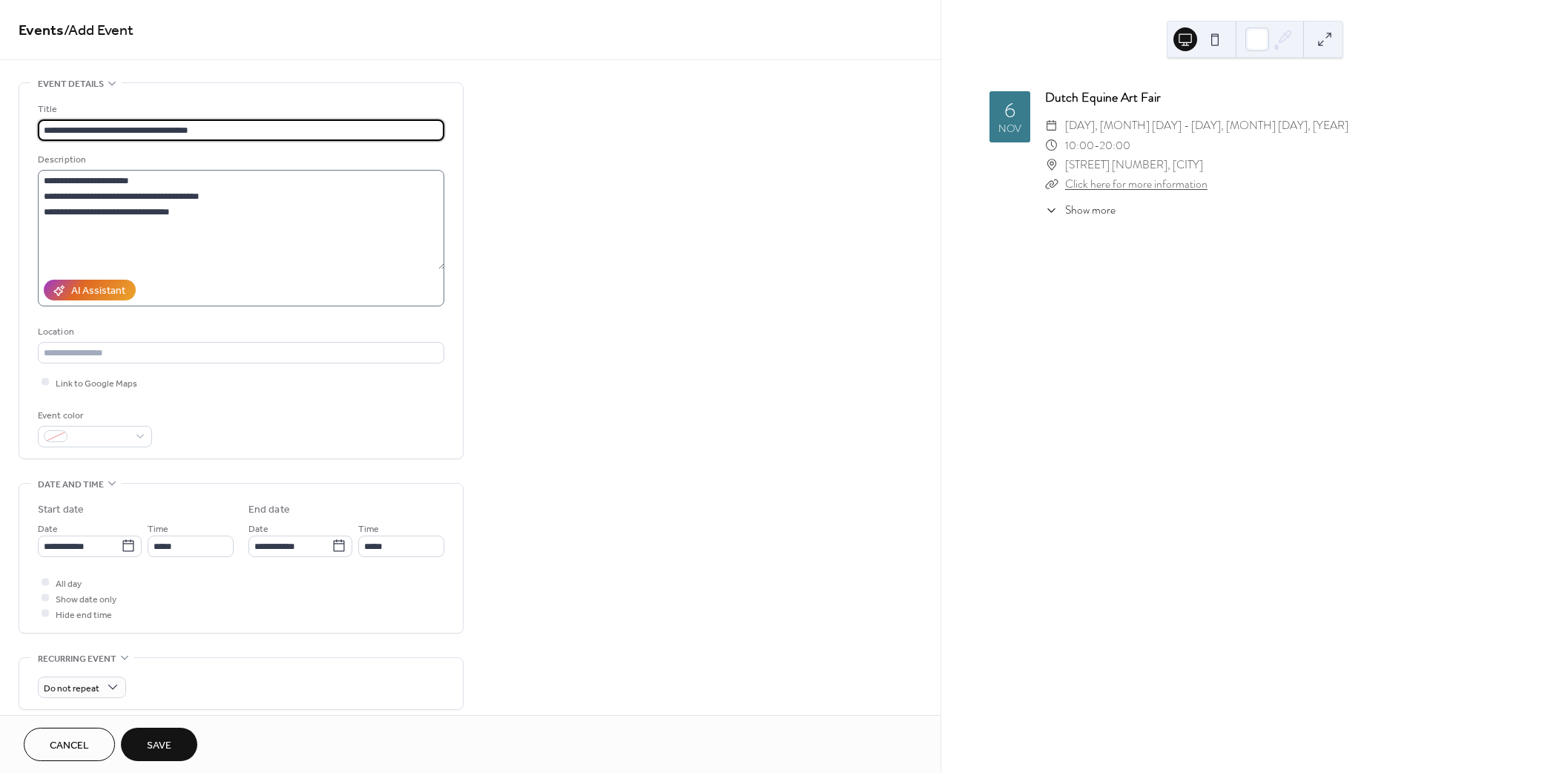 type on "**********" 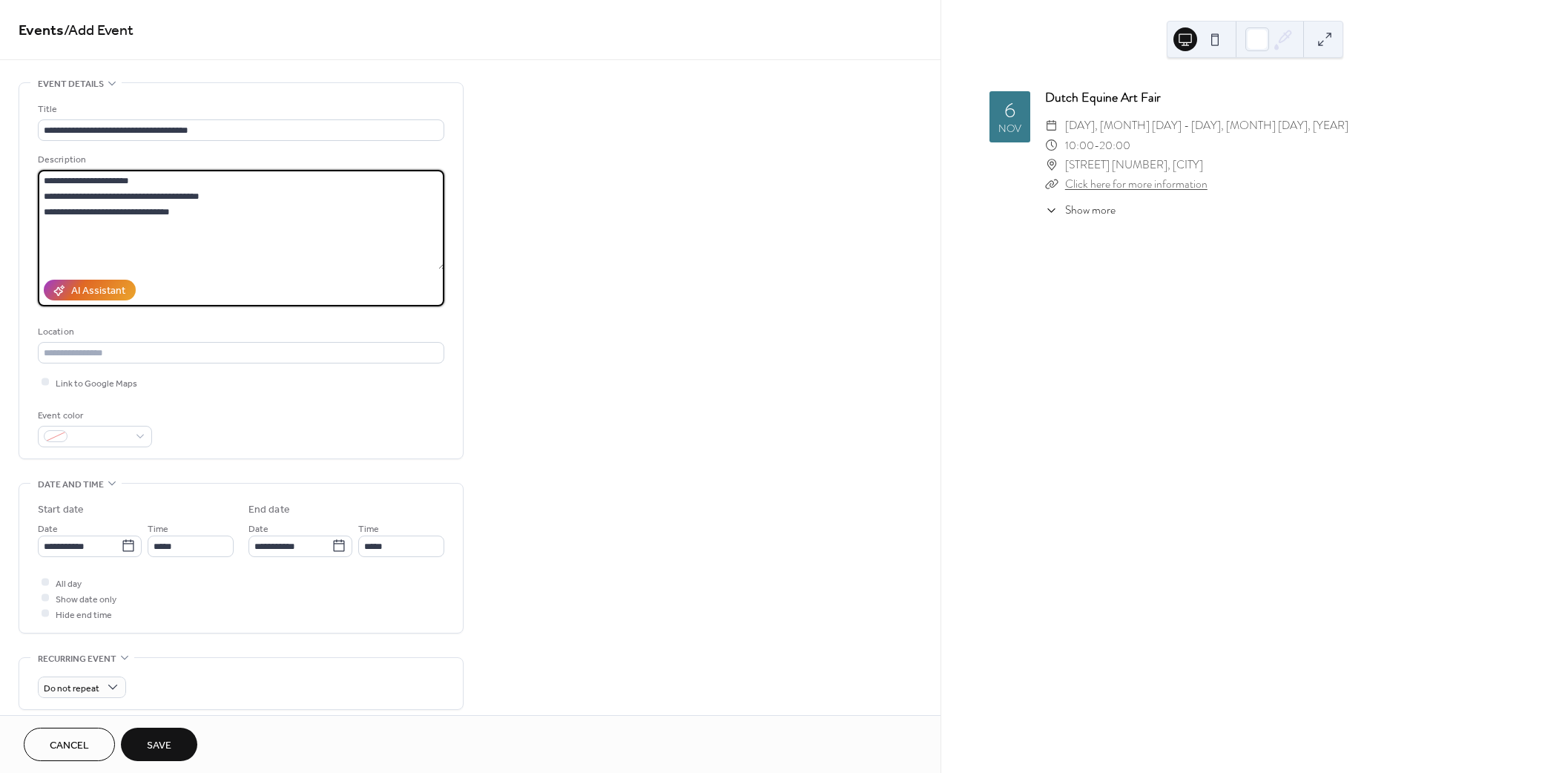 click on "**********" at bounding box center (241, 220) 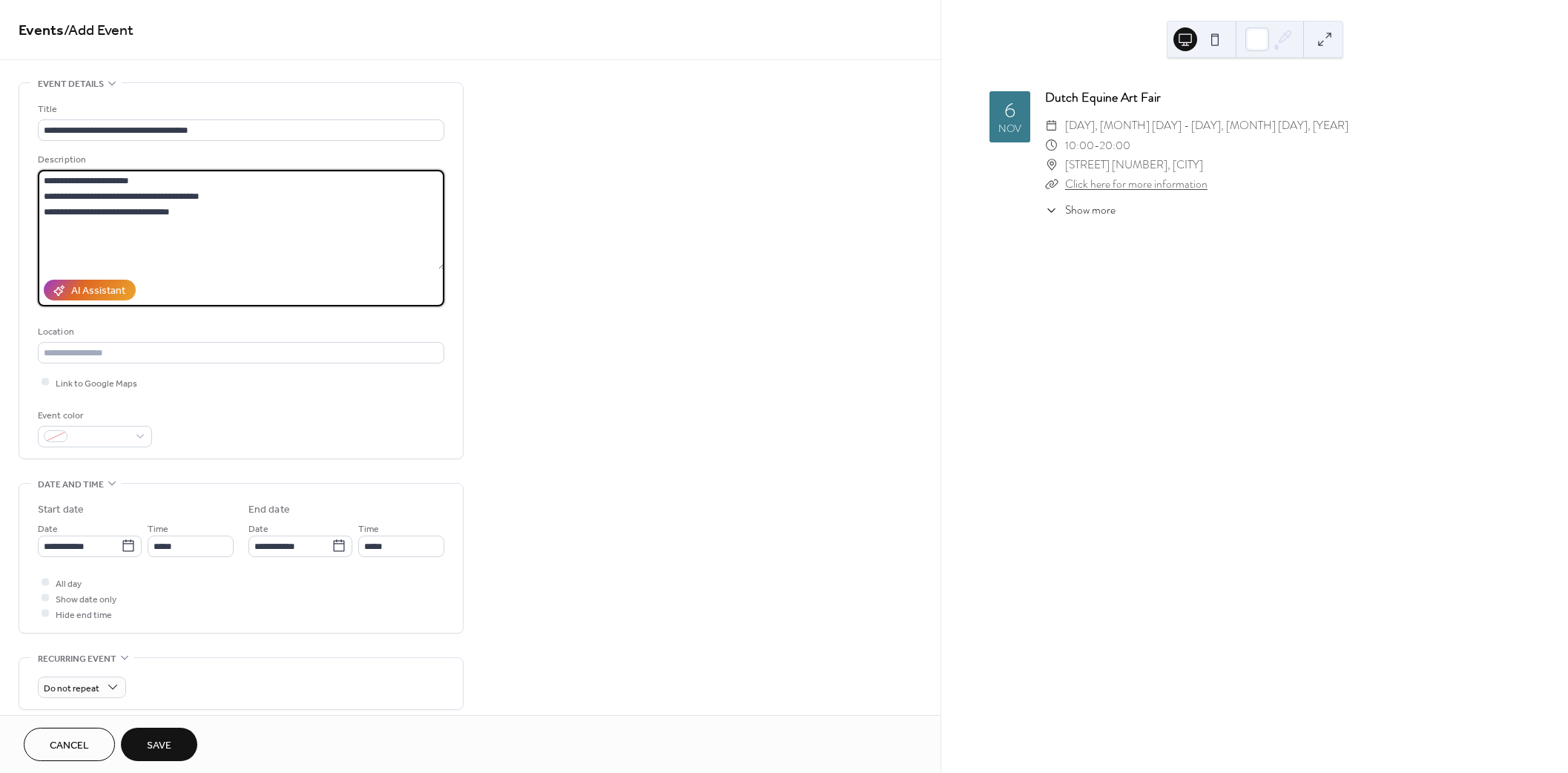 click on "**********" at bounding box center [241, 220] 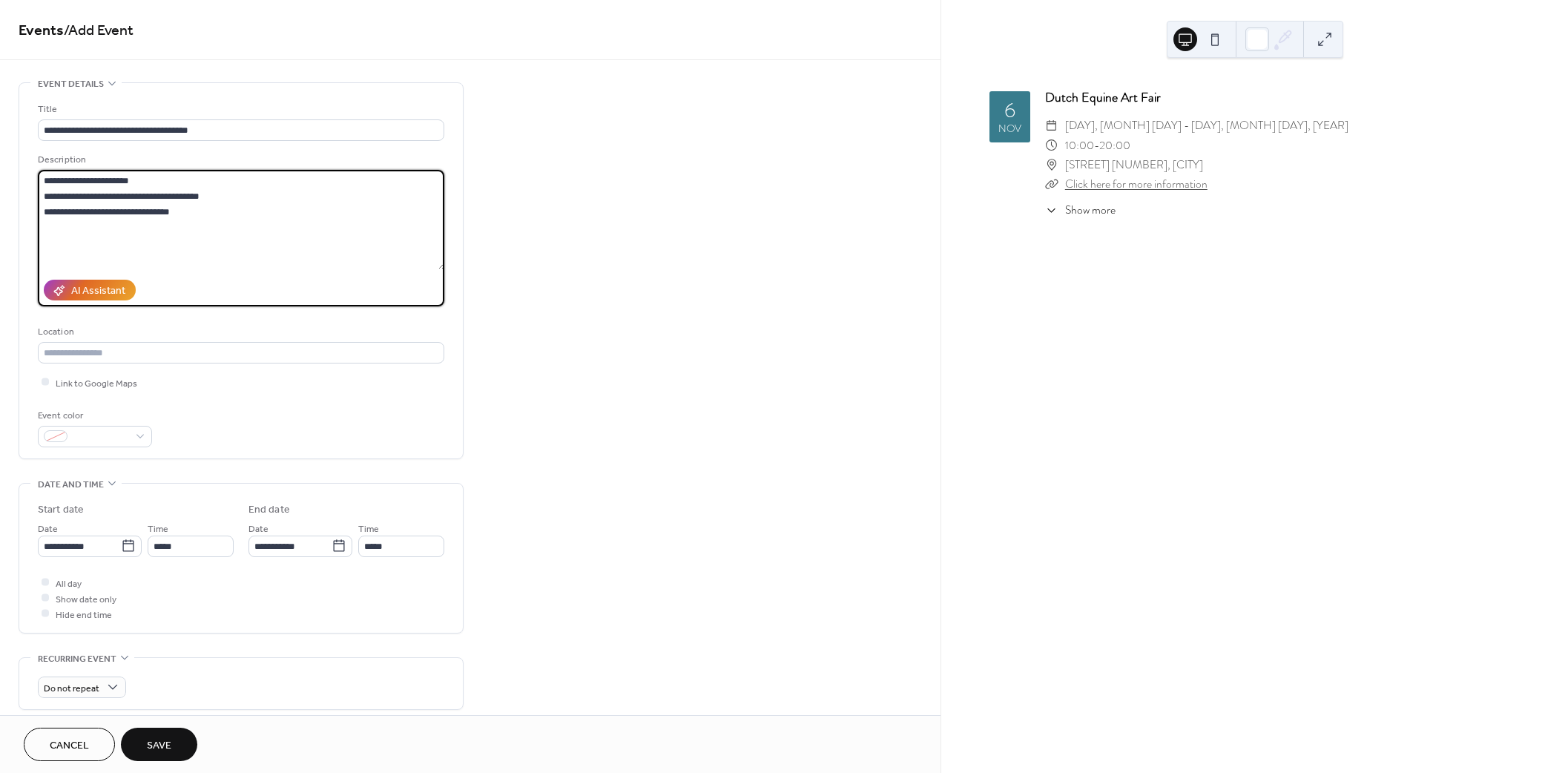 click on "**********" at bounding box center [241, 220] 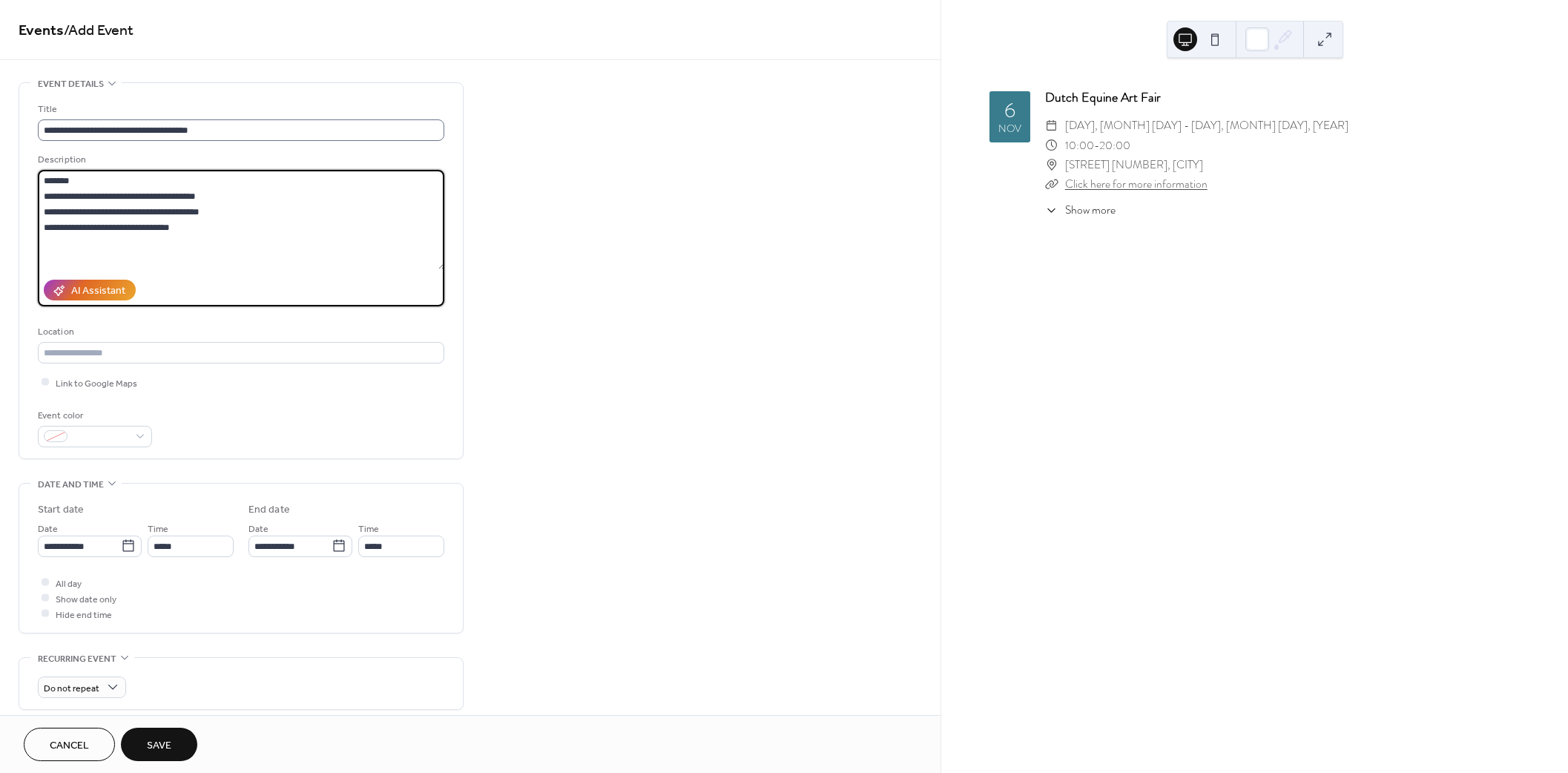 type on "**********" 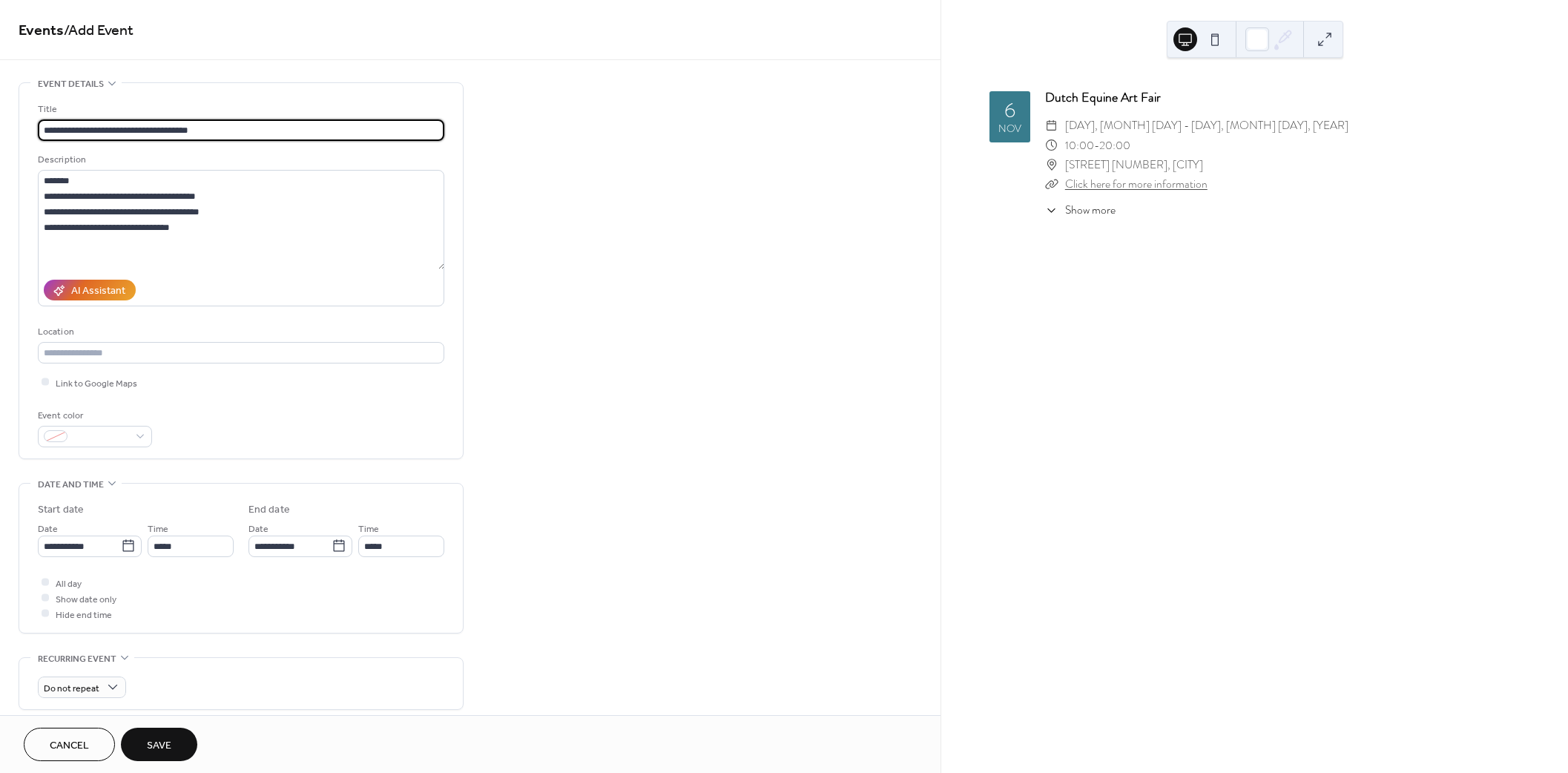 drag, startPoint x: 84, startPoint y: 128, endPoint x: 146, endPoint y: 105, distance: 66.128662 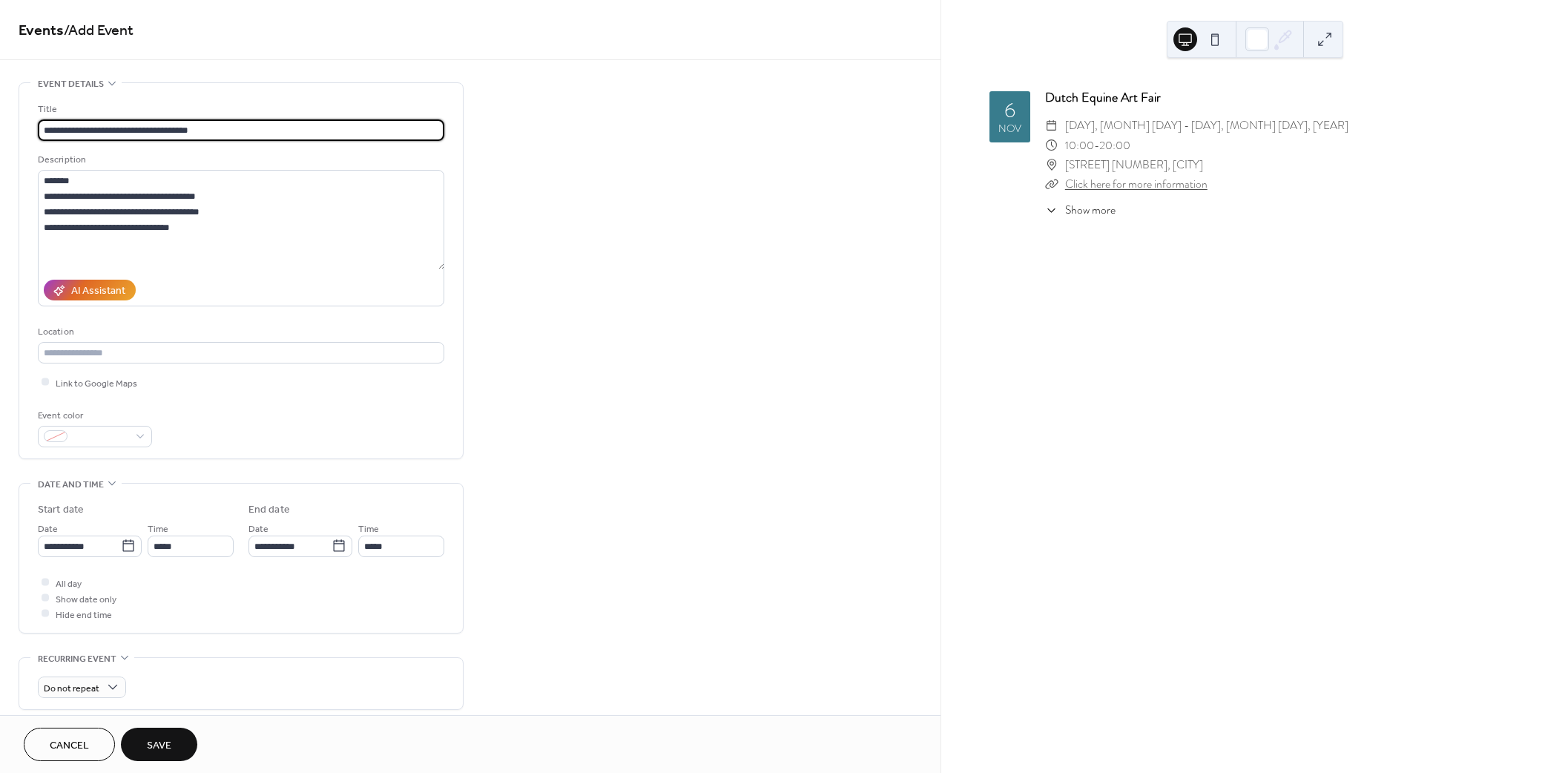 click on "**********" at bounding box center [241, 130] 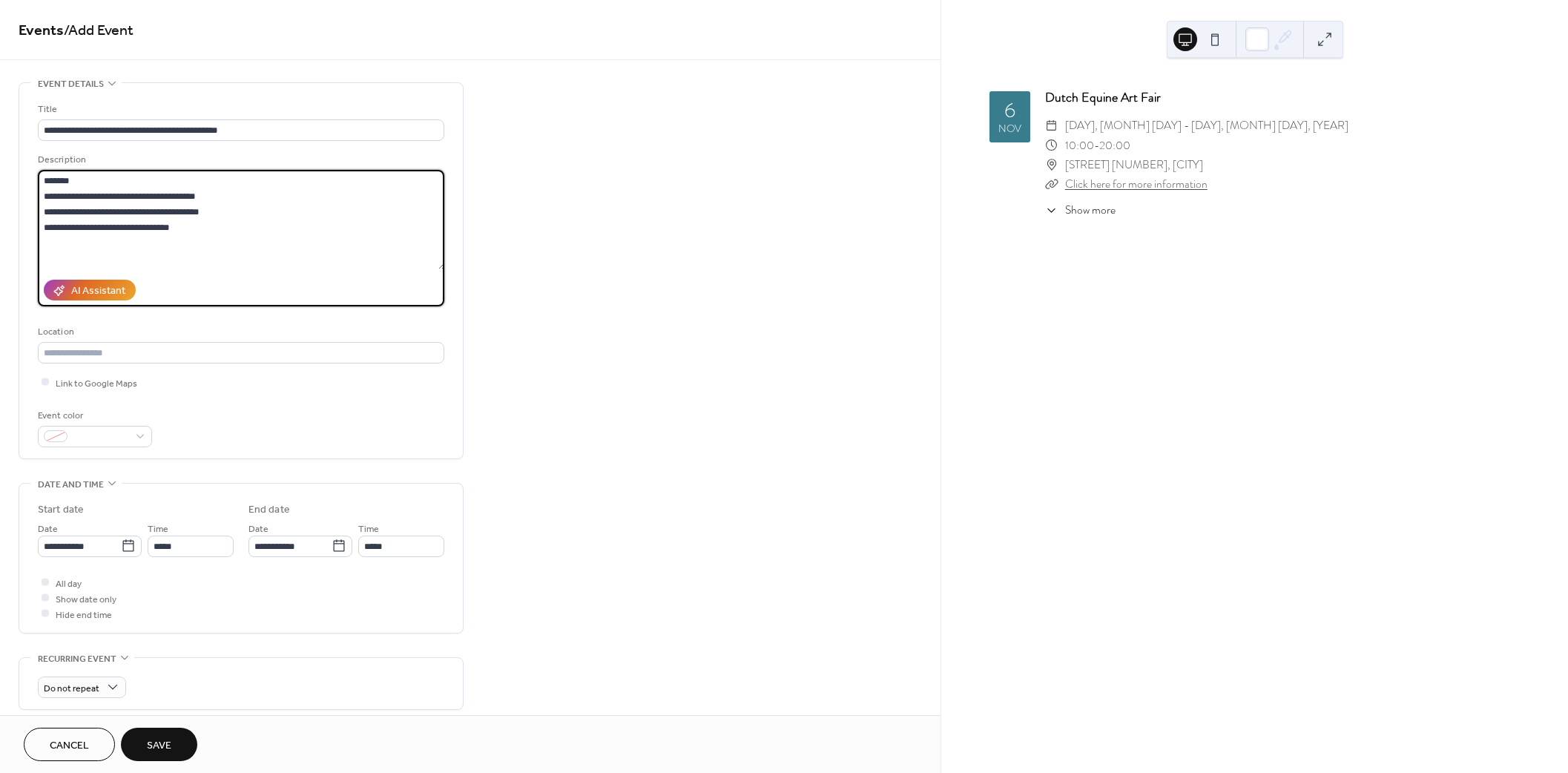 click on "**********" at bounding box center (241, 220) 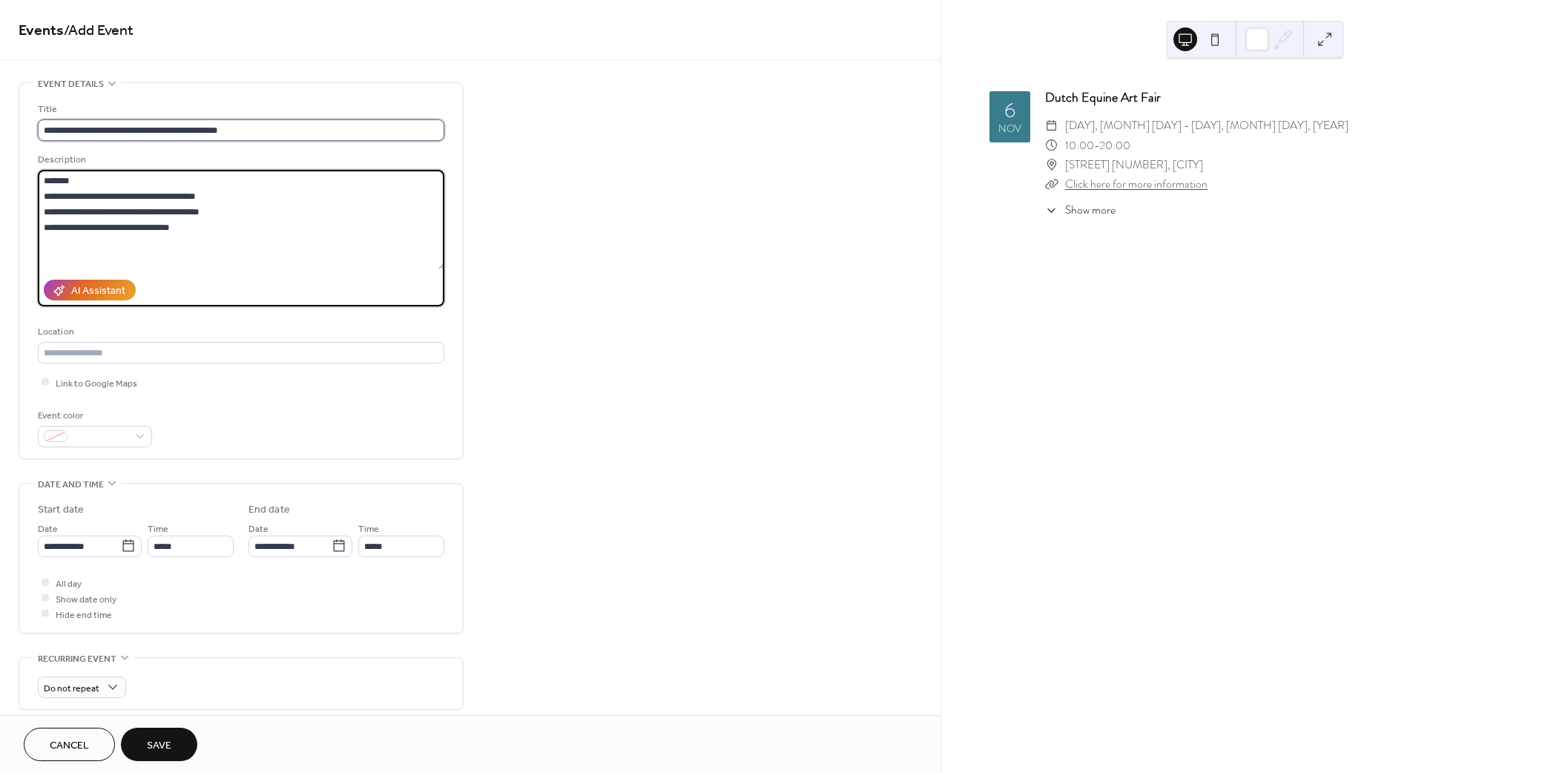 click on "**********" at bounding box center [241, 130] 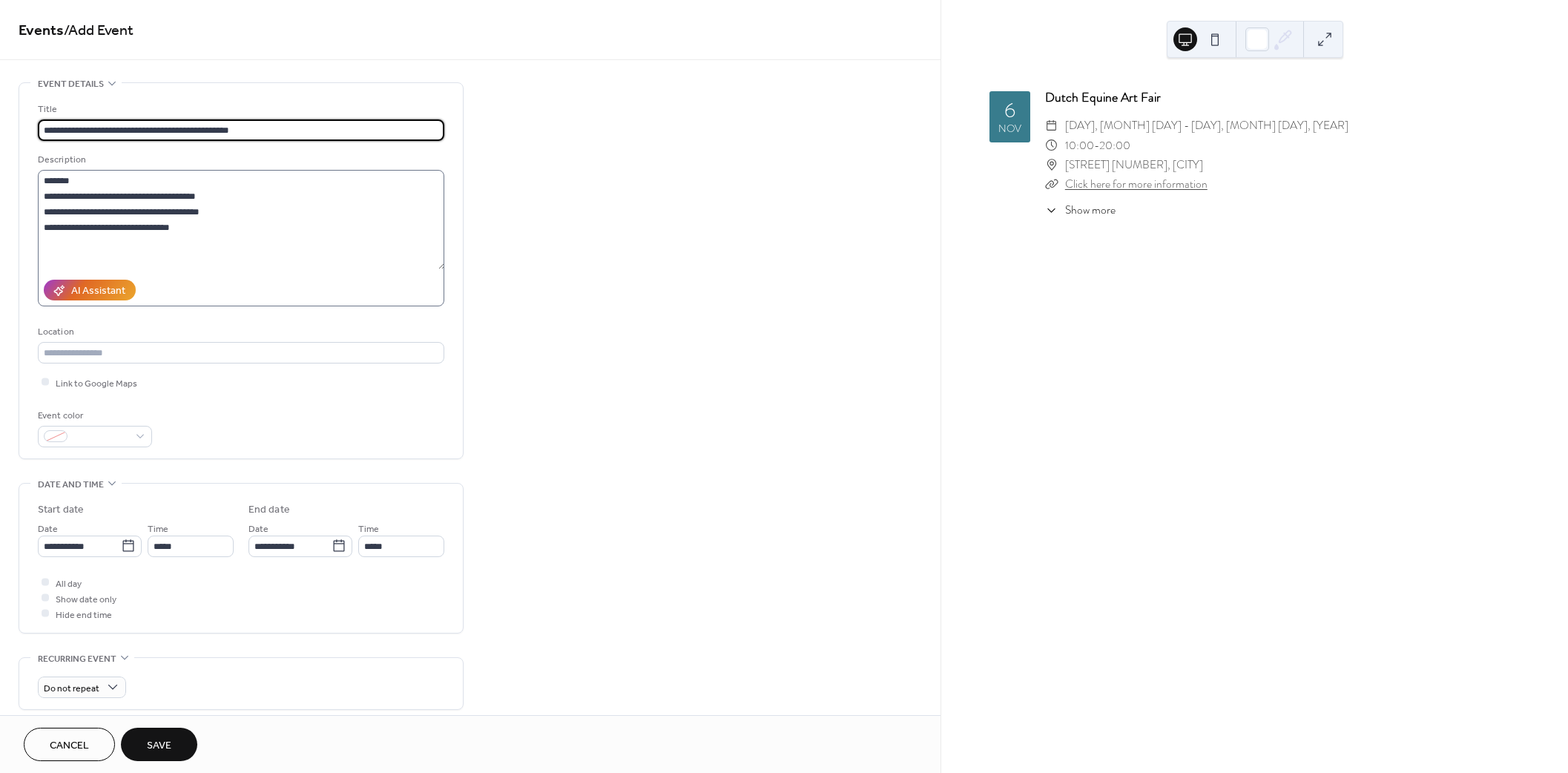 type on "**********" 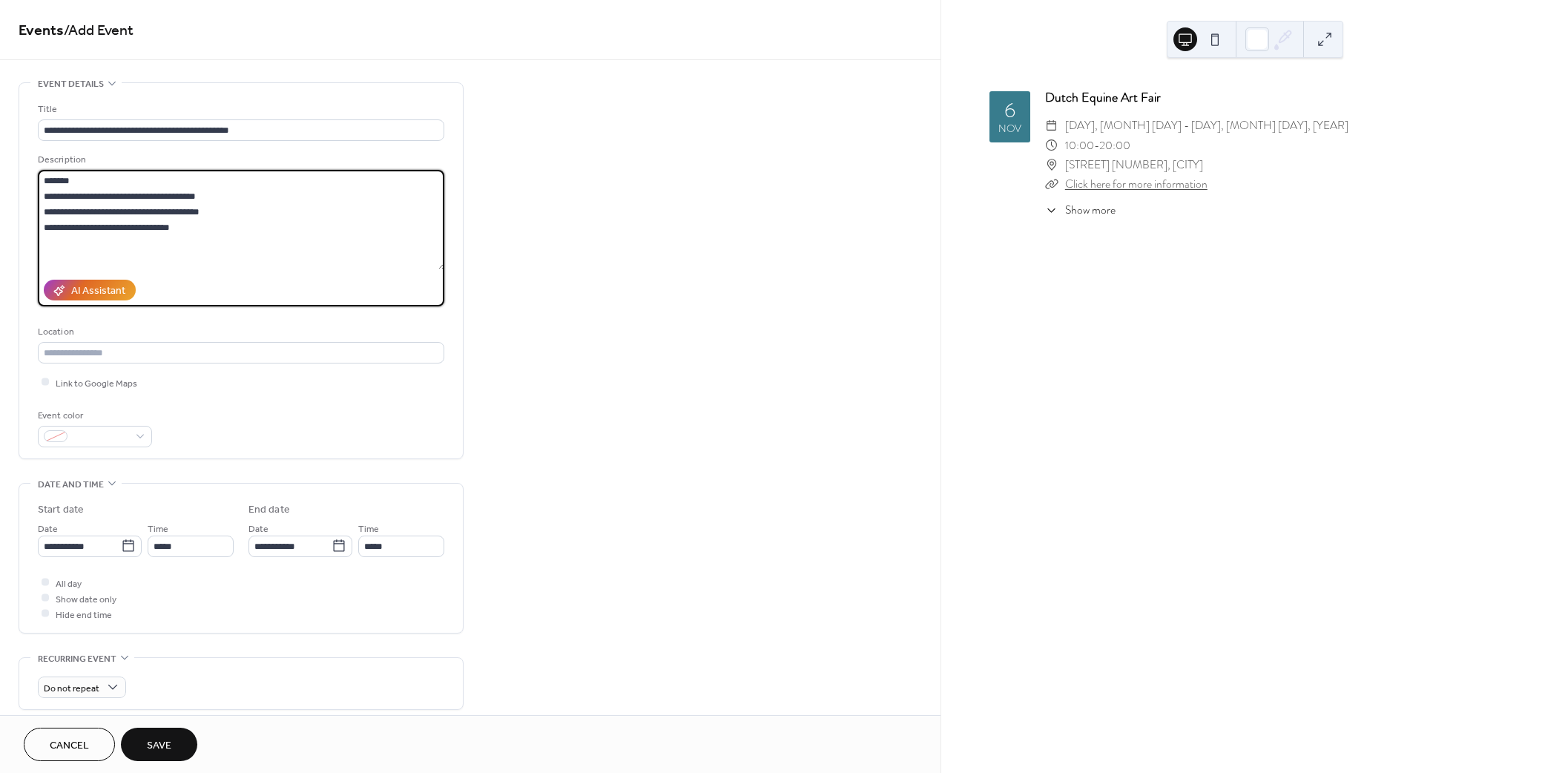 click on "**********" at bounding box center [241, 220] 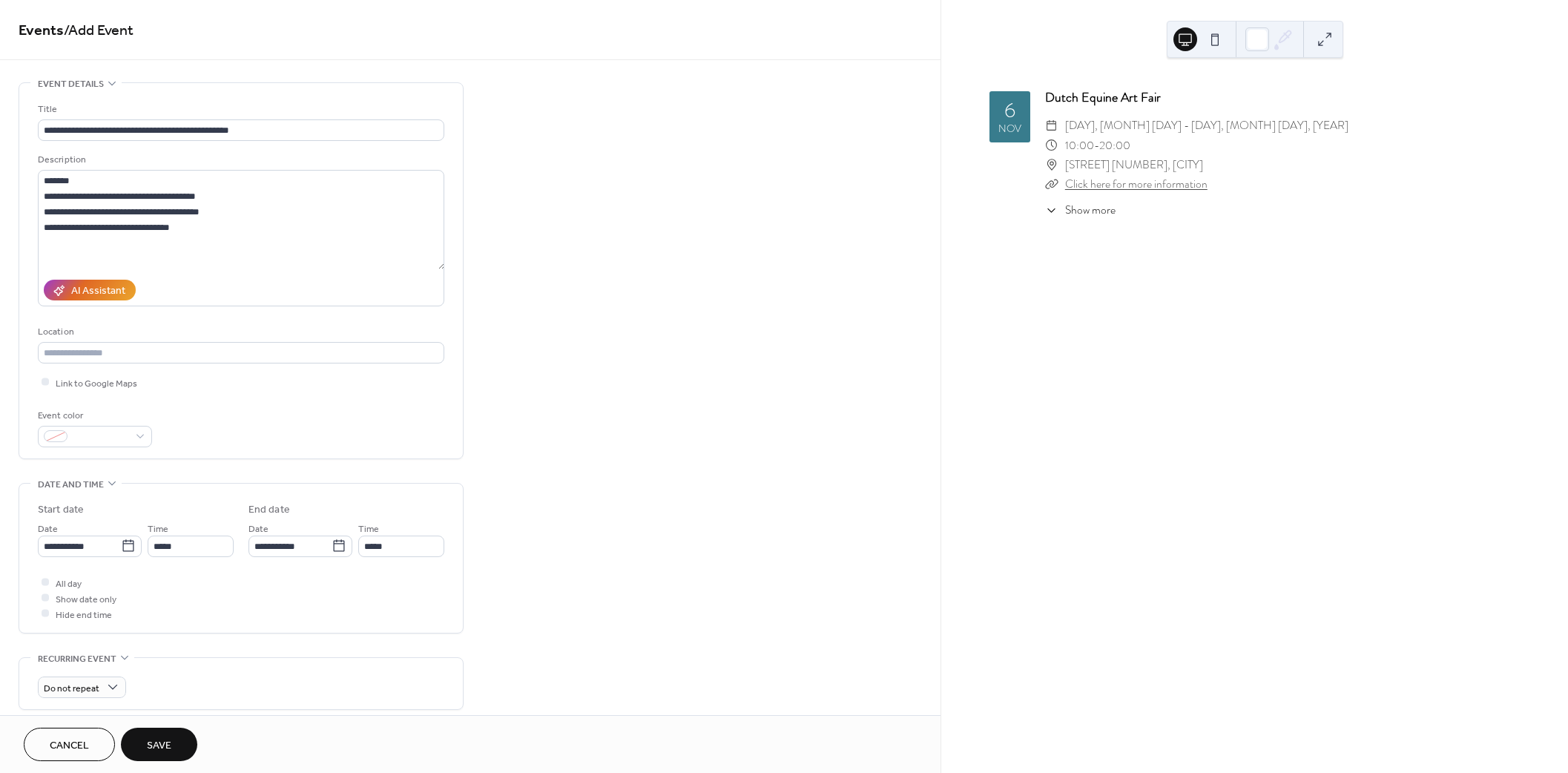 click on "Save" at bounding box center [159, 744] 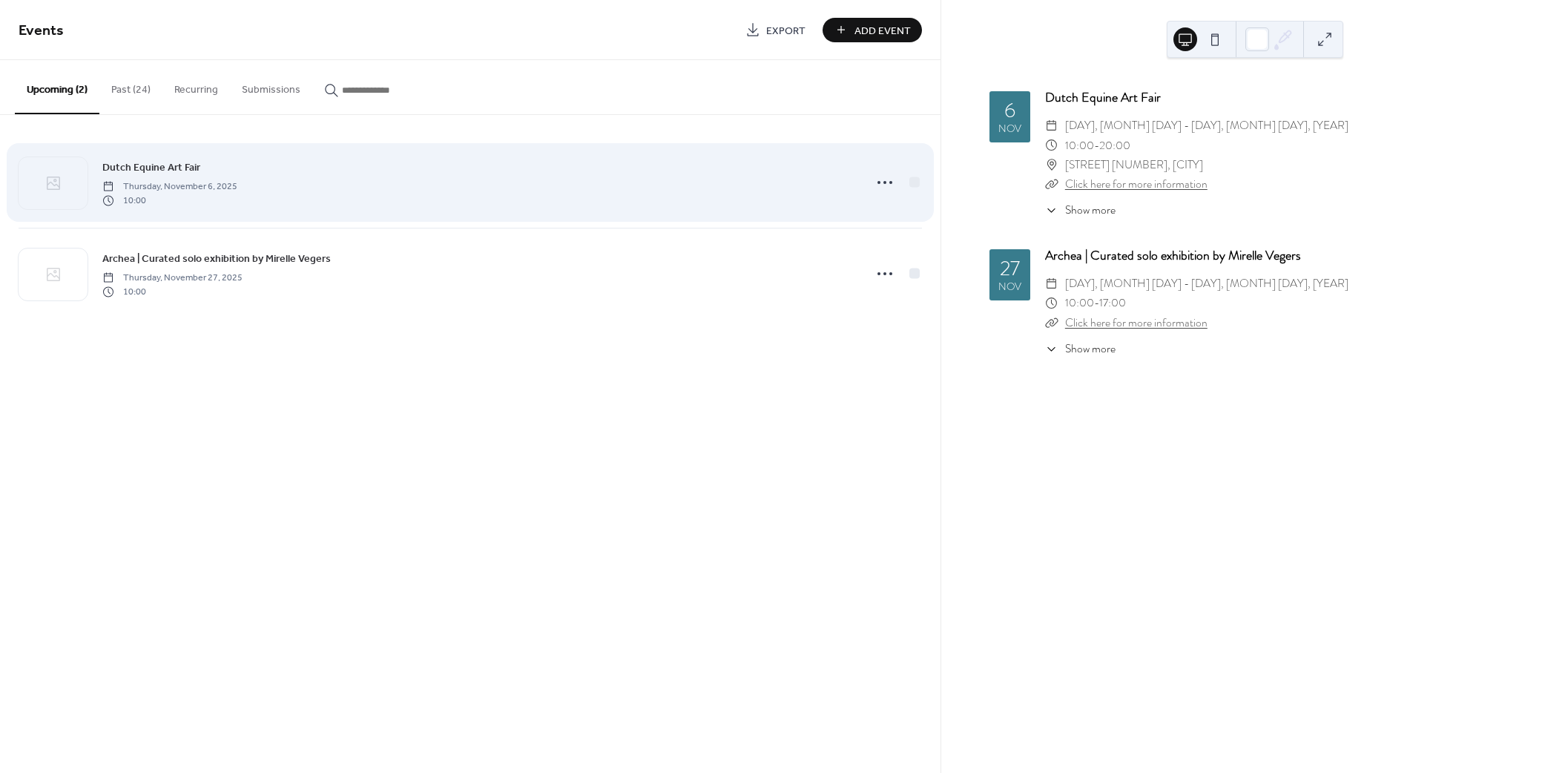 drag, startPoint x: 884, startPoint y: 184, endPoint x: 843, endPoint y: 179, distance: 41.303753 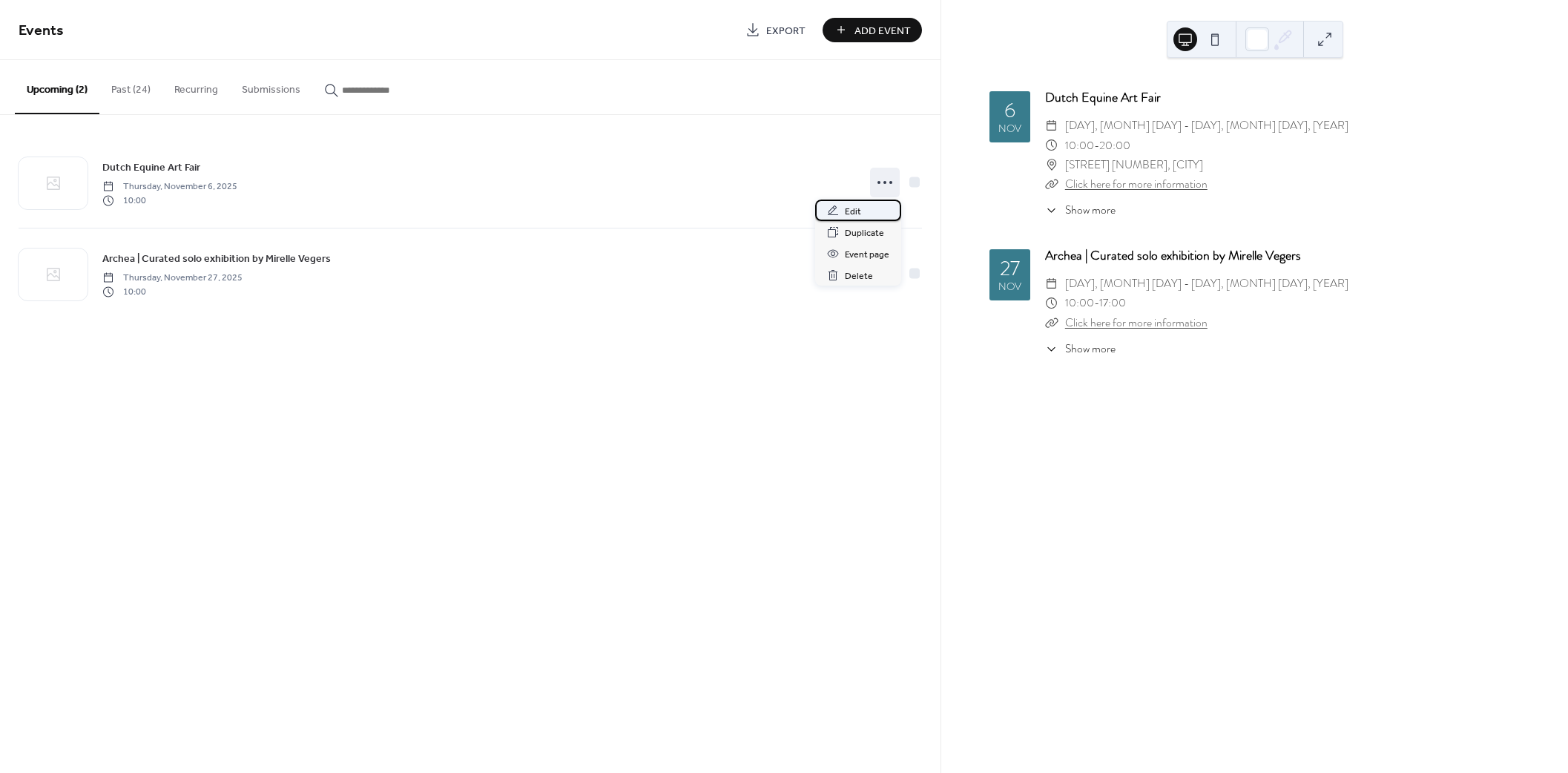 click on "Edit" at bounding box center [858, 210] 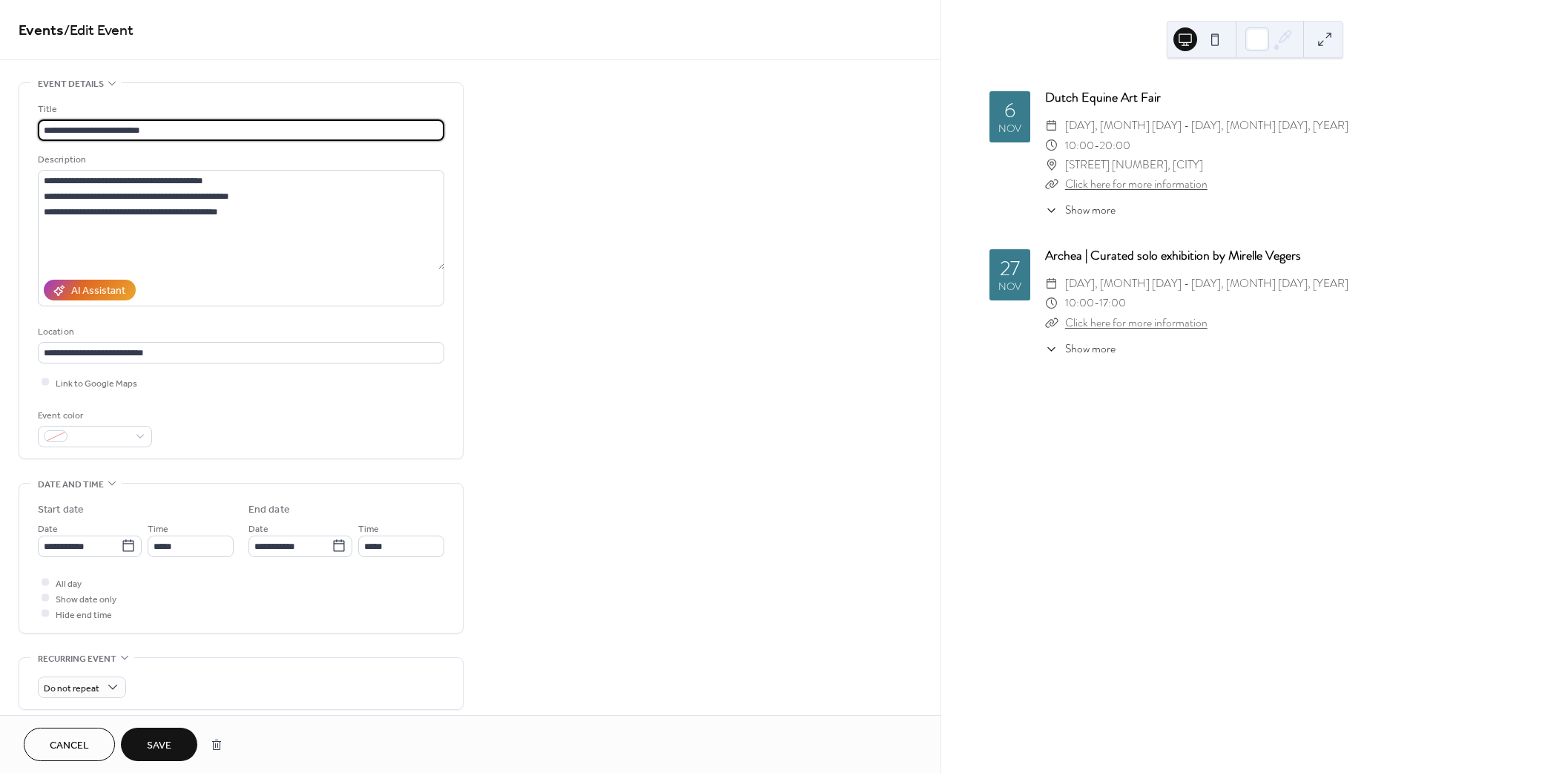 type on "**********" 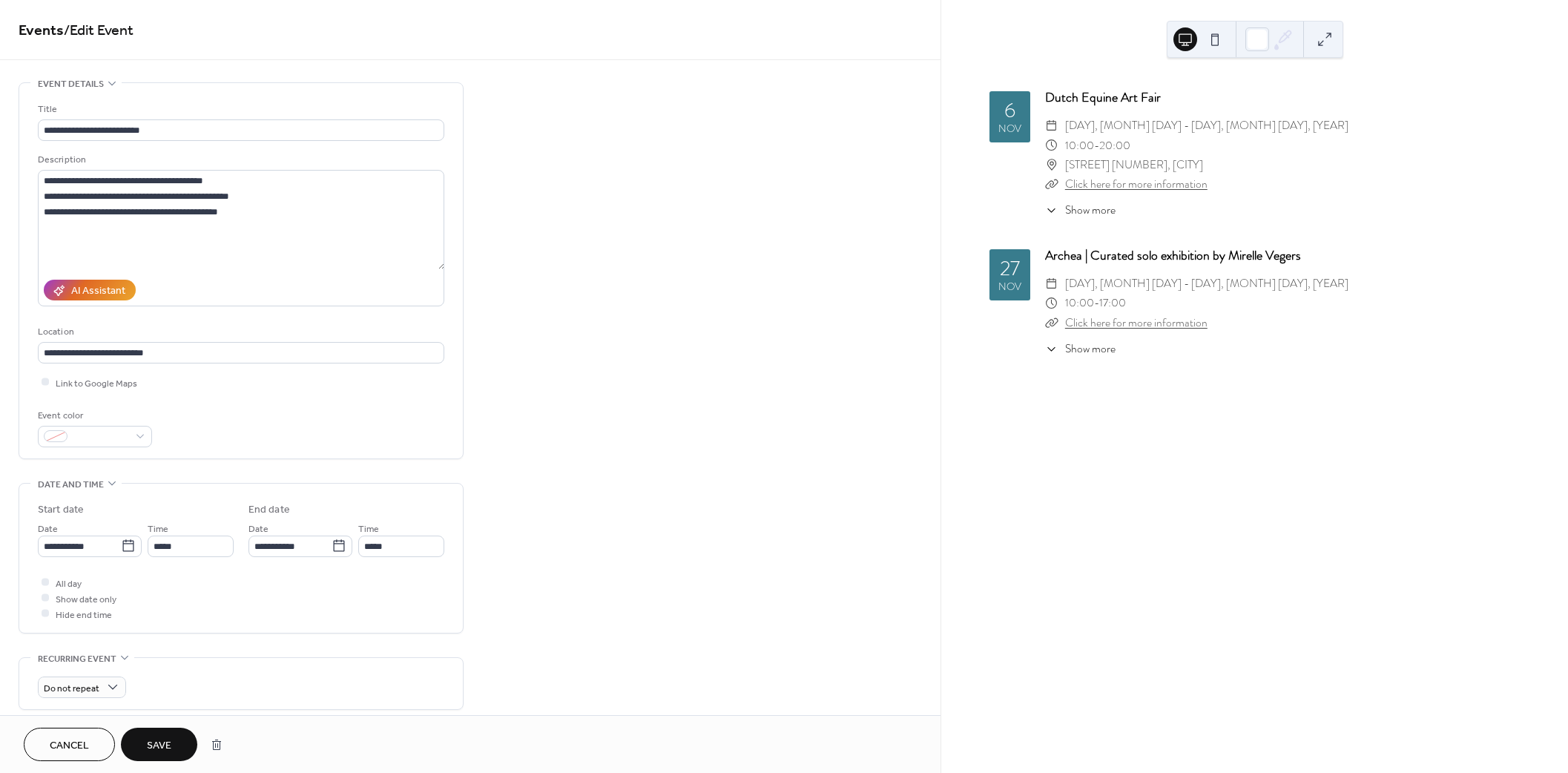 click on "Save" at bounding box center [159, 746] 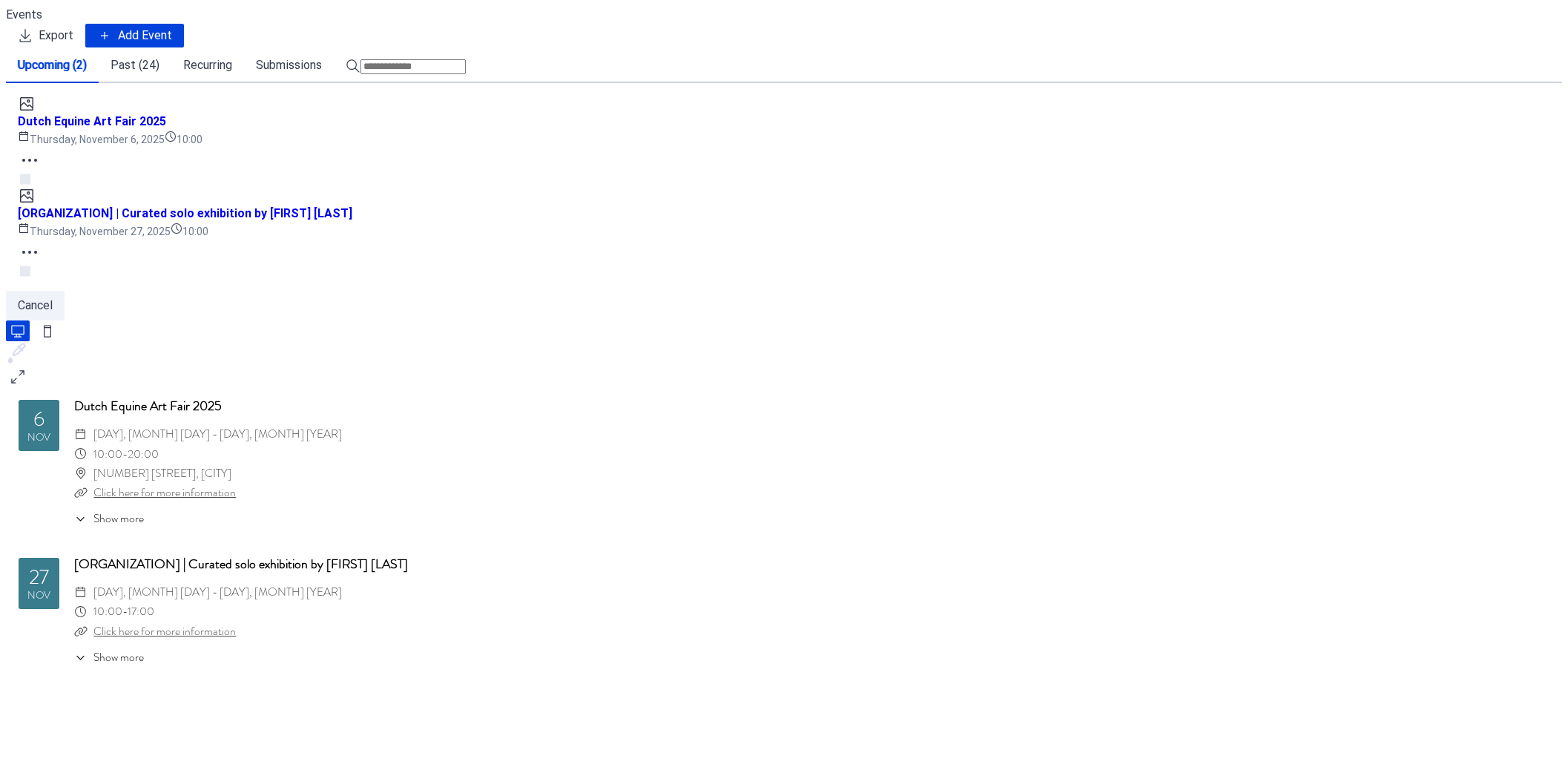 scroll, scrollTop: 0, scrollLeft: 0, axis: both 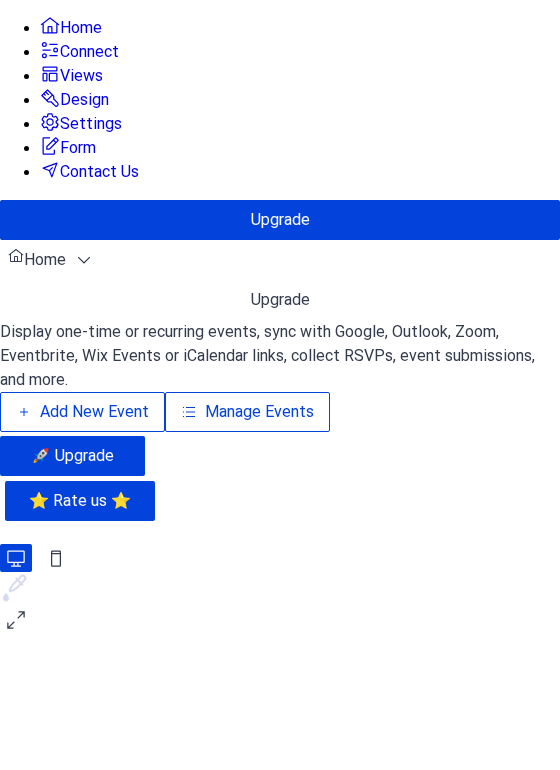 click on "Manage Events" at bounding box center [259, 412] 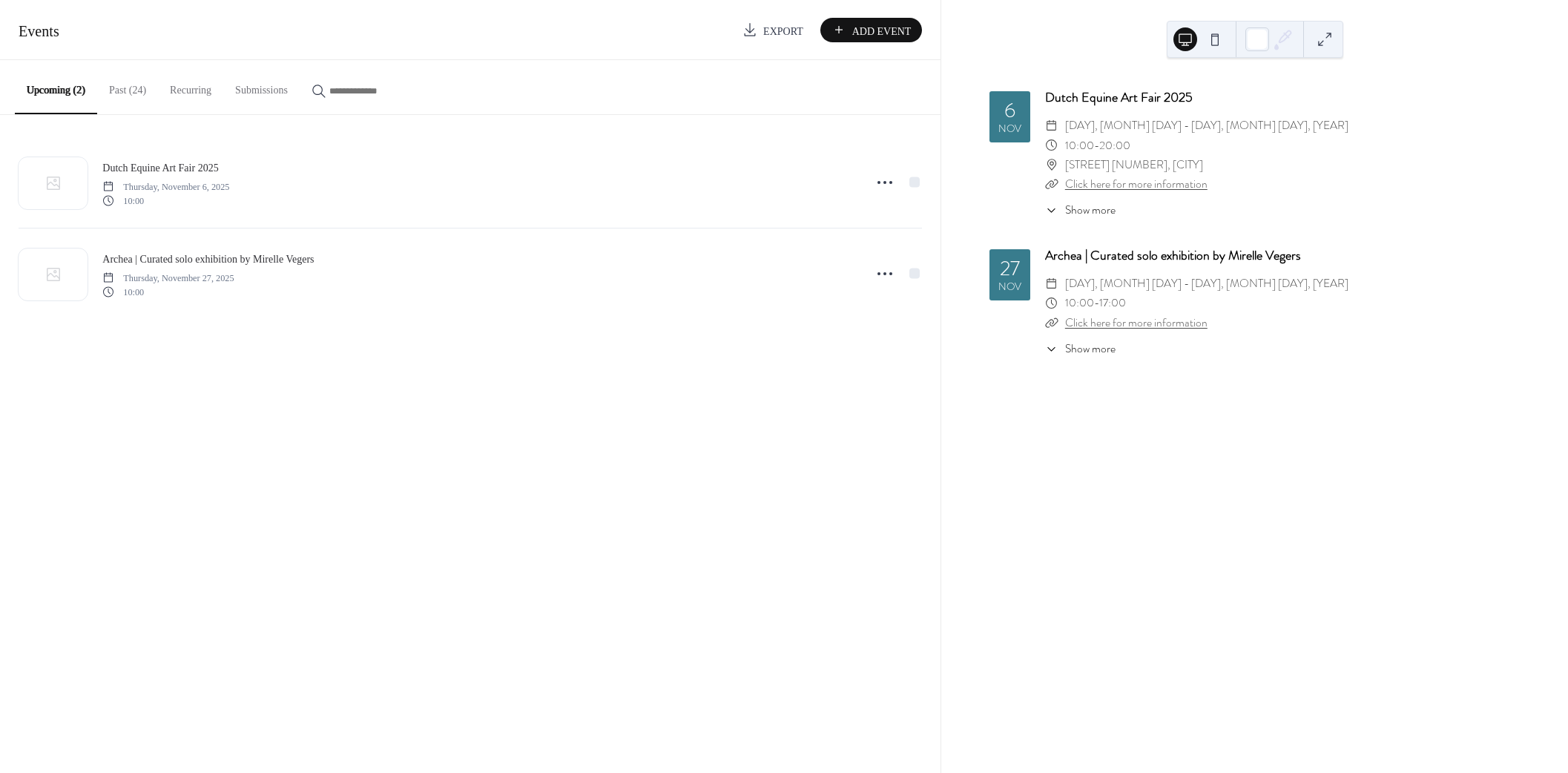 scroll, scrollTop: 0, scrollLeft: 0, axis: both 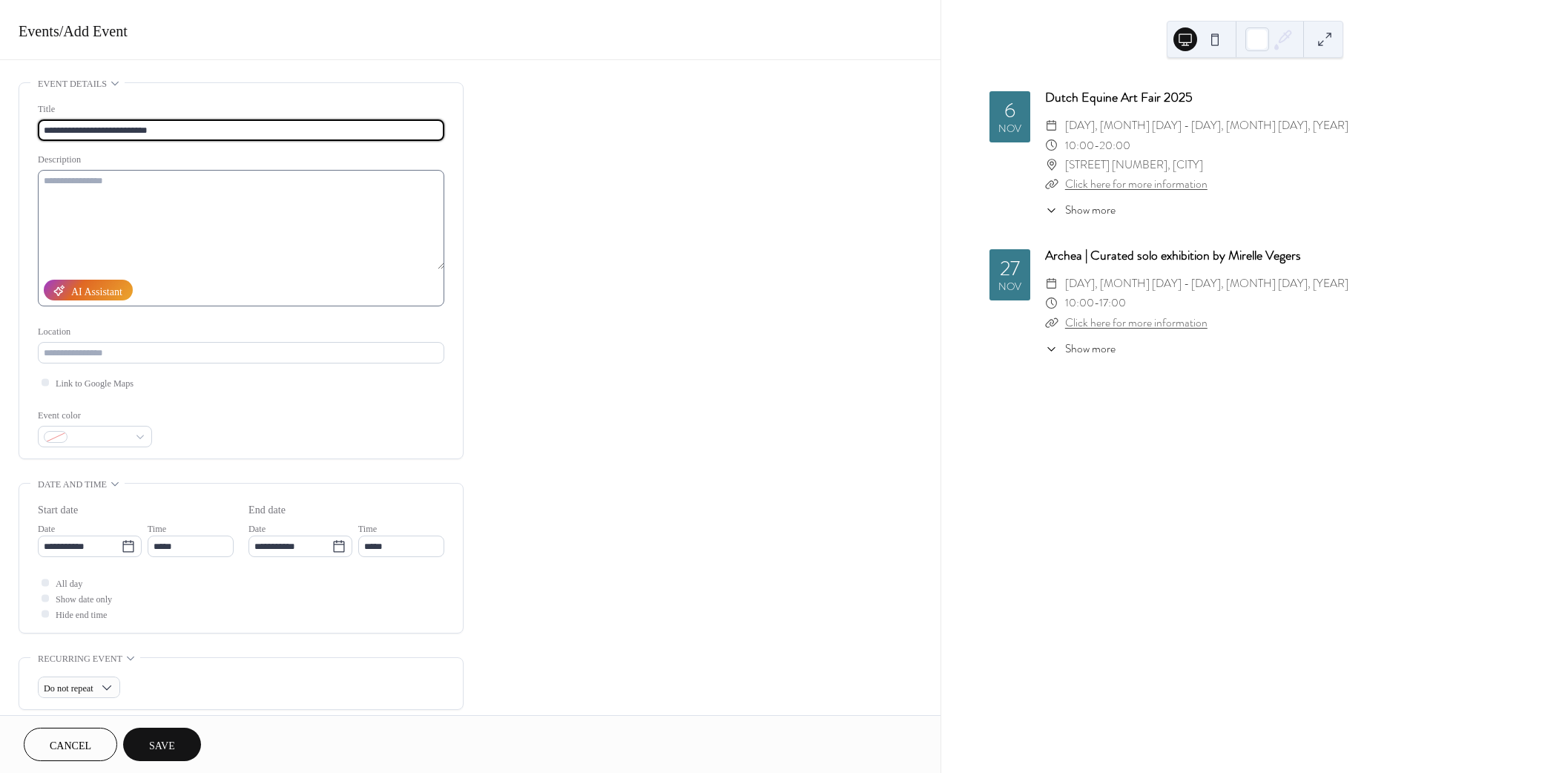 type on "**********" 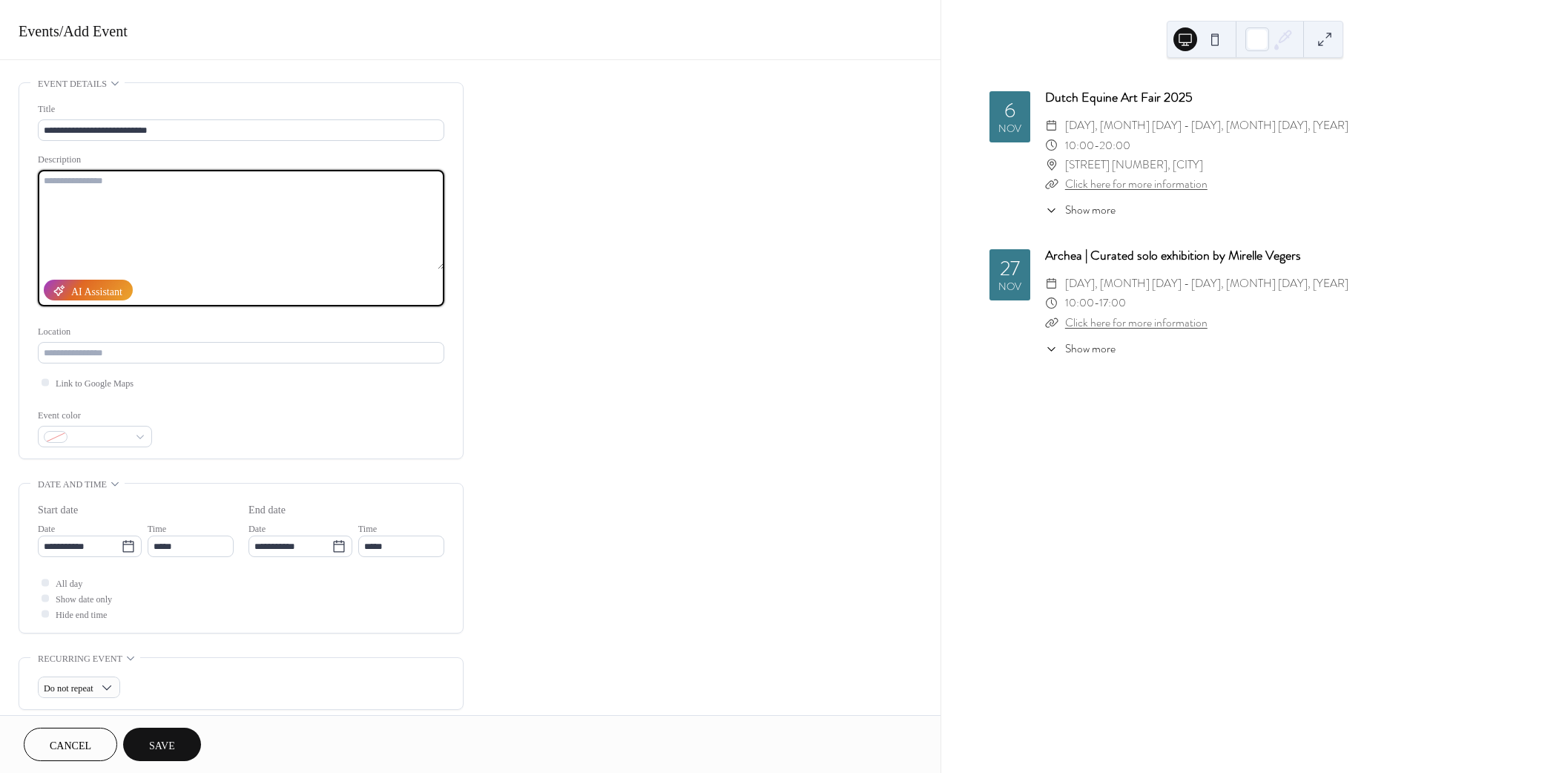 drag, startPoint x: 88, startPoint y: 221, endPoint x: 85, endPoint y: 214, distance: 7.61577 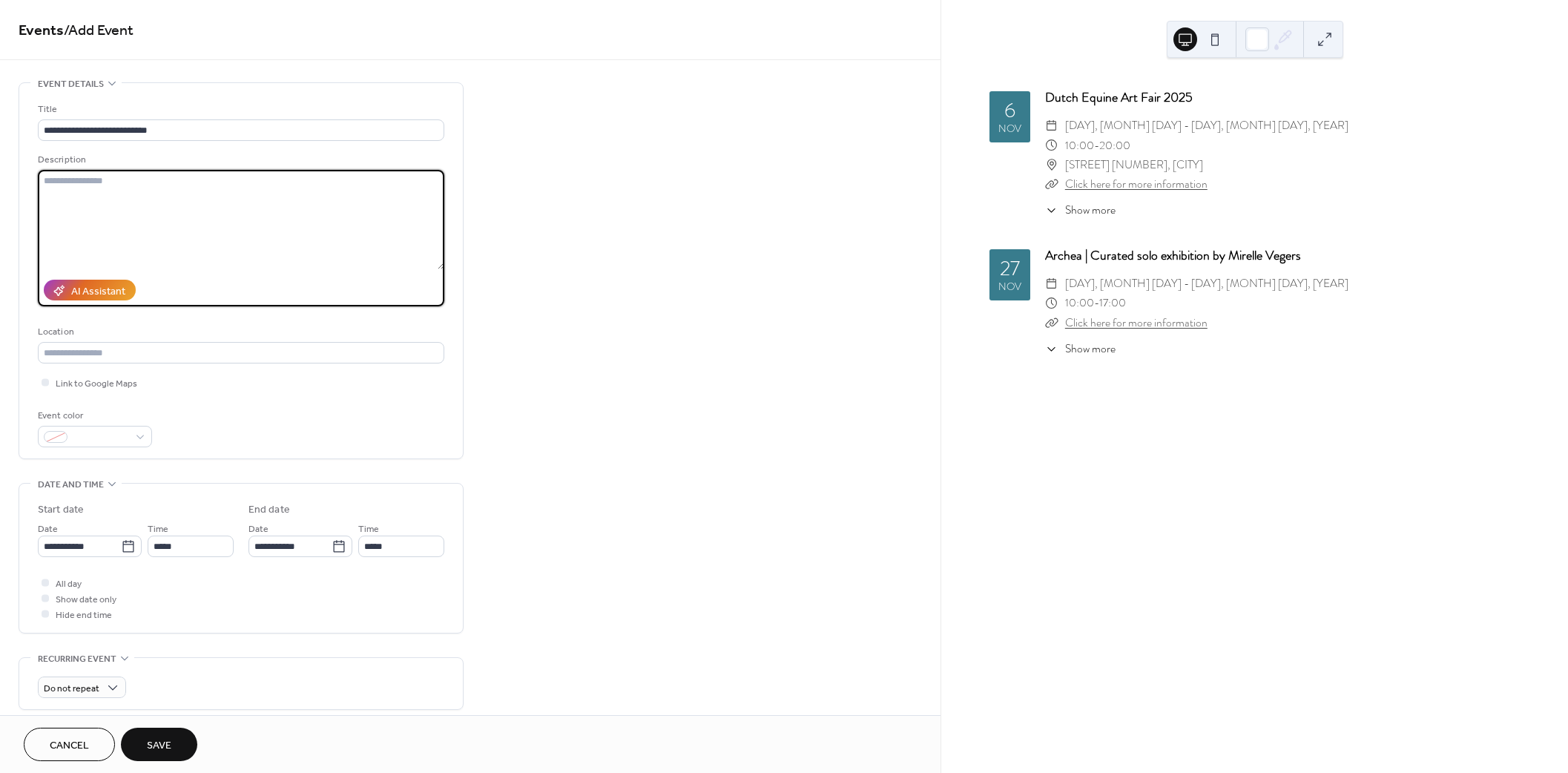 click at bounding box center (241, 220) 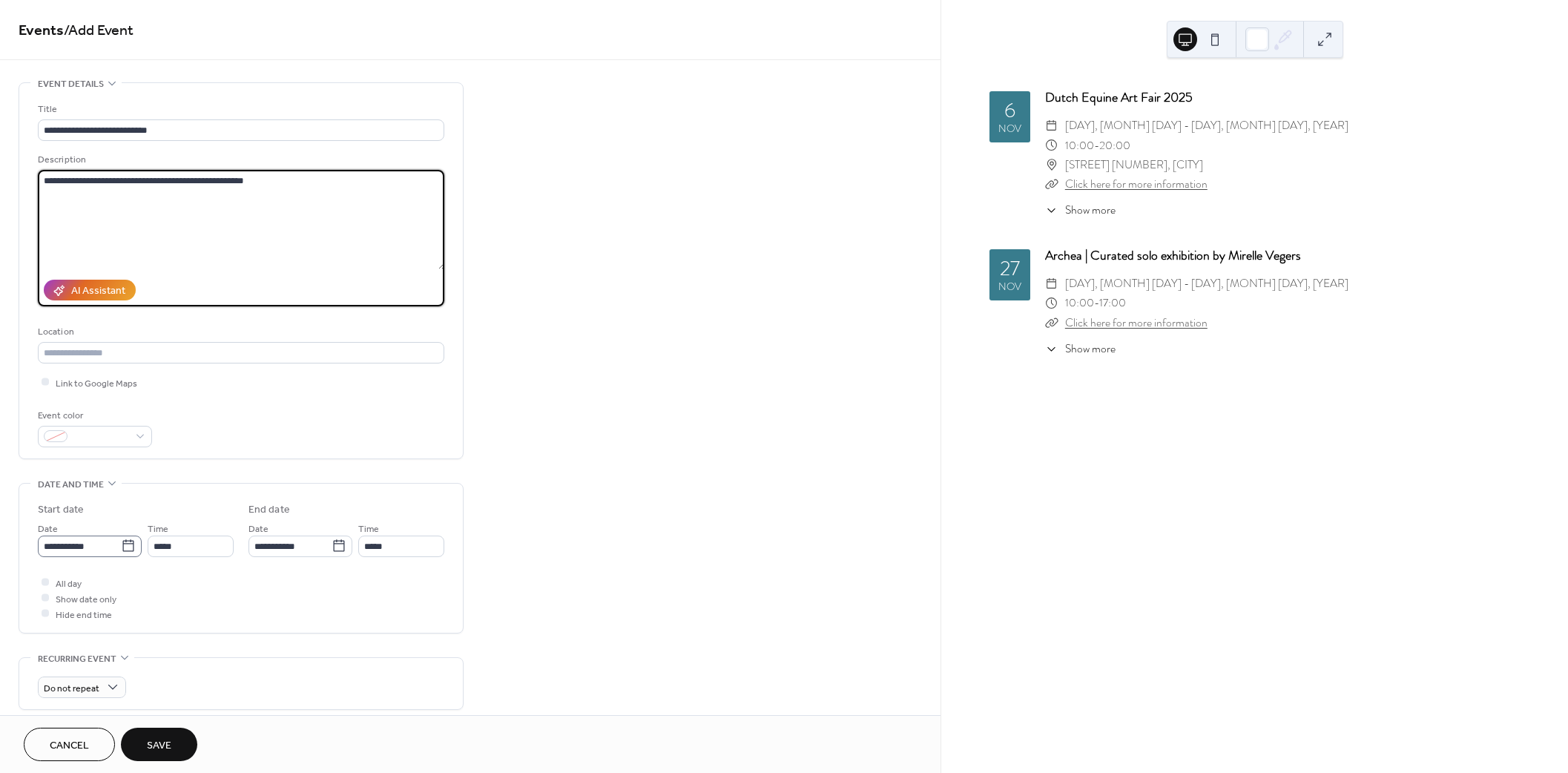 type on "**********" 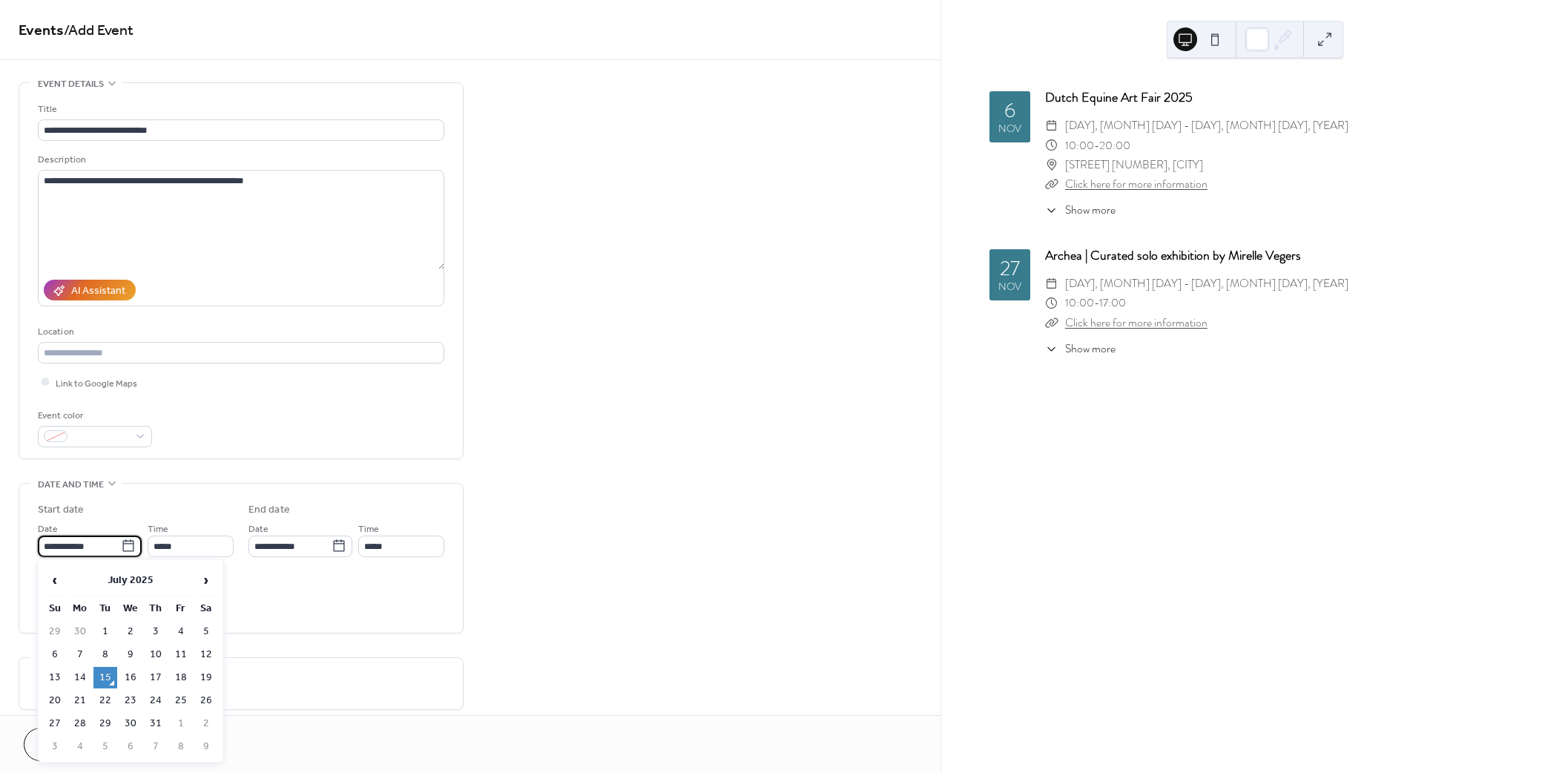 click on "**********" at bounding box center [79, 546] 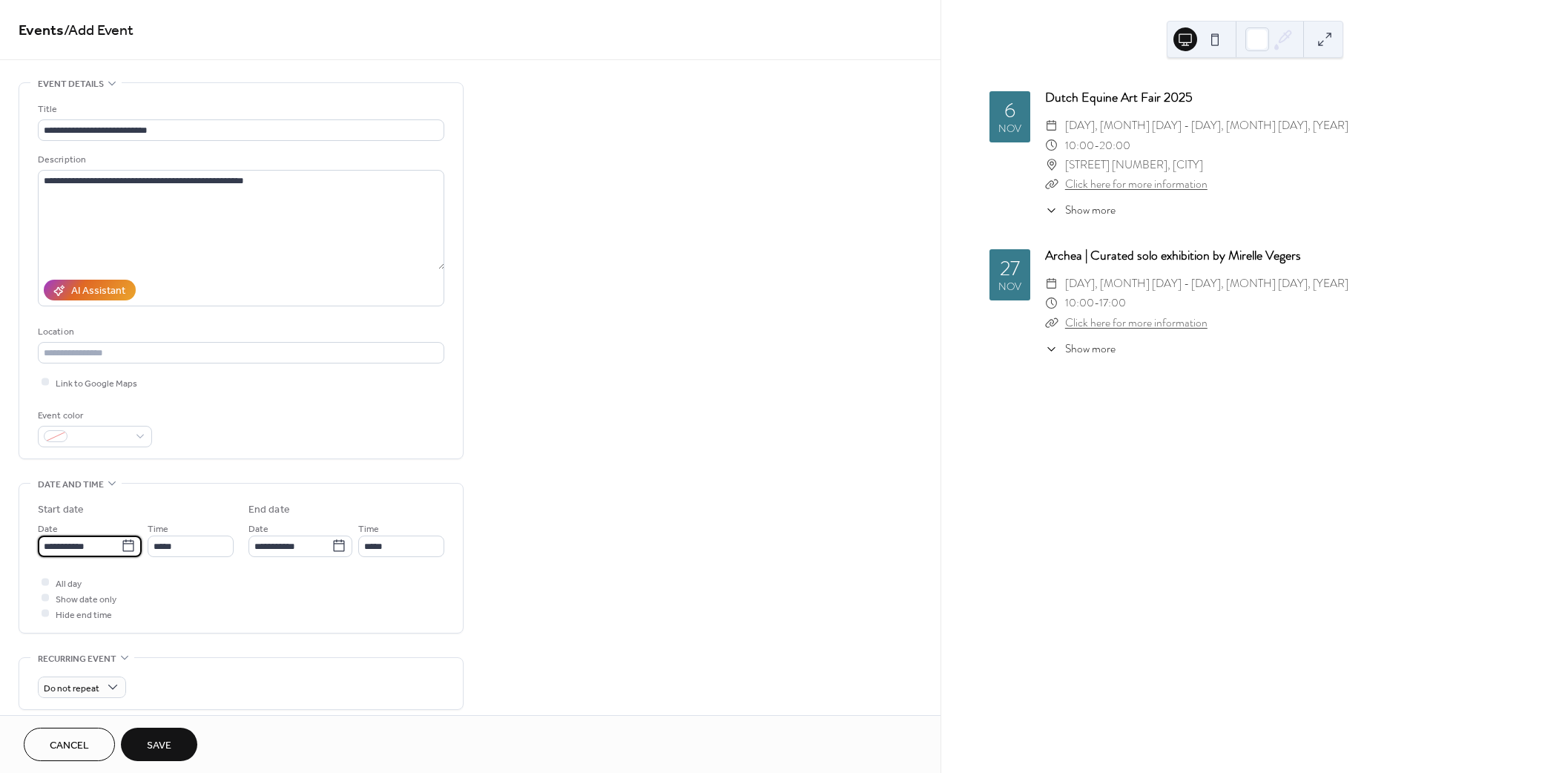 click on "**********" at bounding box center [79, 546] 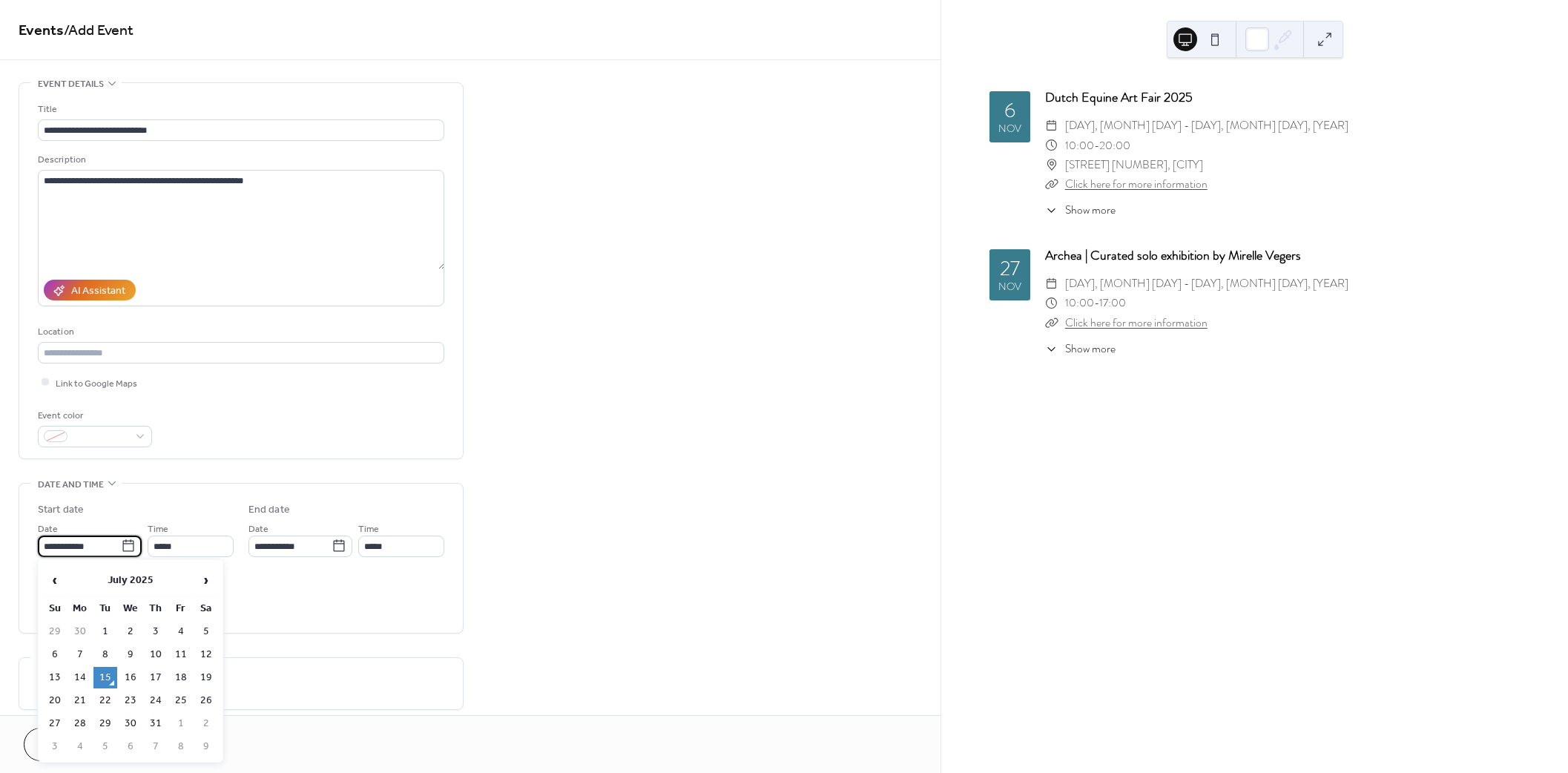 click on "**********" at bounding box center [79, 546] 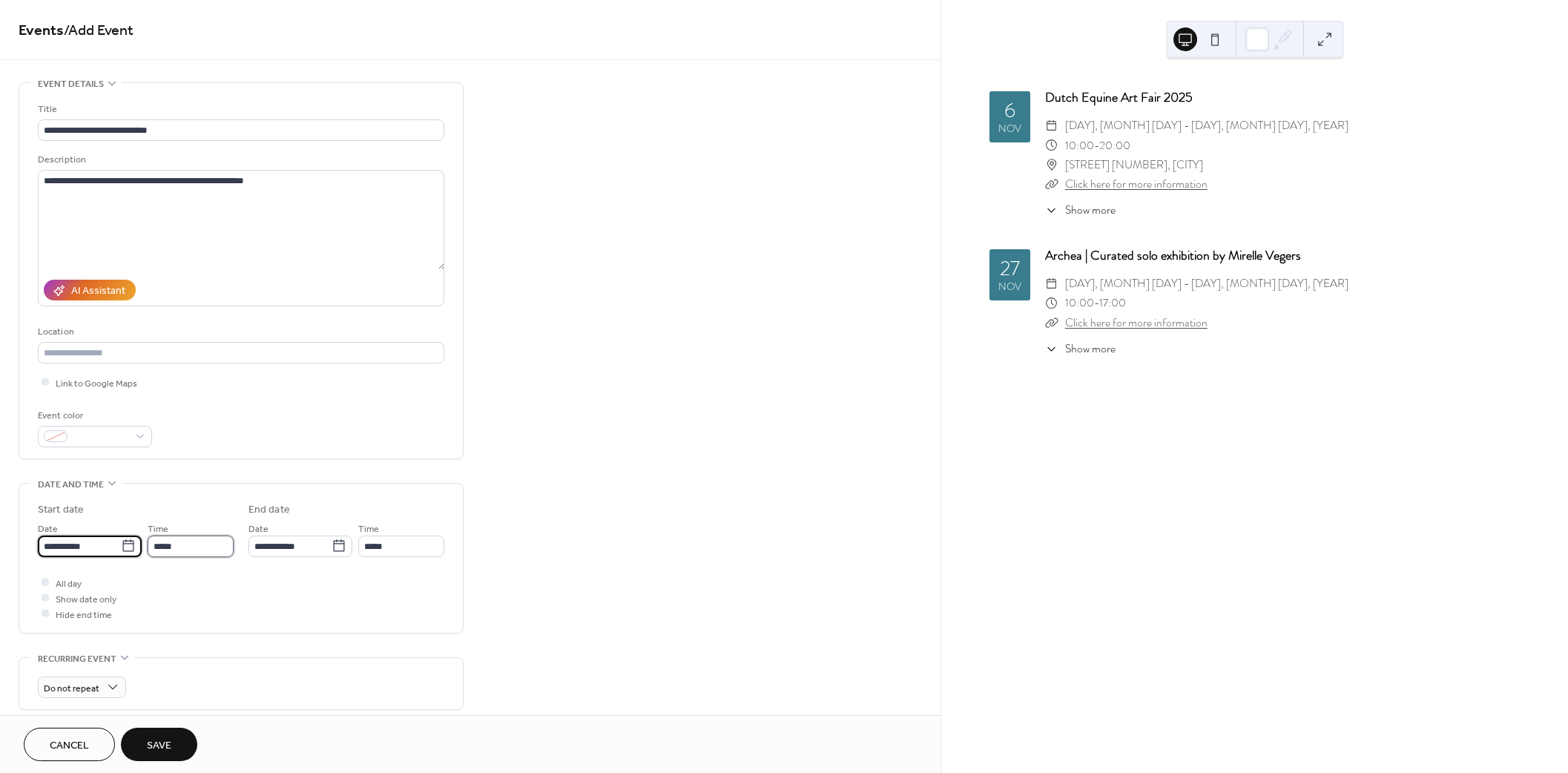 type on "**********" 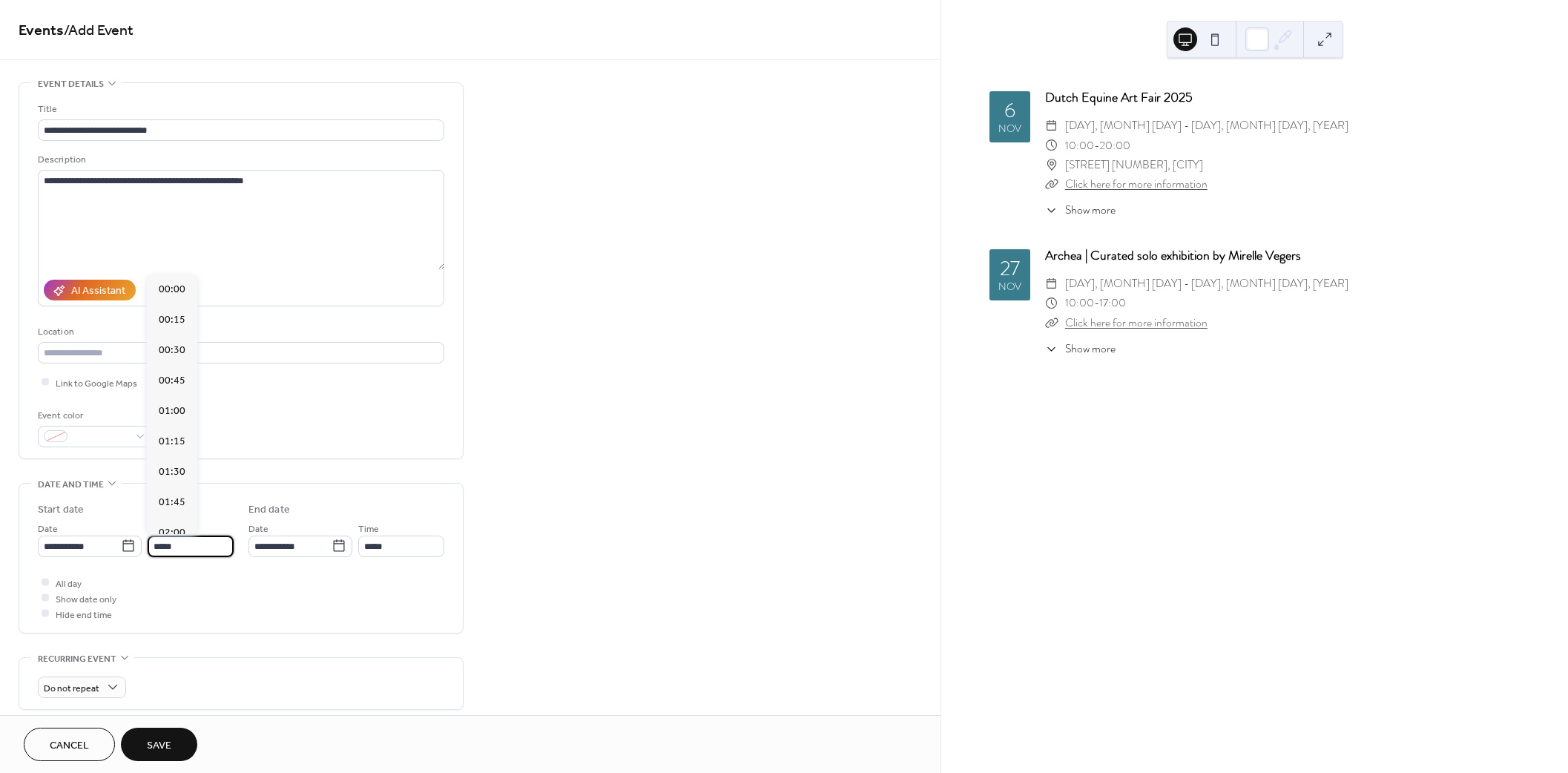 click on "*****" at bounding box center (191, 546) 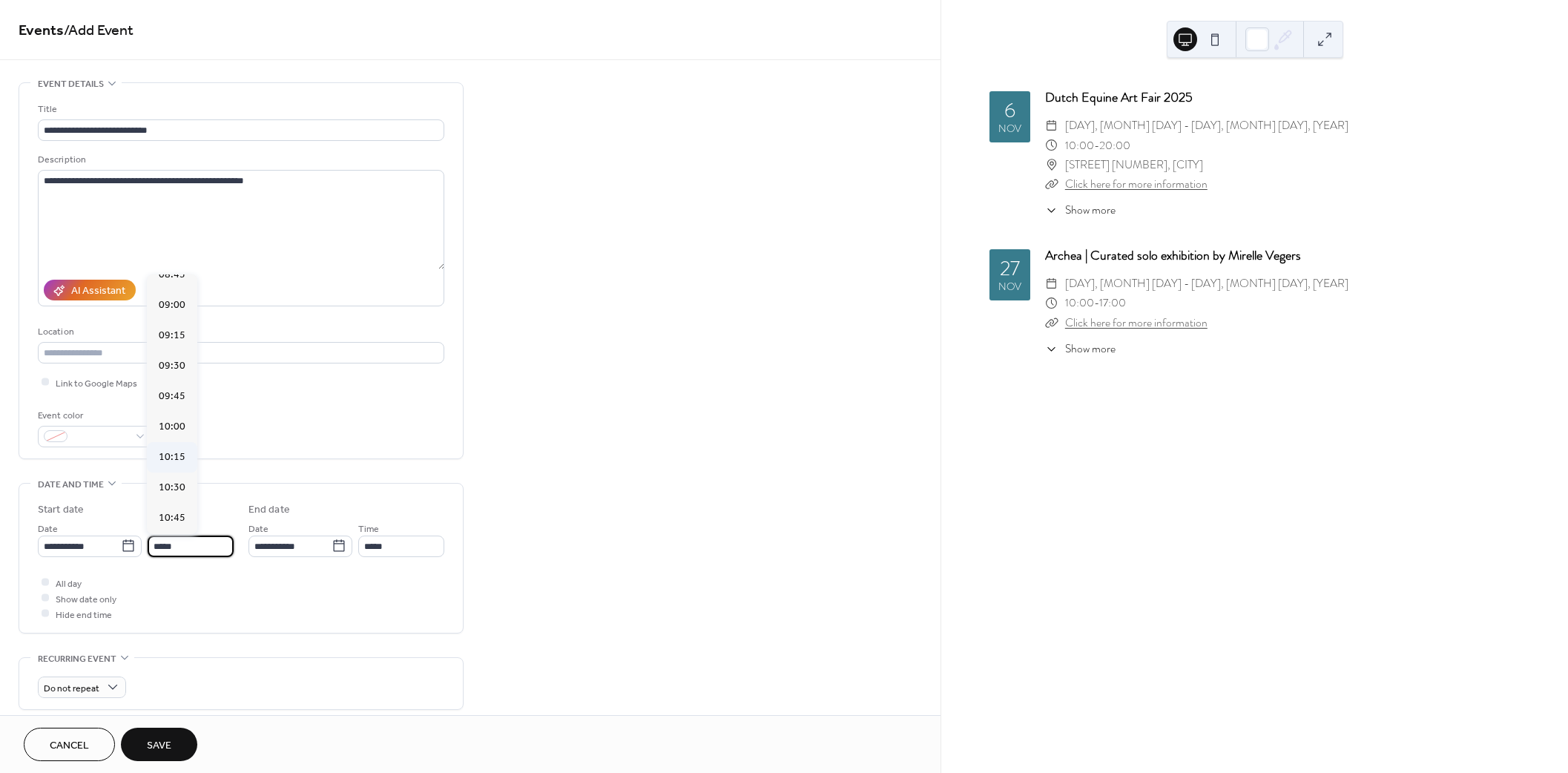 scroll, scrollTop: 1078, scrollLeft: 0, axis: vertical 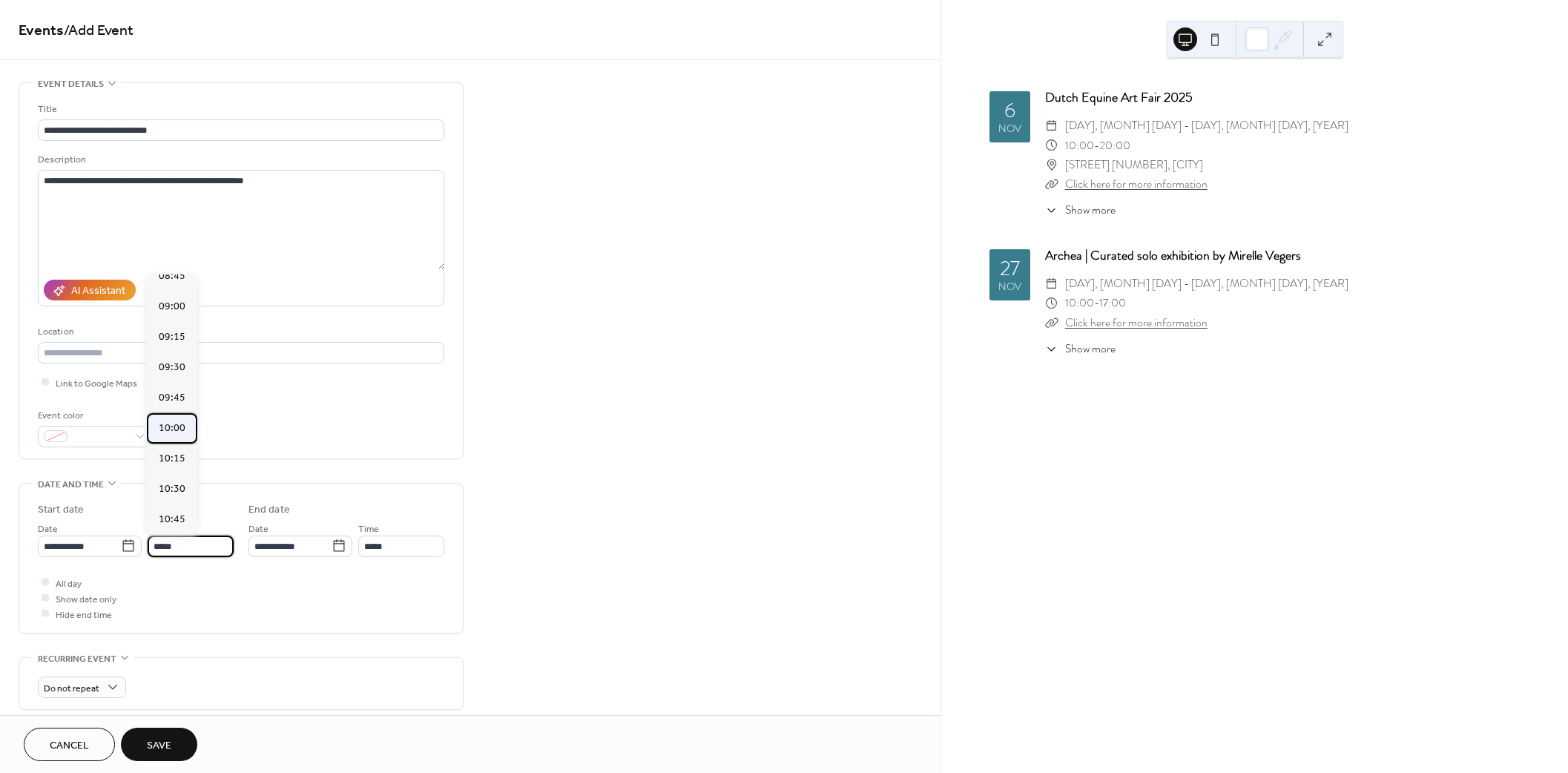 click on "10:00" at bounding box center (172, 428) 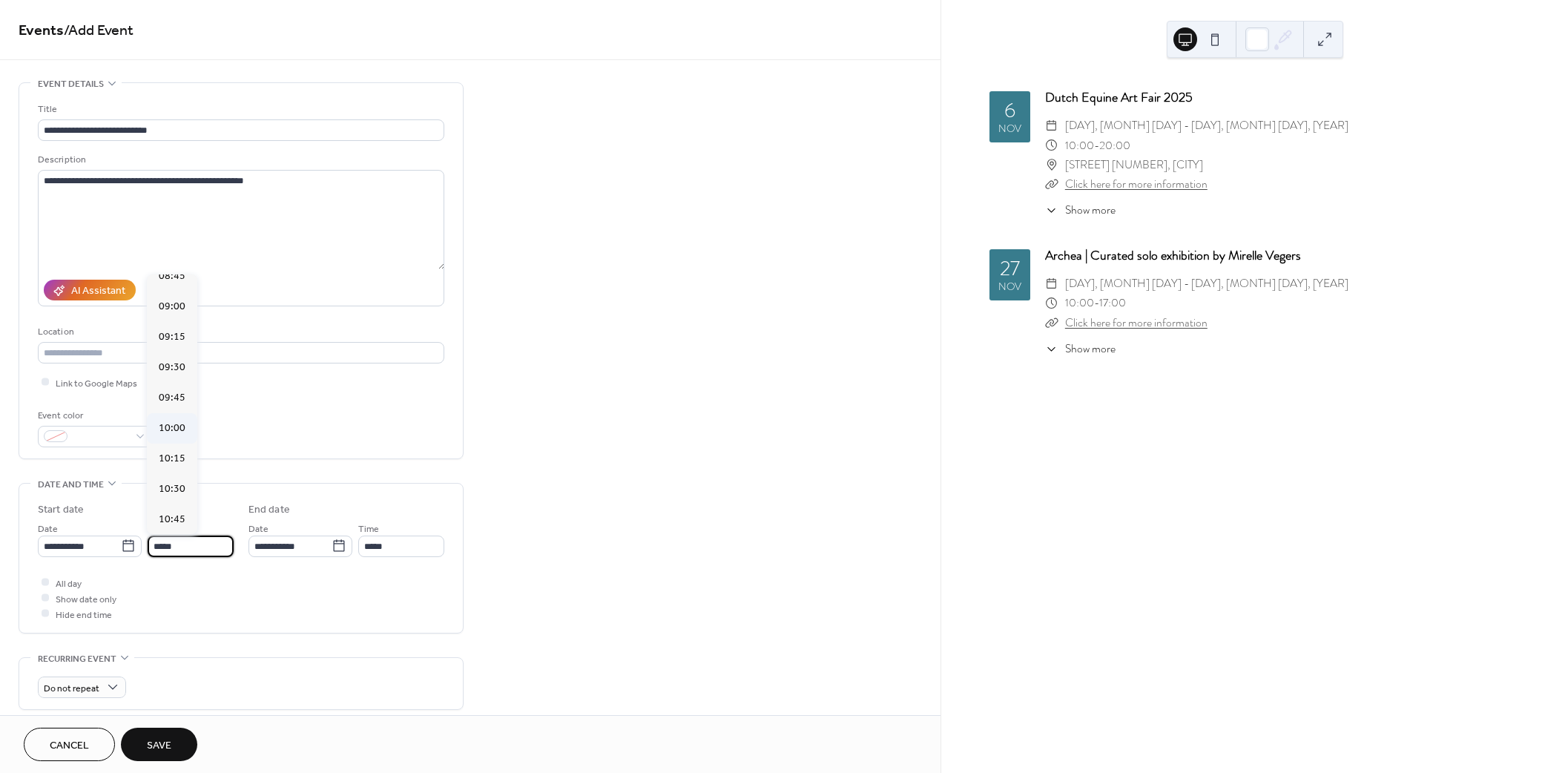 type on "*****" 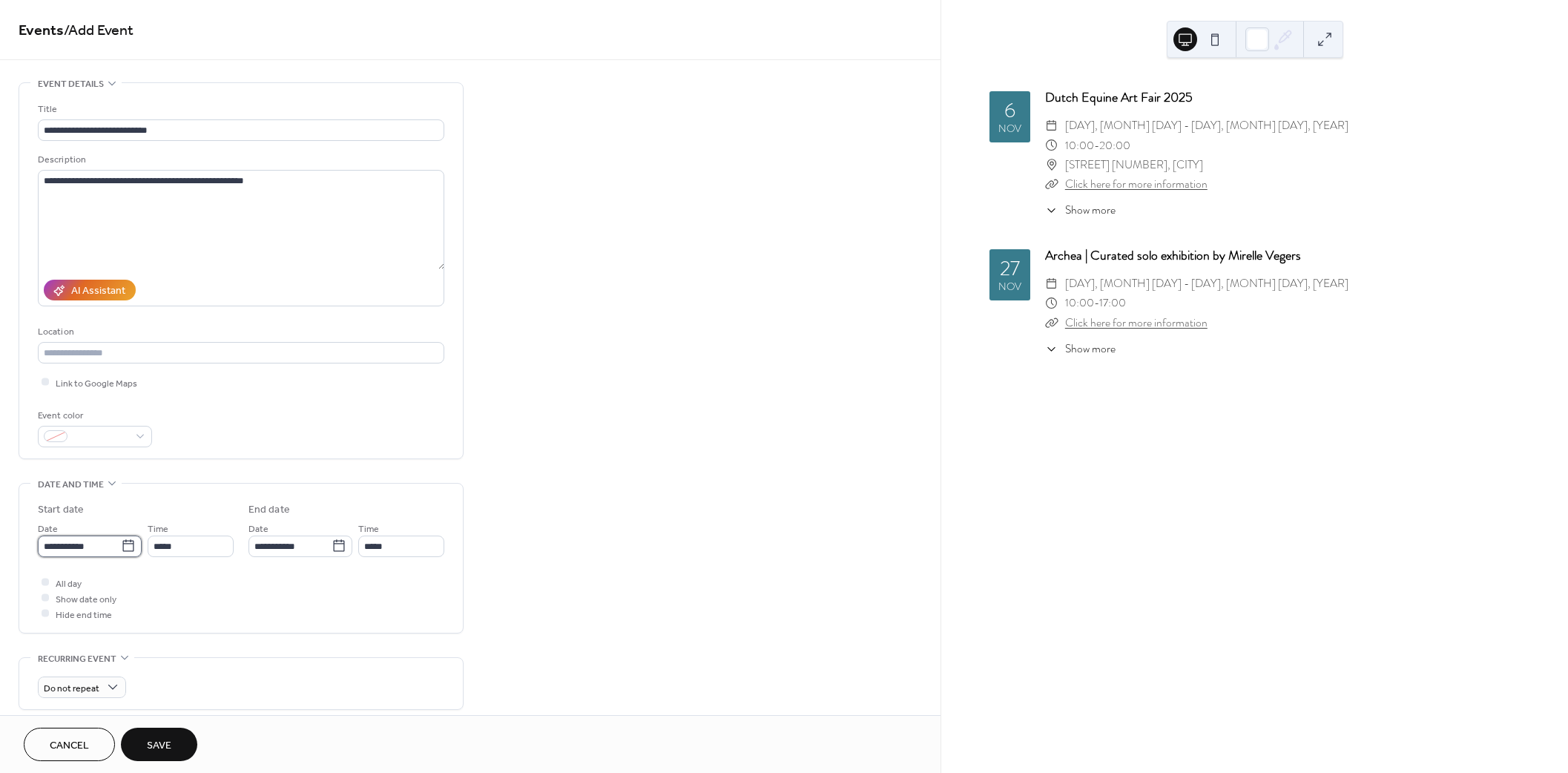 click on "**********" at bounding box center [79, 546] 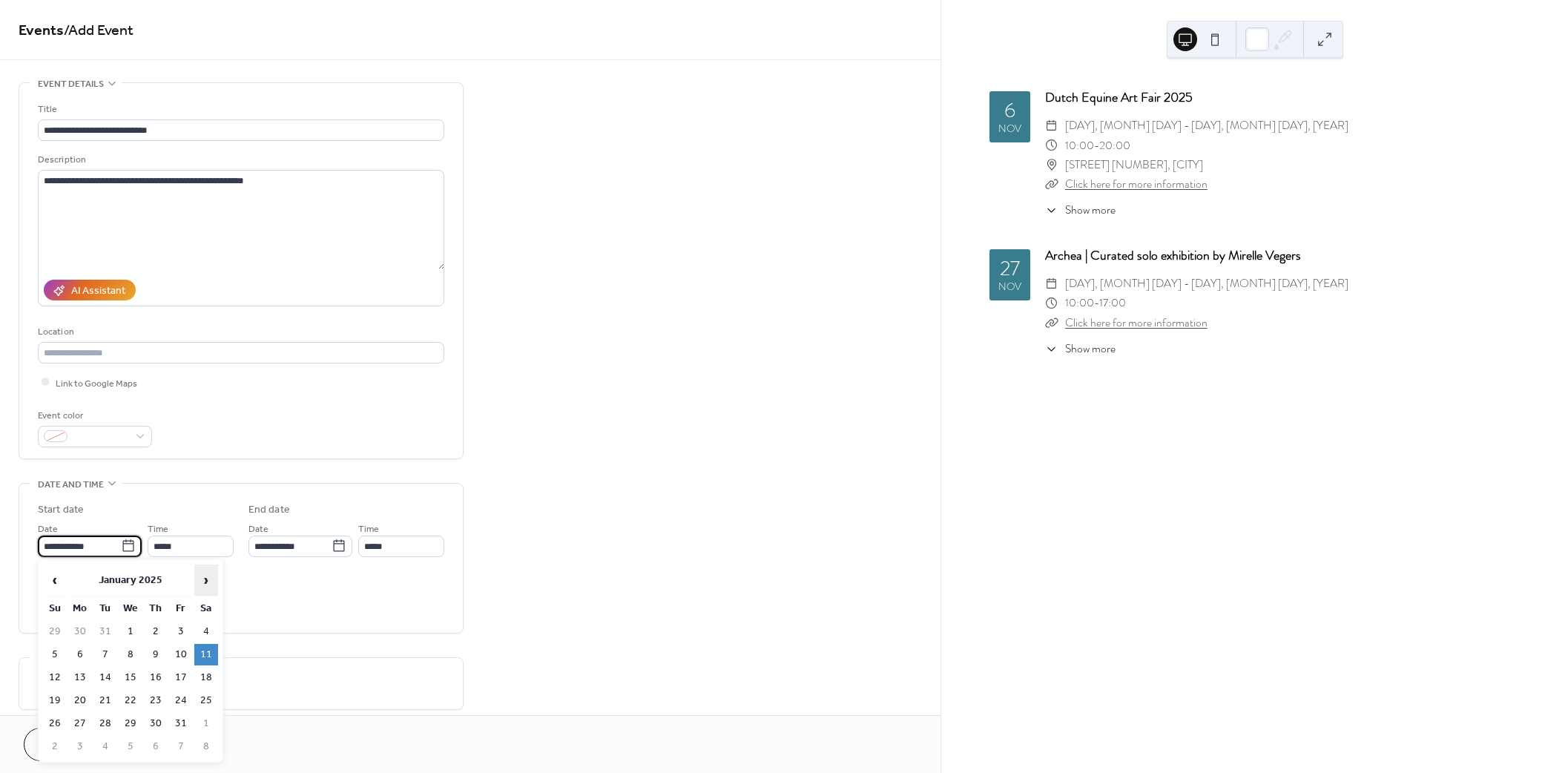 click on "›" at bounding box center (206, 580) 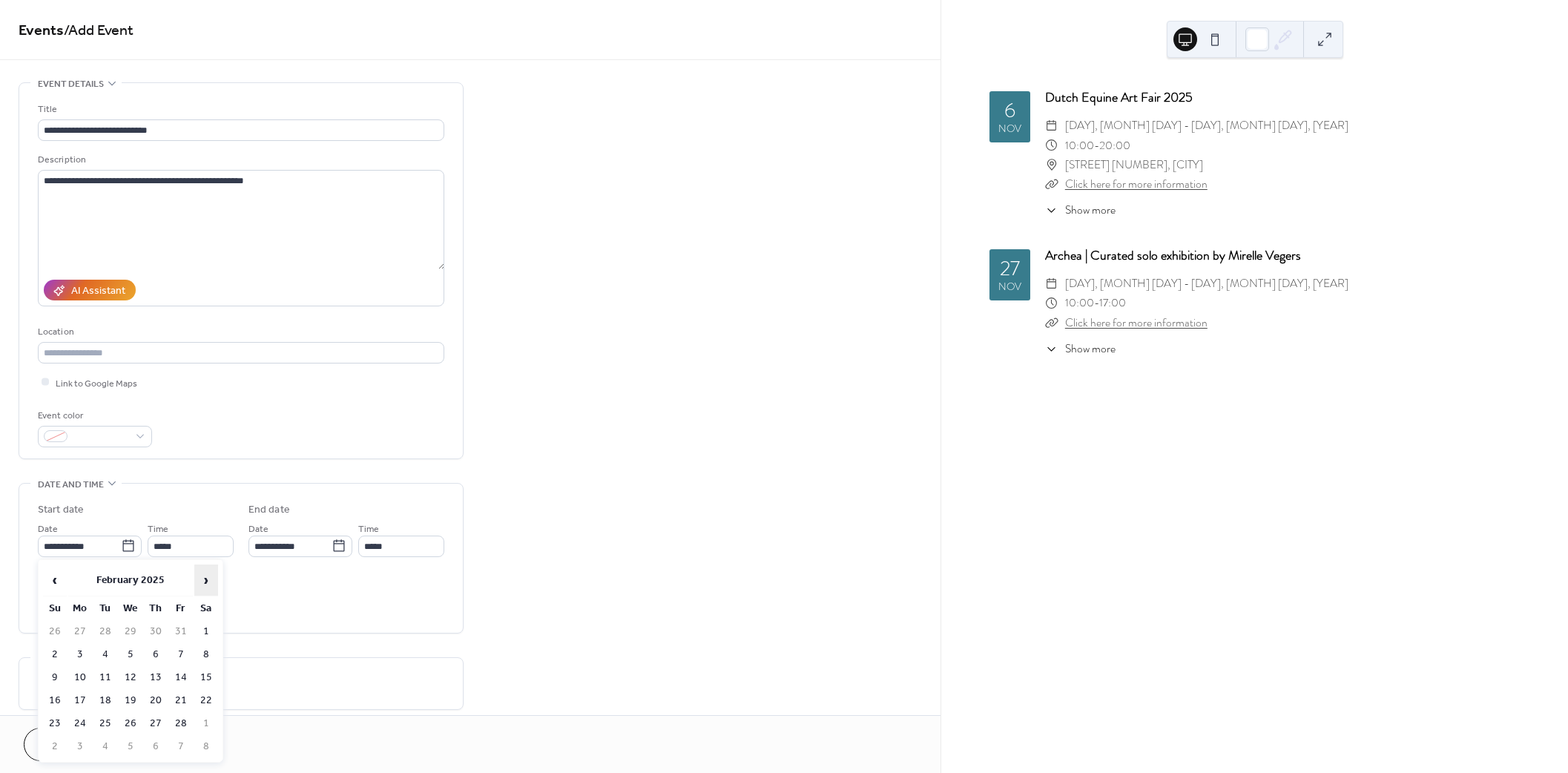 click on "›" at bounding box center [206, 580] 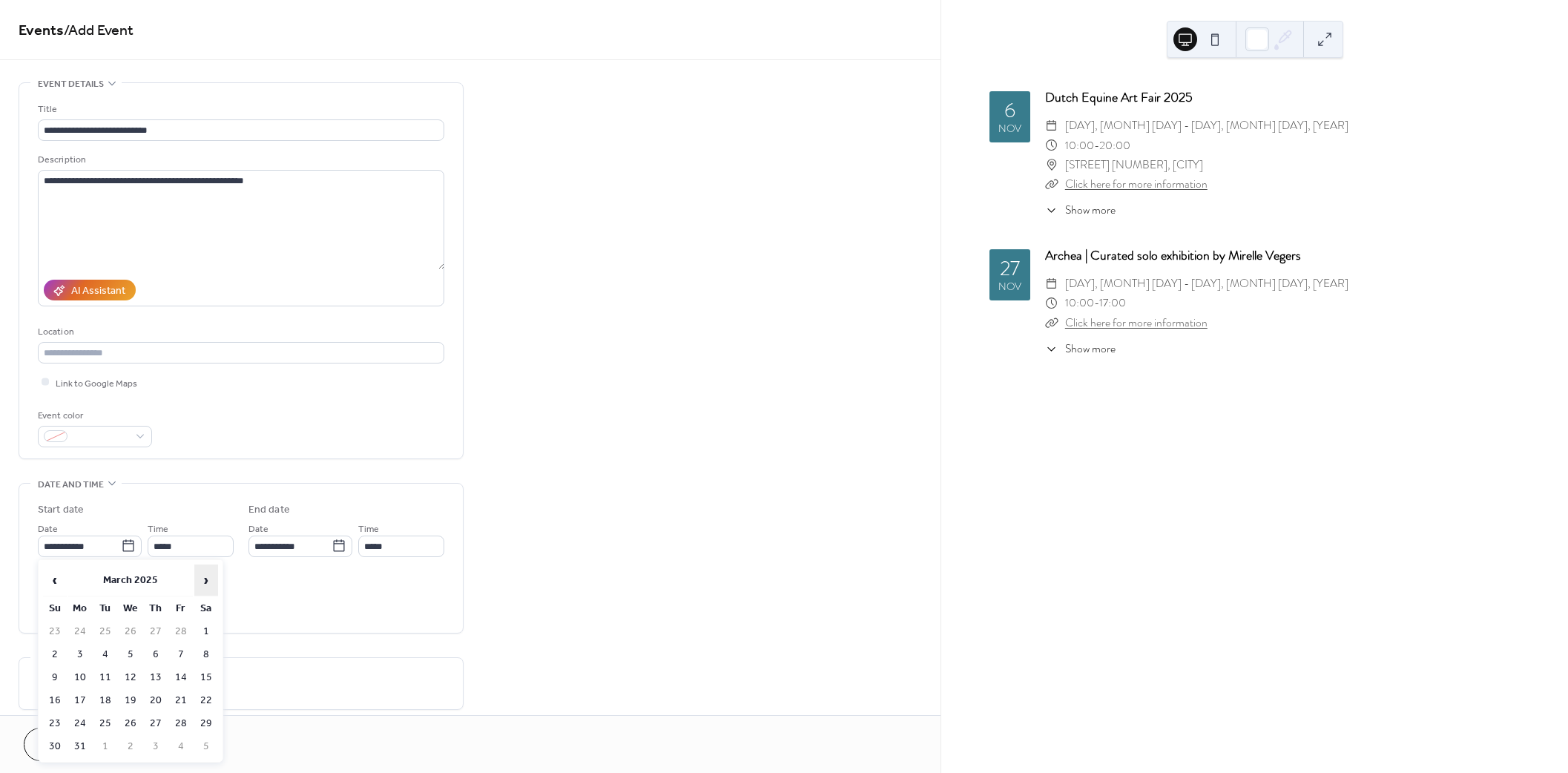 click on "›" at bounding box center [206, 580] 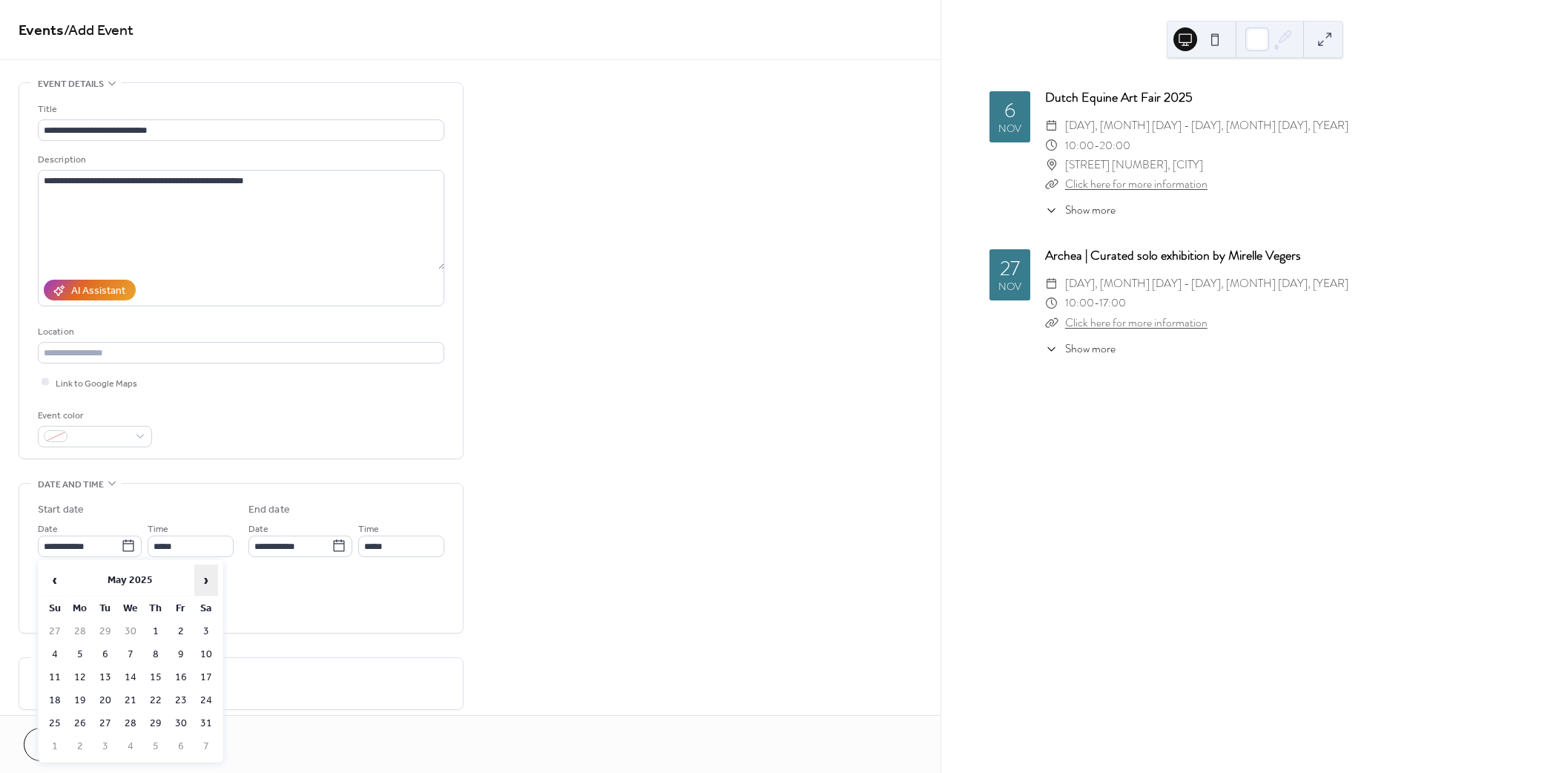 click on "›" at bounding box center [206, 580] 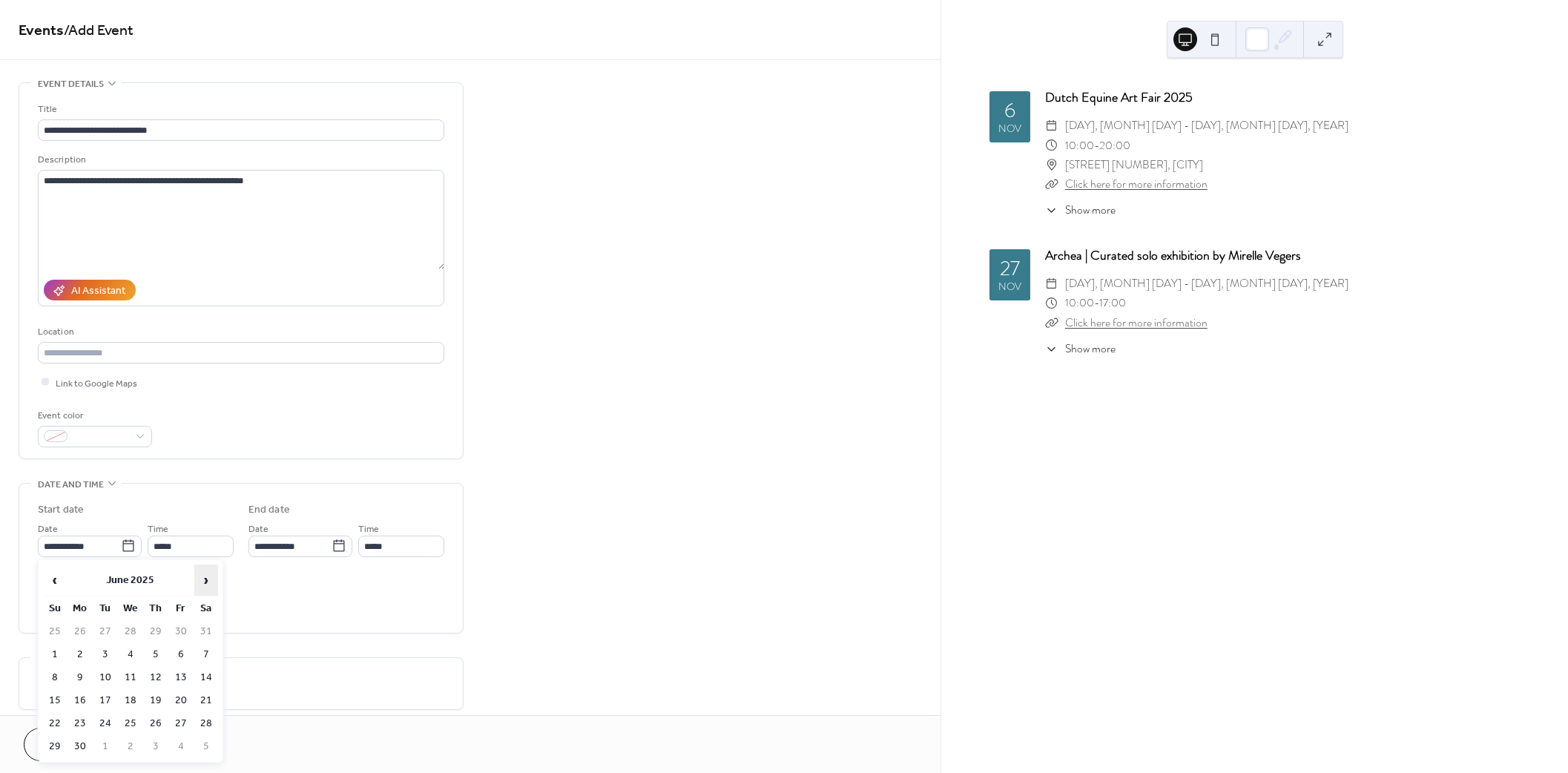 click on "›" at bounding box center [206, 580] 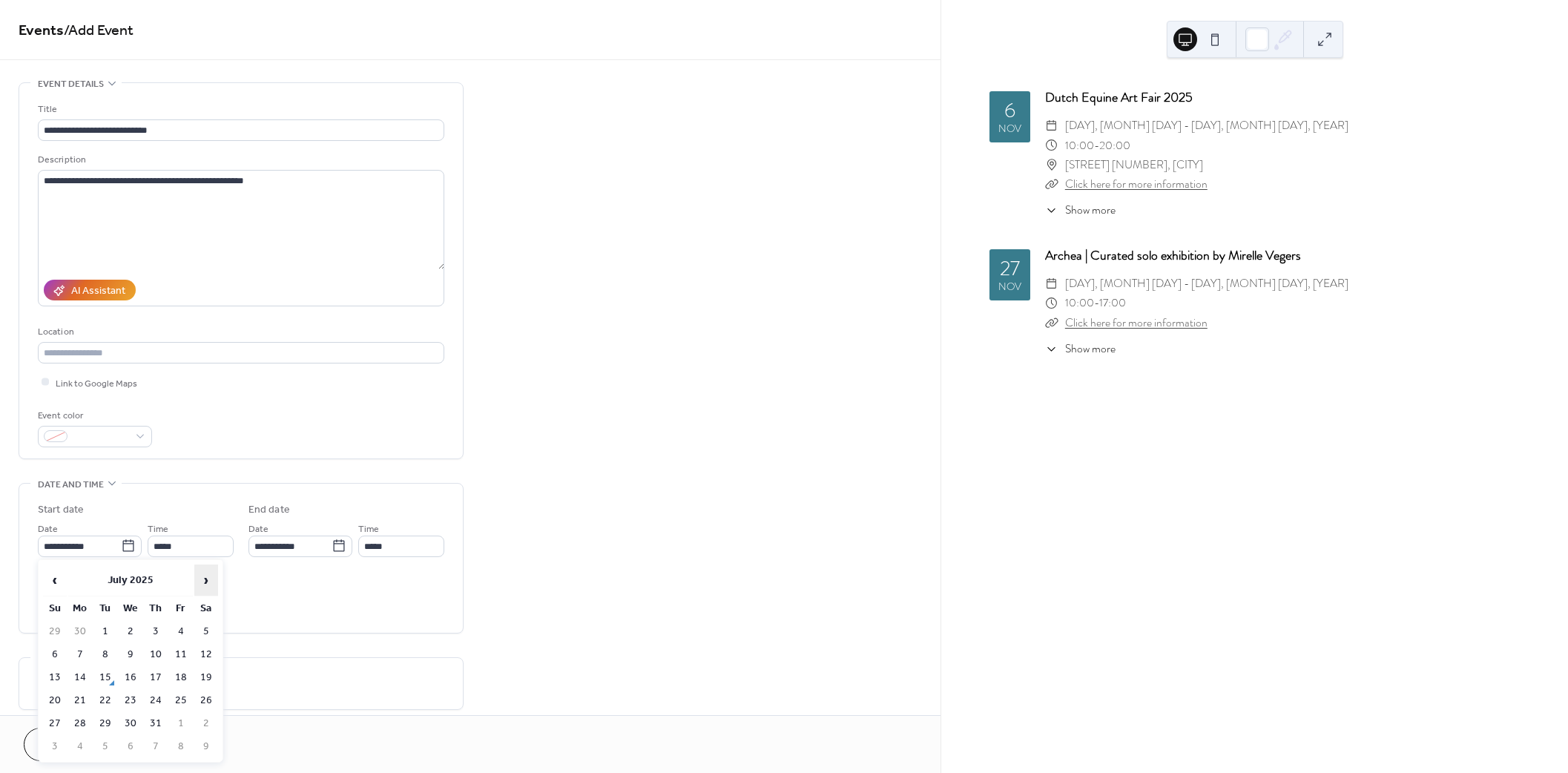 click on "›" at bounding box center [206, 580] 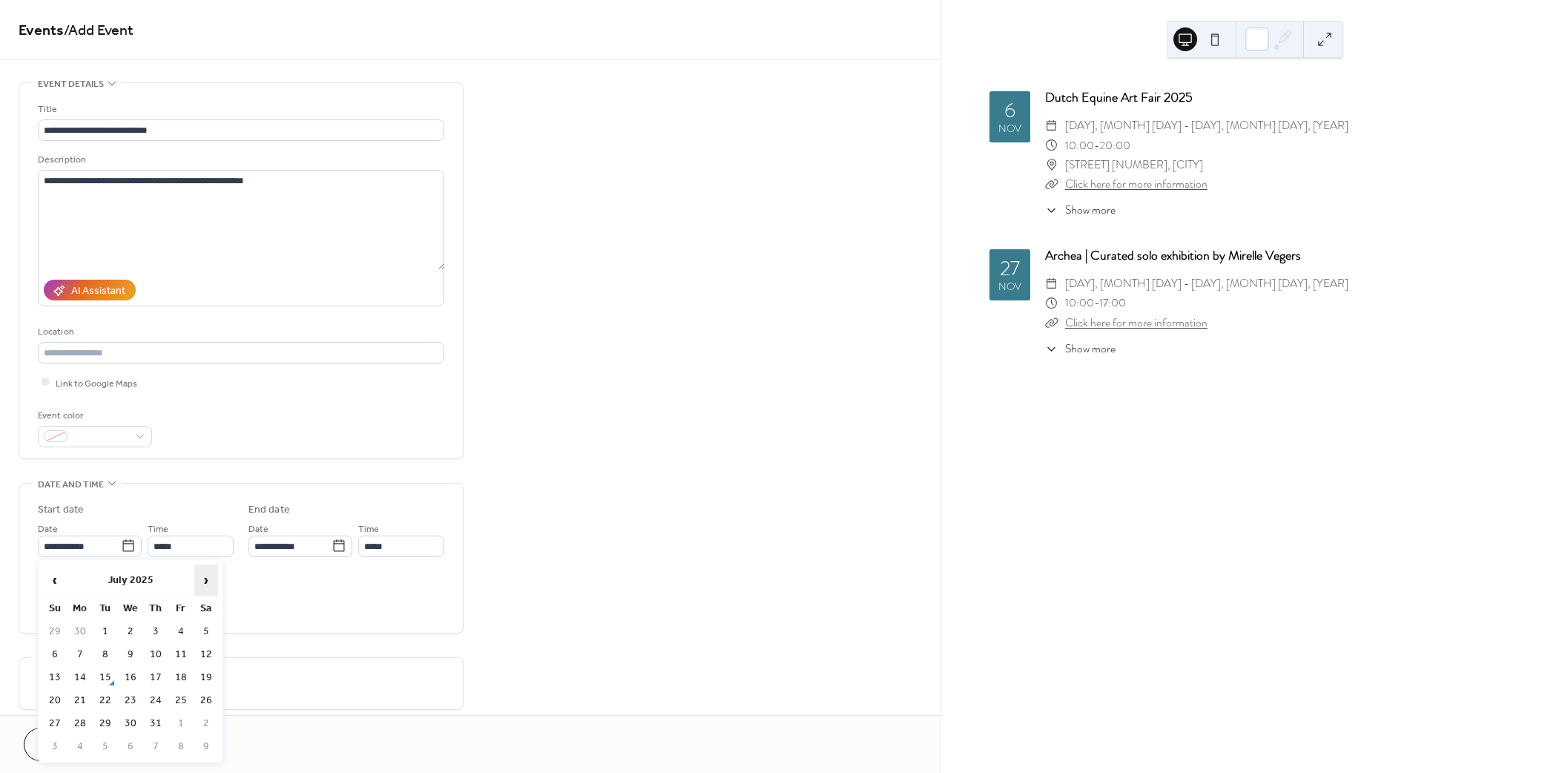click on "›" at bounding box center [206, 580] 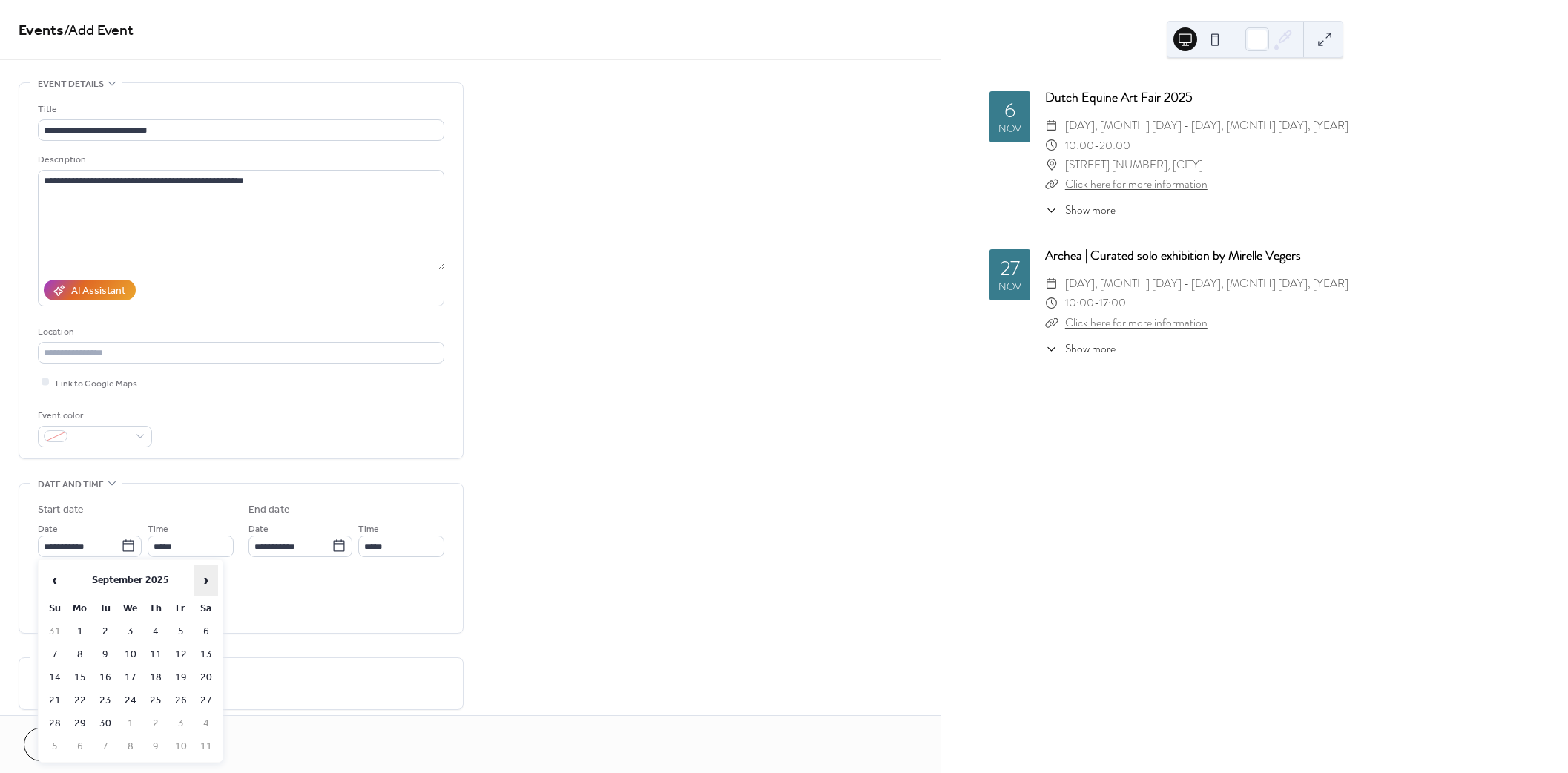 click on "›" at bounding box center (206, 580) 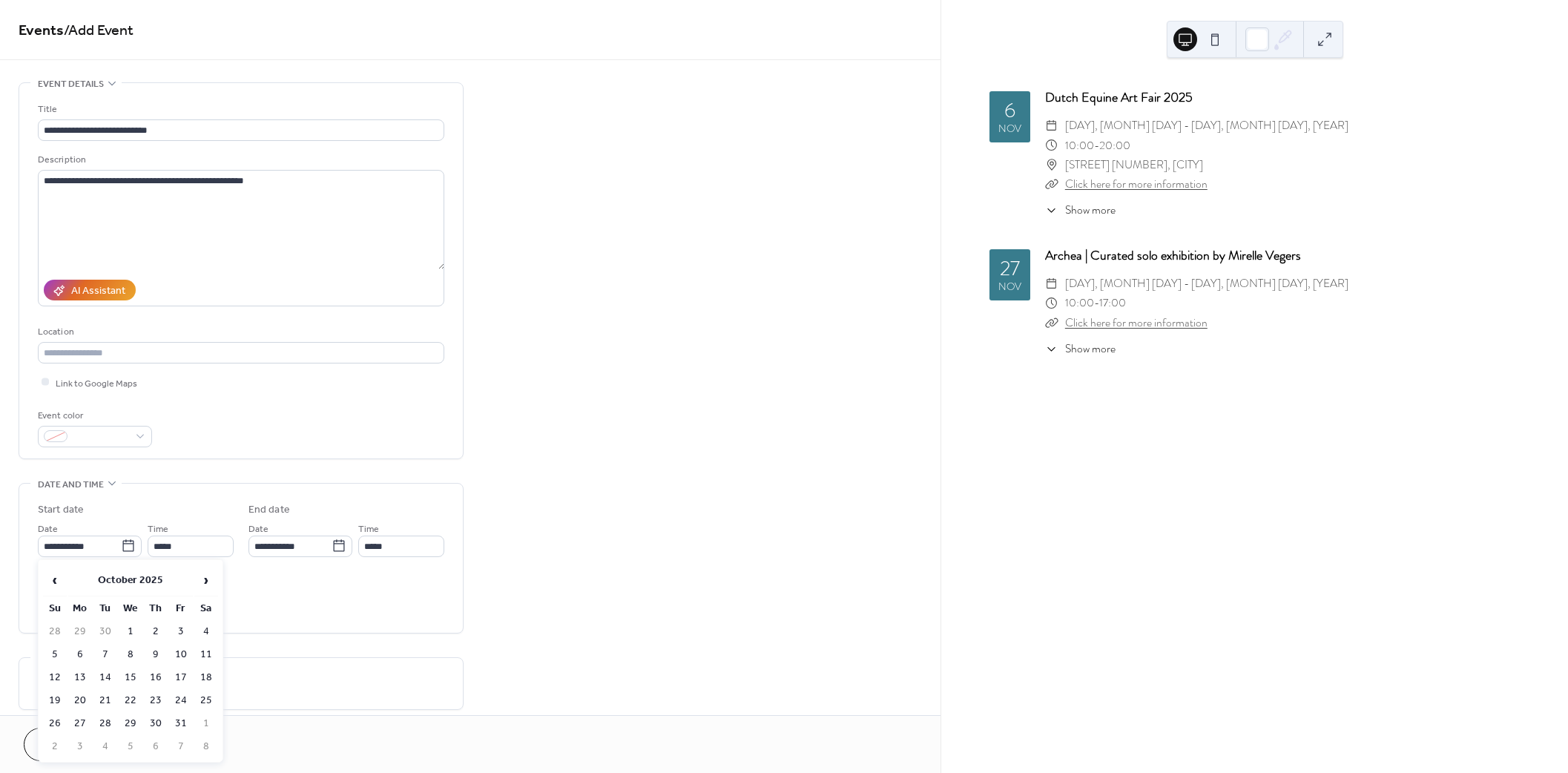 click on "‹ October 2025 › Su Mo Tu We Th Fr Sa 28 29 30 1 2 3 4 5 6 7 8 9 10 11 12 13 14 15 16 17 18 19 20 21 22 23 24 25 26 27 28 29 30 31 1 2 3 4 5 6 7 8" at bounding box center [131, 661] 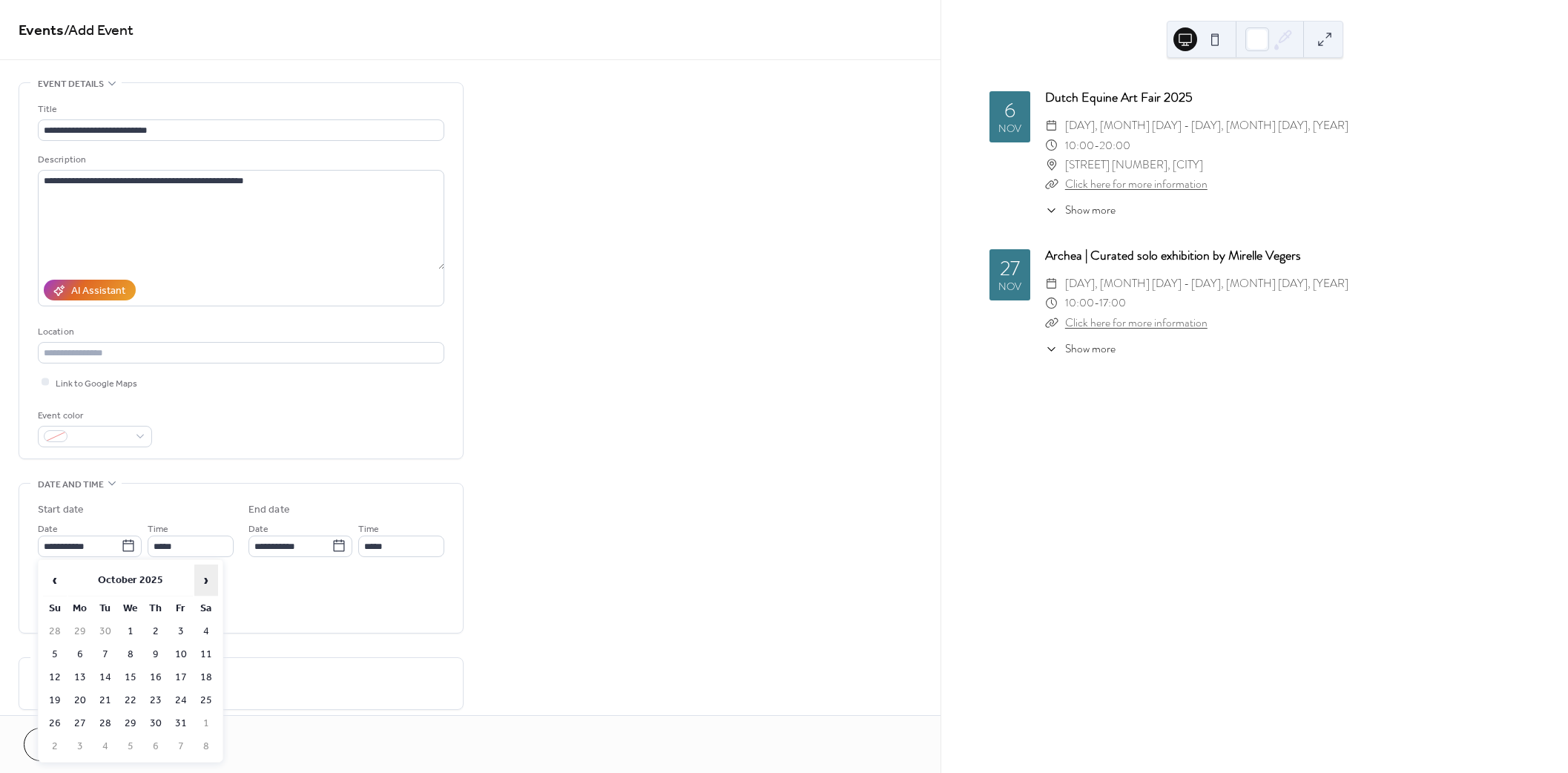 click on "›" at bounding box center [206, 580] 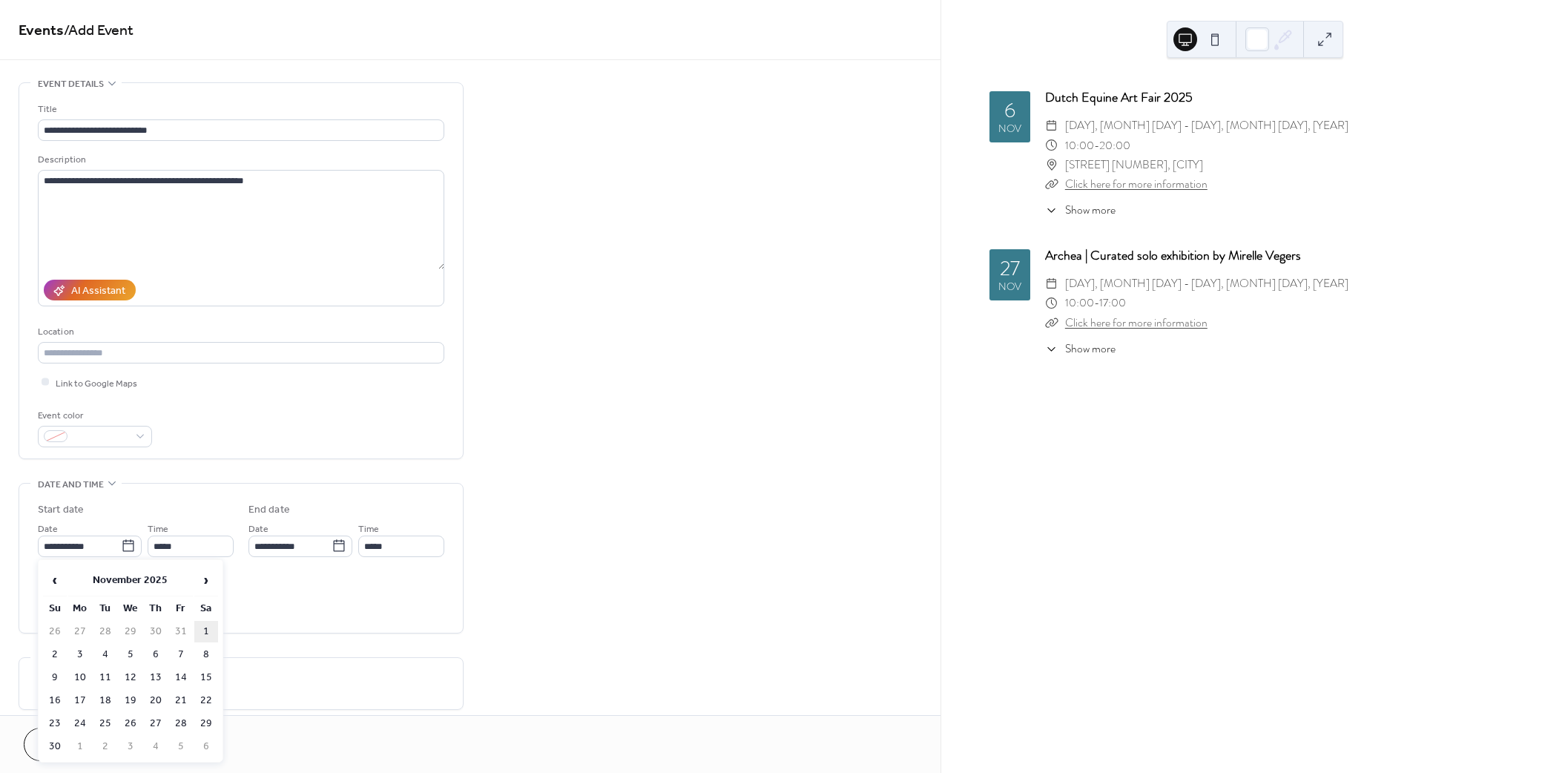 click on "1" at bounding box center [206, 631] 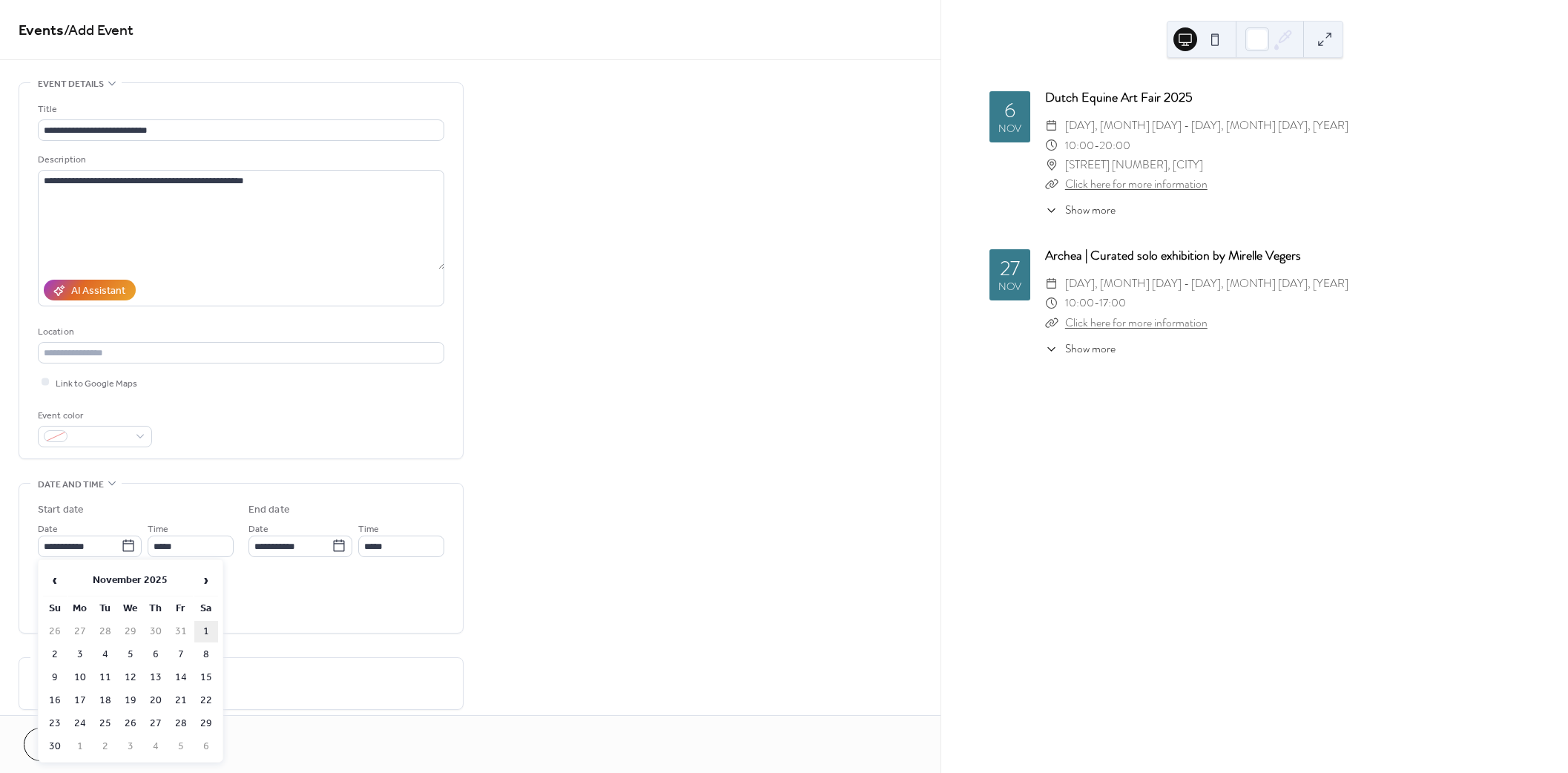 type on "**********" 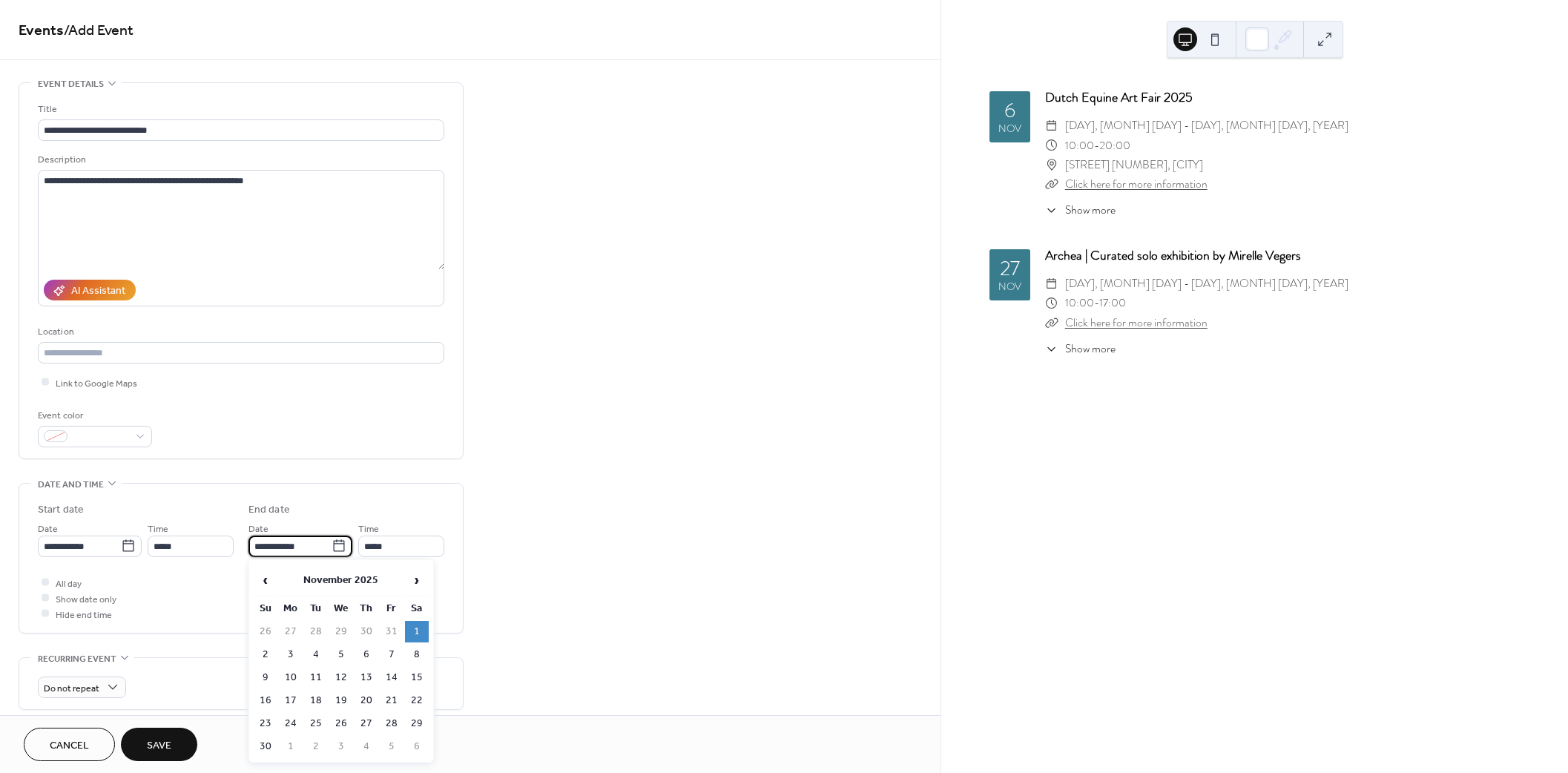 click on "**********" at bounding box center (290, 546) 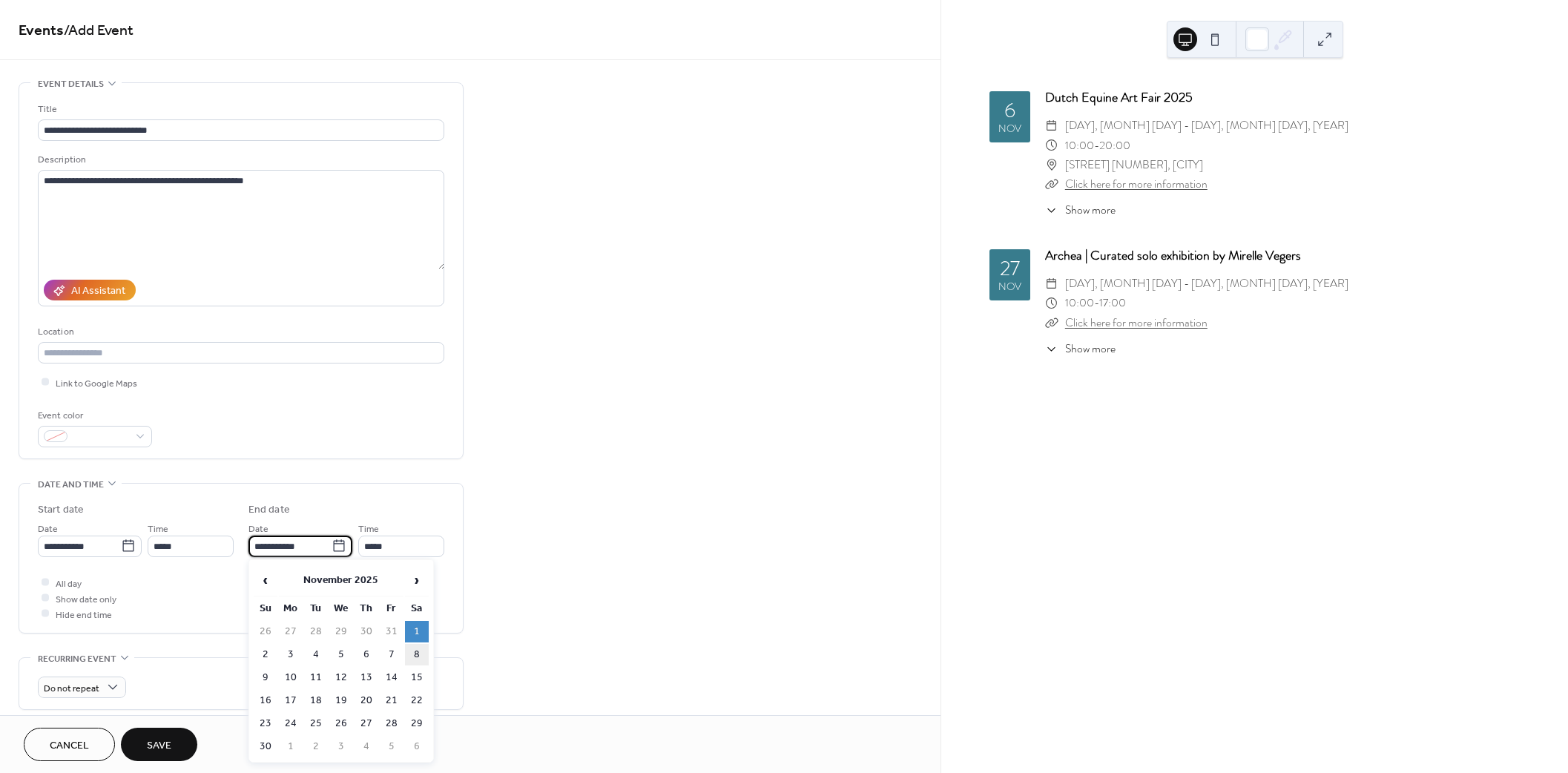click on "8" at bounding box center [417, 654] 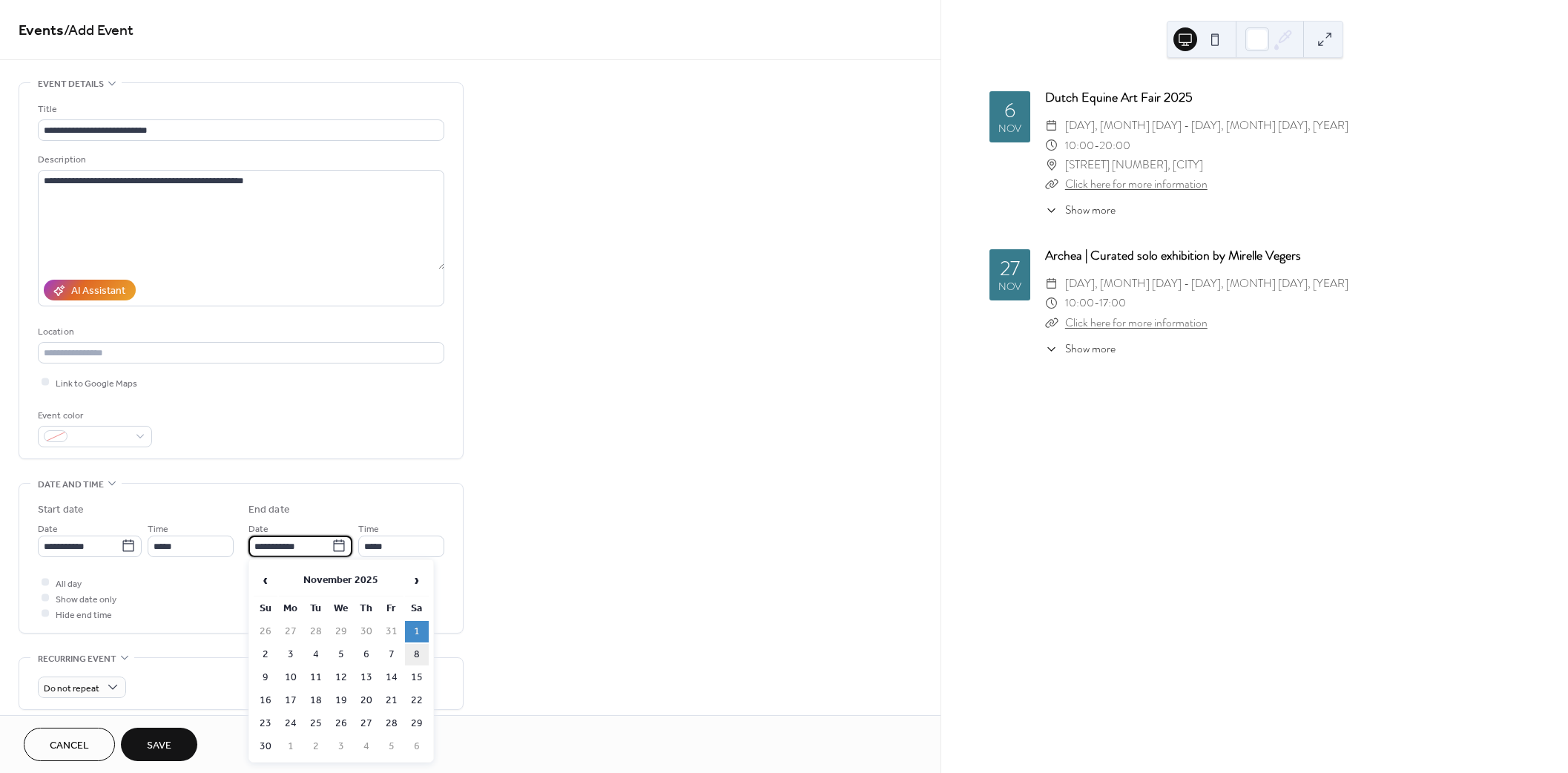 type on "**********" 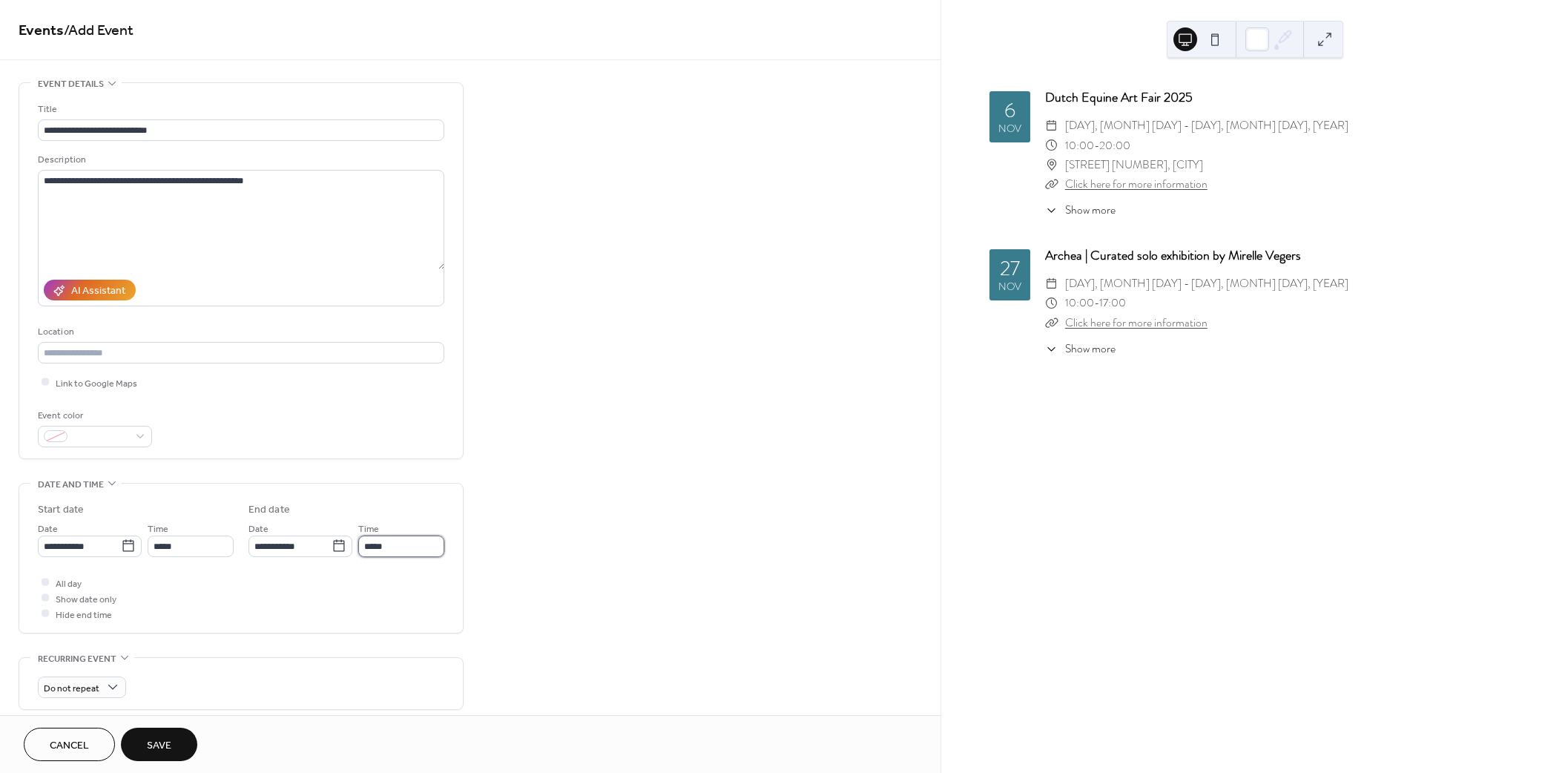 click on "*****" at bounding box center (401, 546) 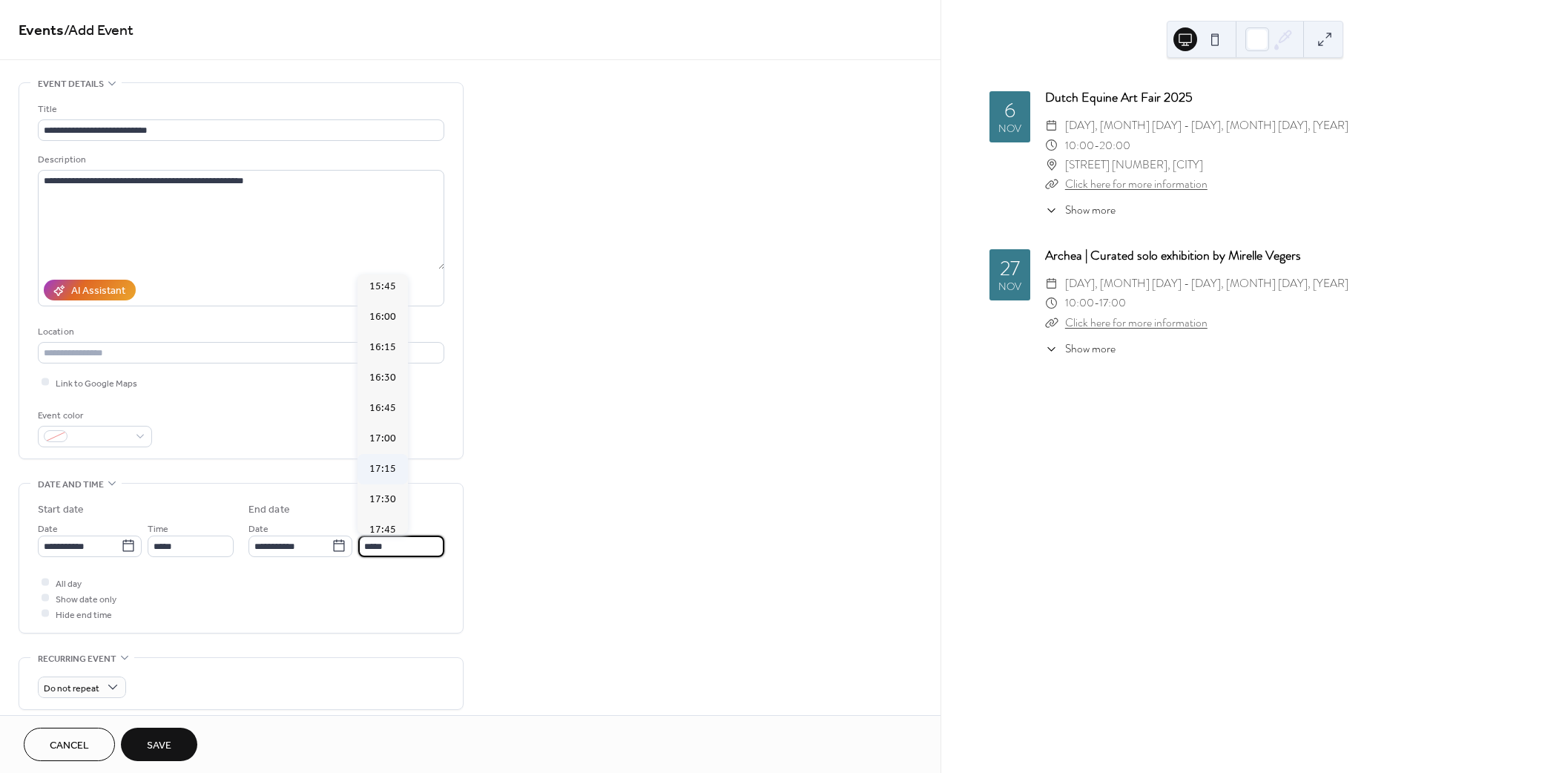 scroll, scrollTop: 1920, scrollLeft: 0, axis: vertical 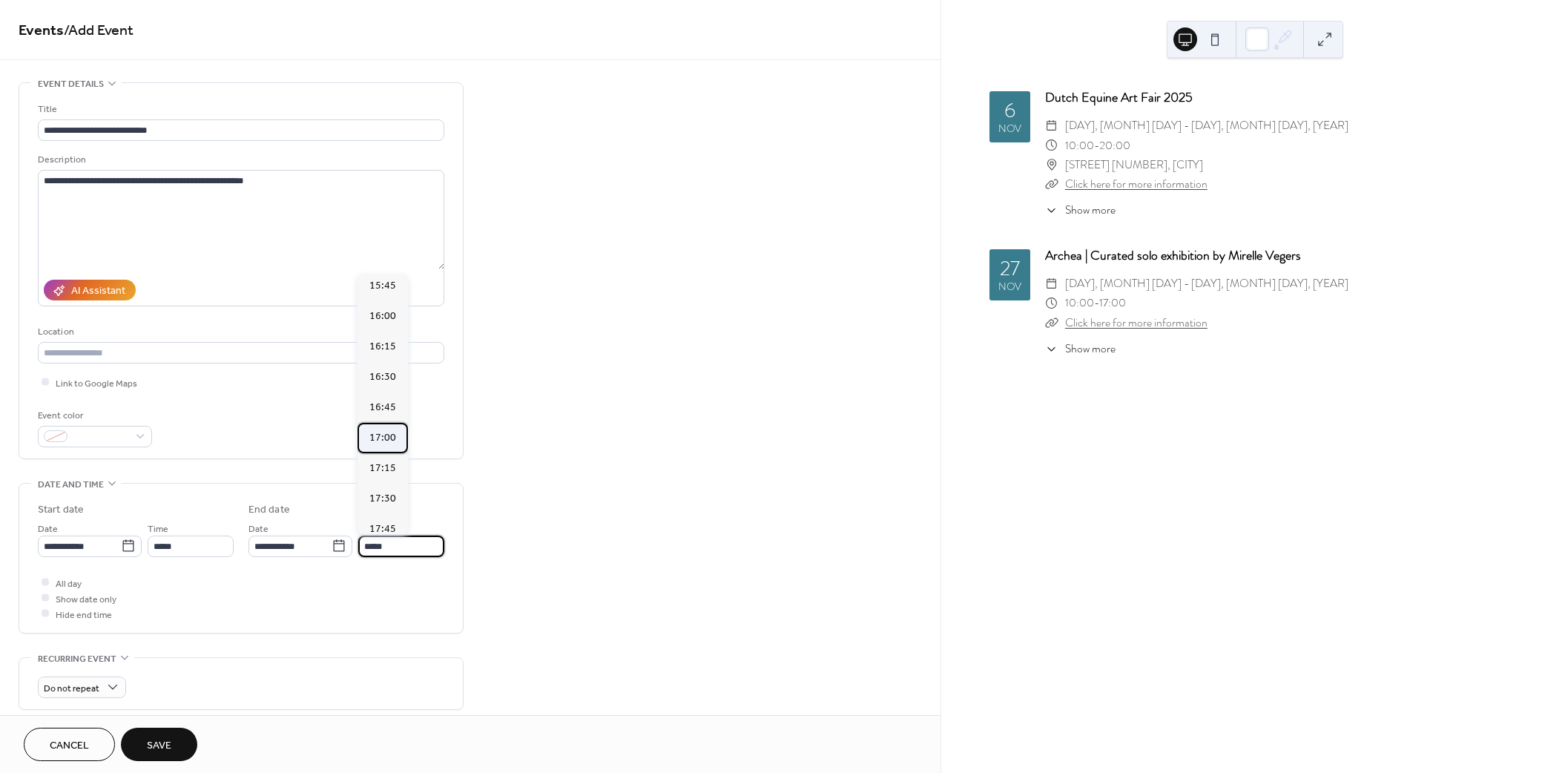 click on "17:00" at bounding box center (383, 438) 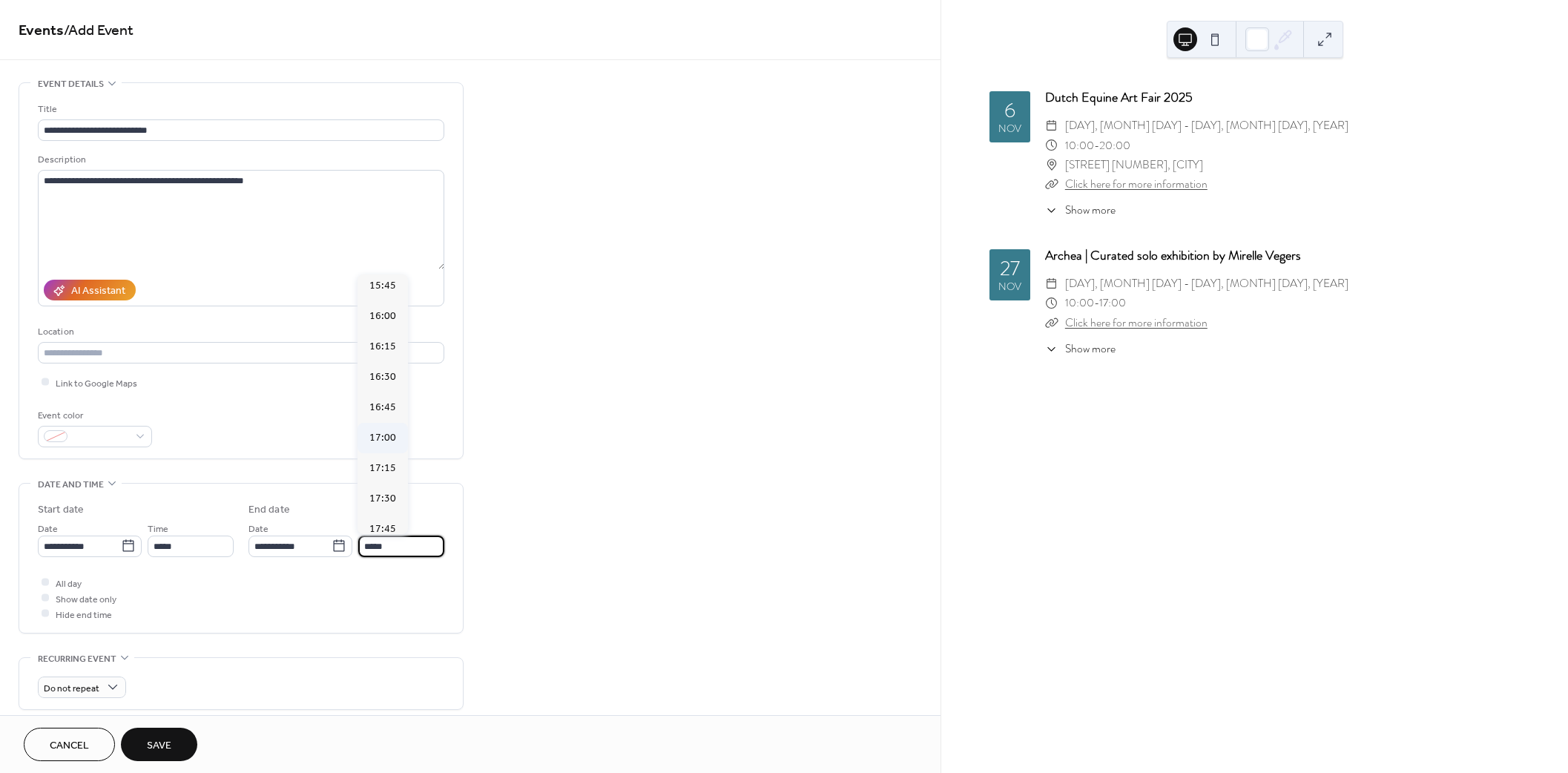 type on "*****" 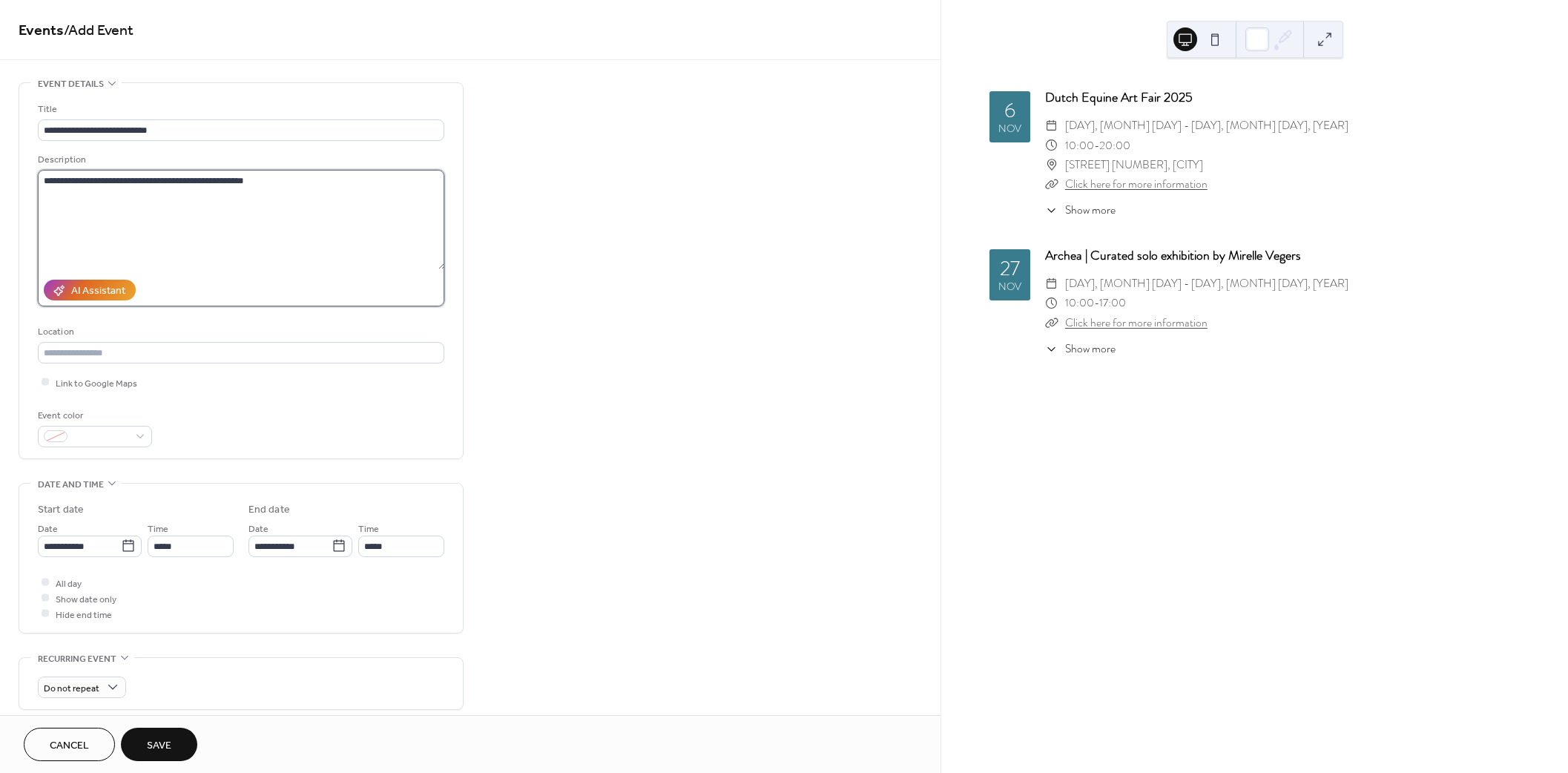 click on "**********" at bounding box center (241, 220) 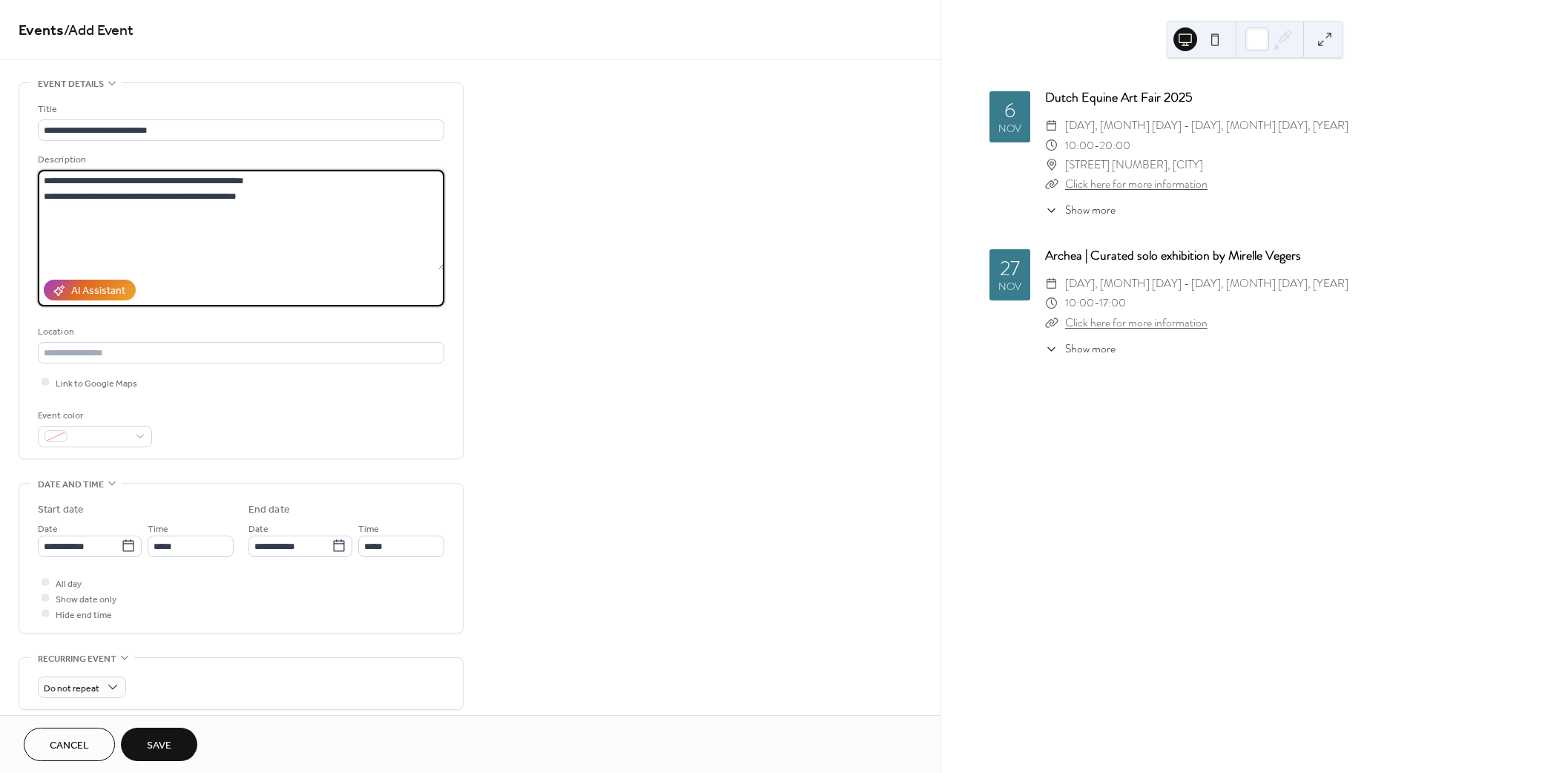 click on "**********" at bounding box center [241, 220] 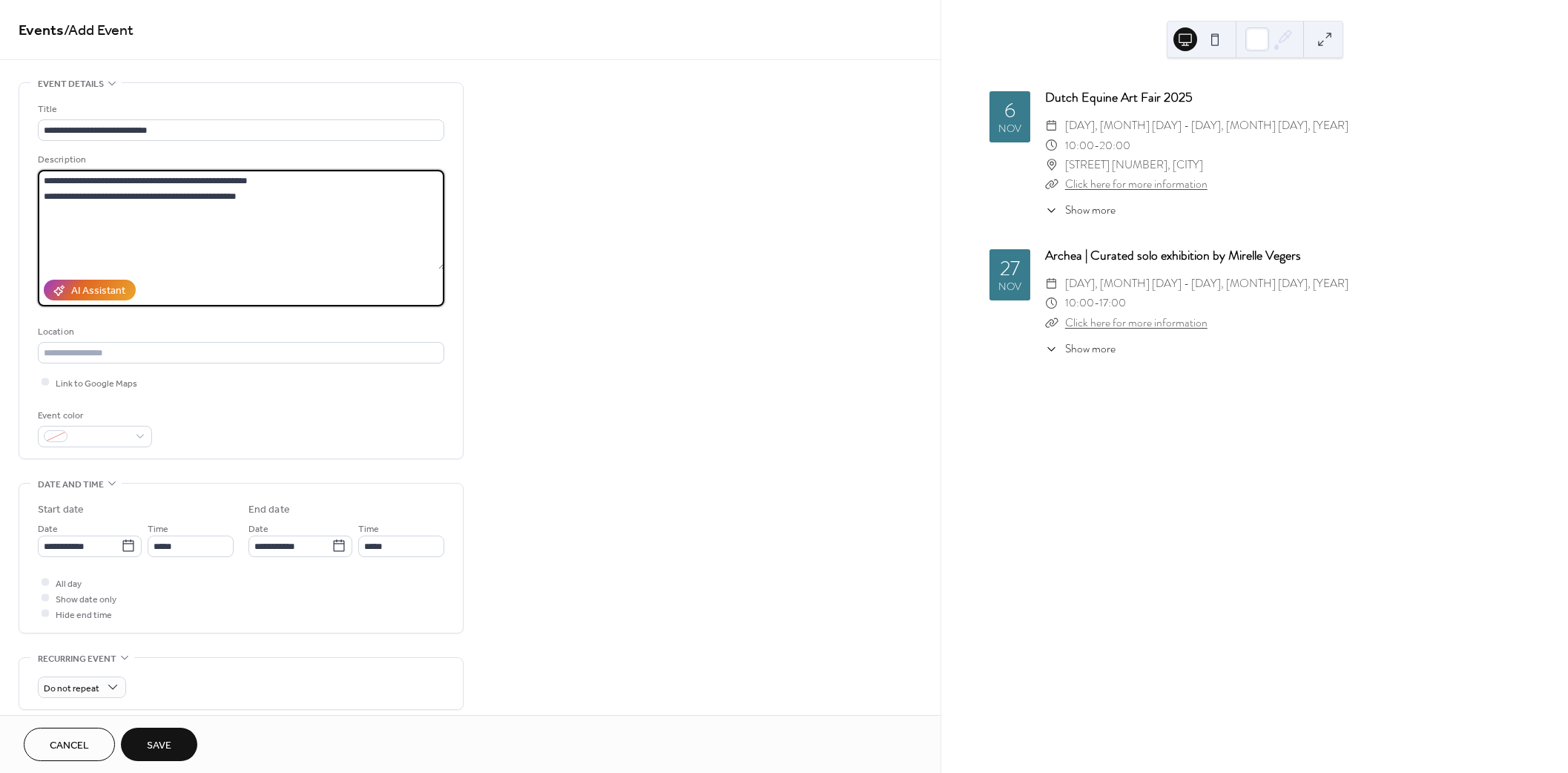 type on "**********" 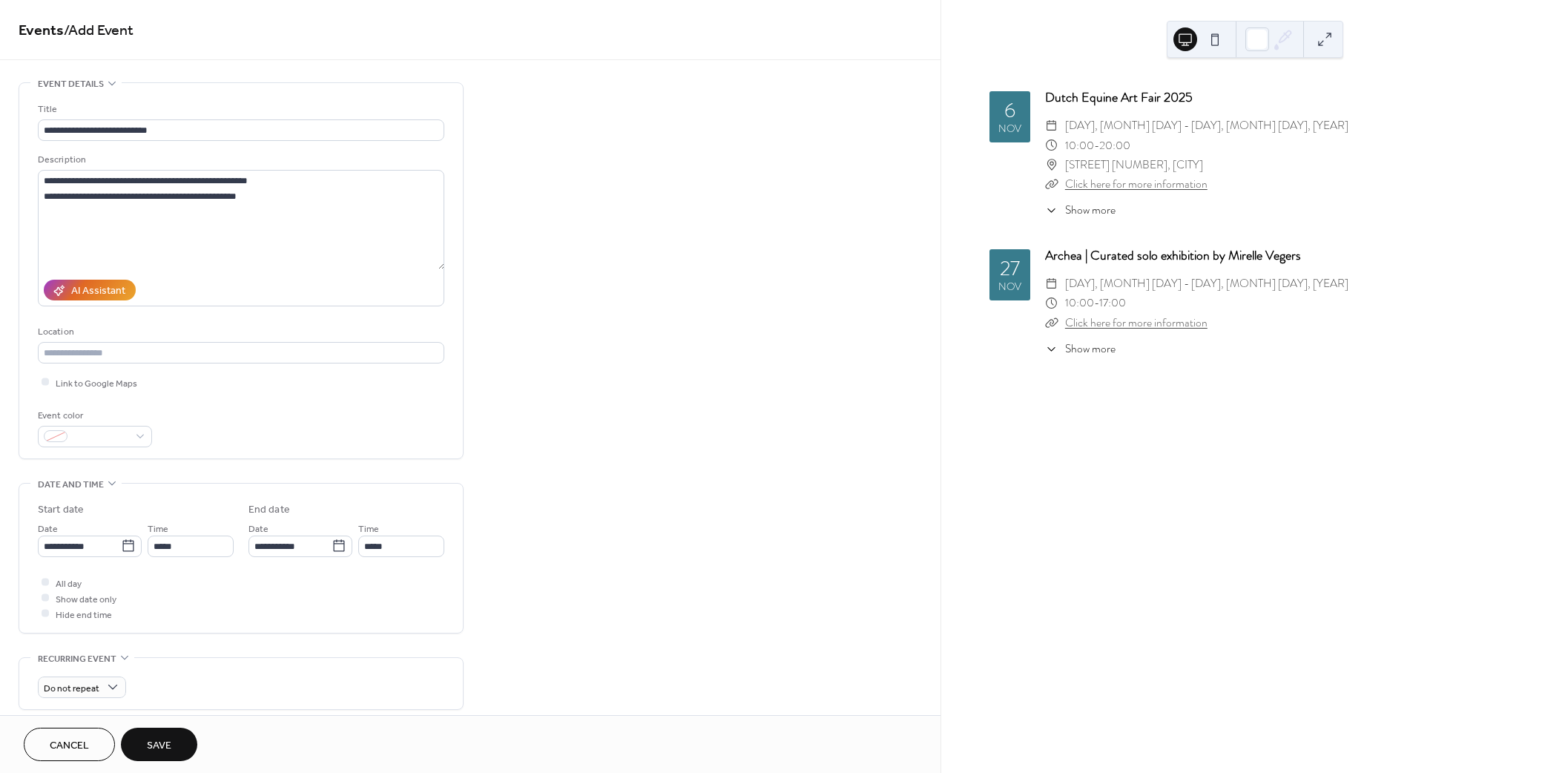 click on "Event color" at bounding box center (241, 427) 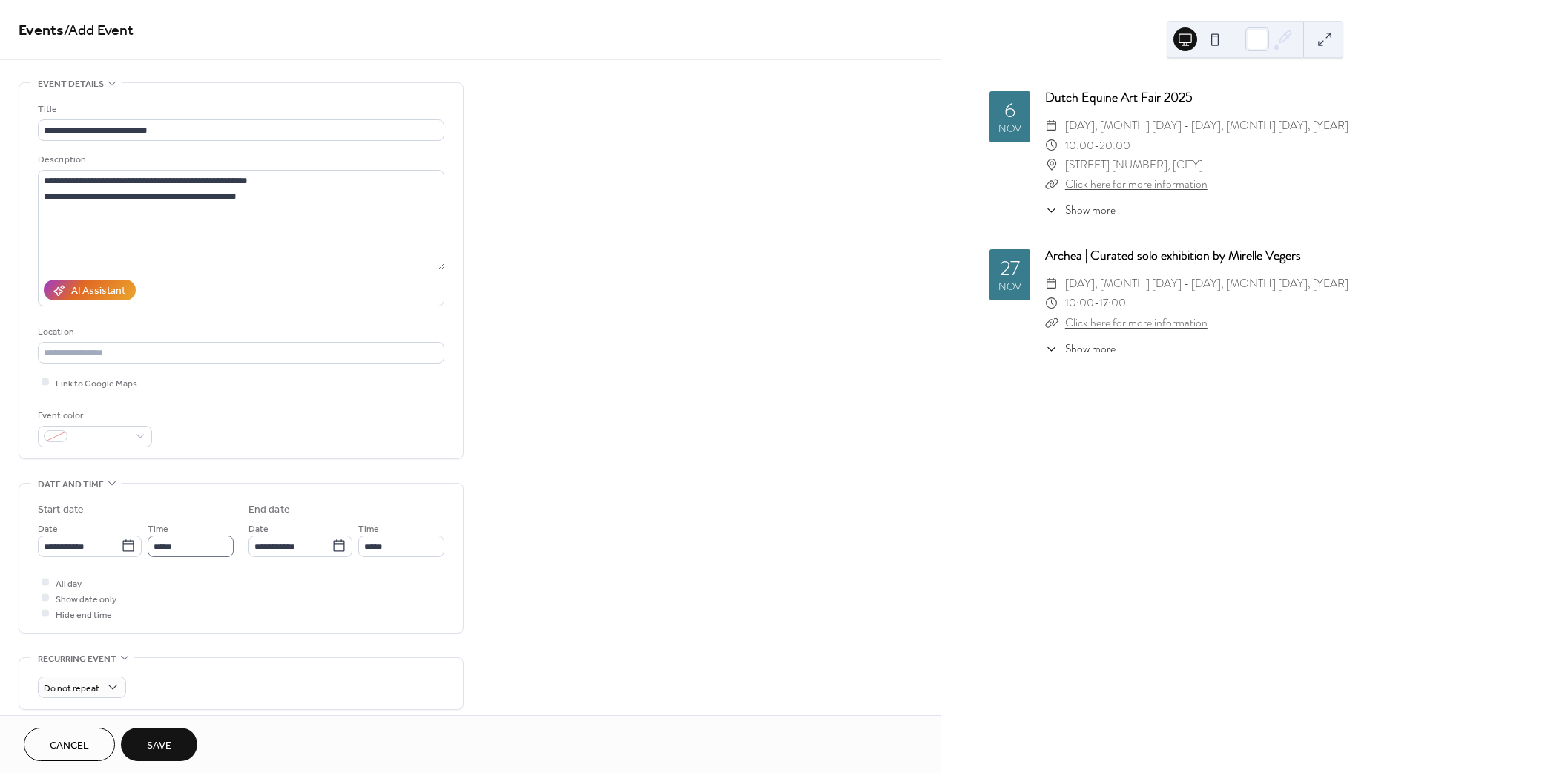 scroll, scrollTop: 0, scrollLeft: 0, axis: both 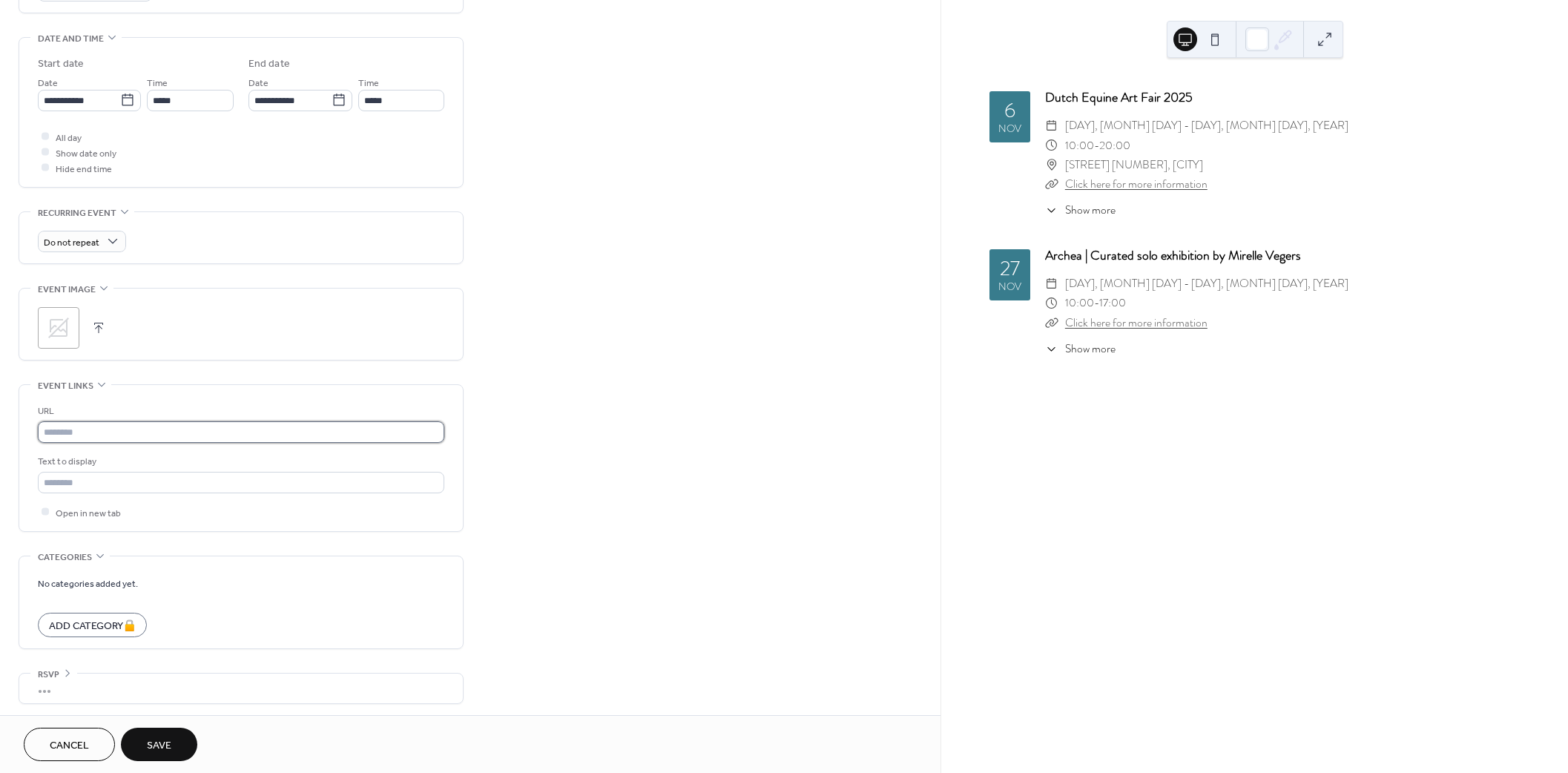 click at bounding box center (241, 432) 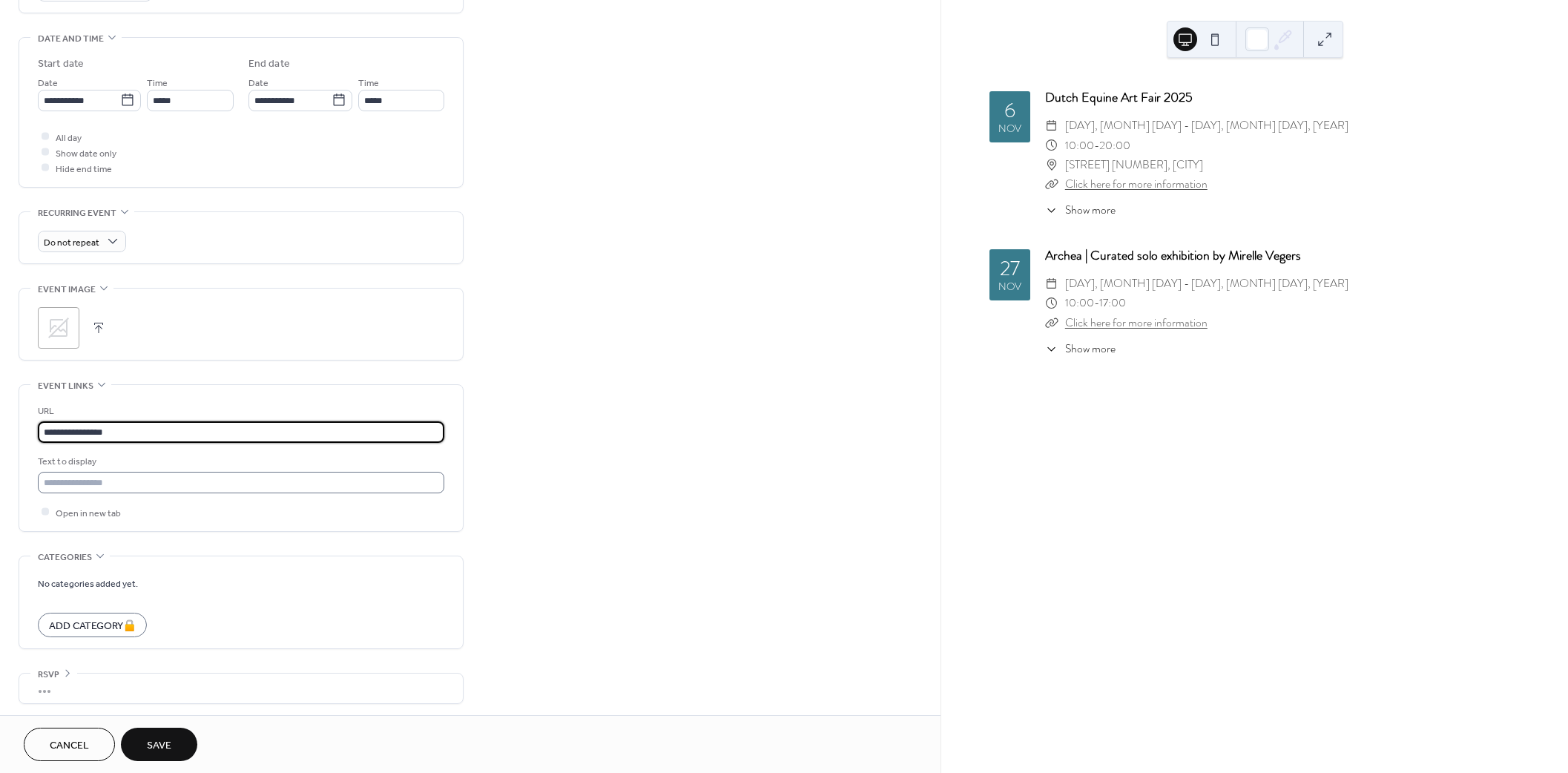 type on "**********" 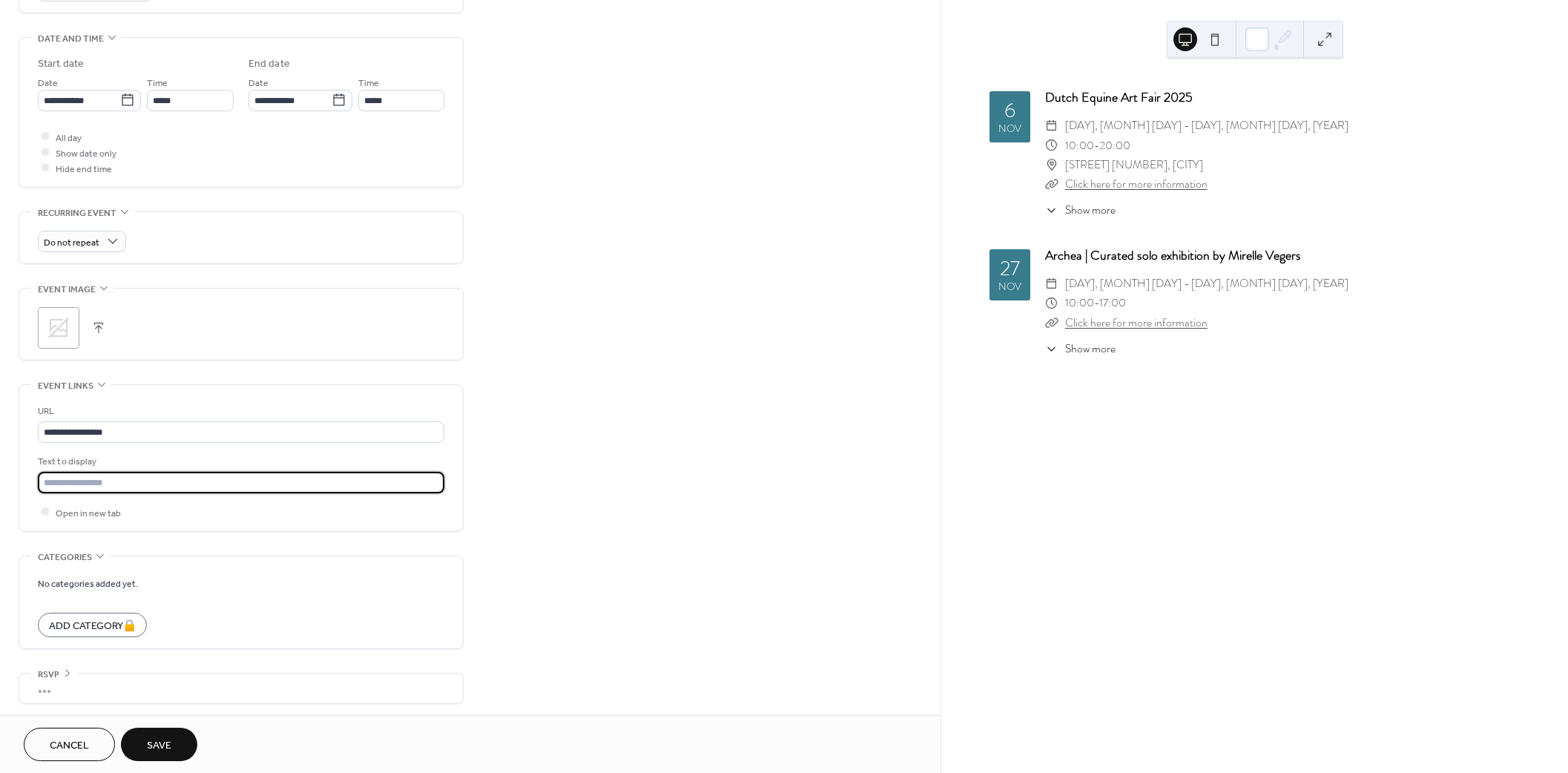 click at bounding box center (241, 482) 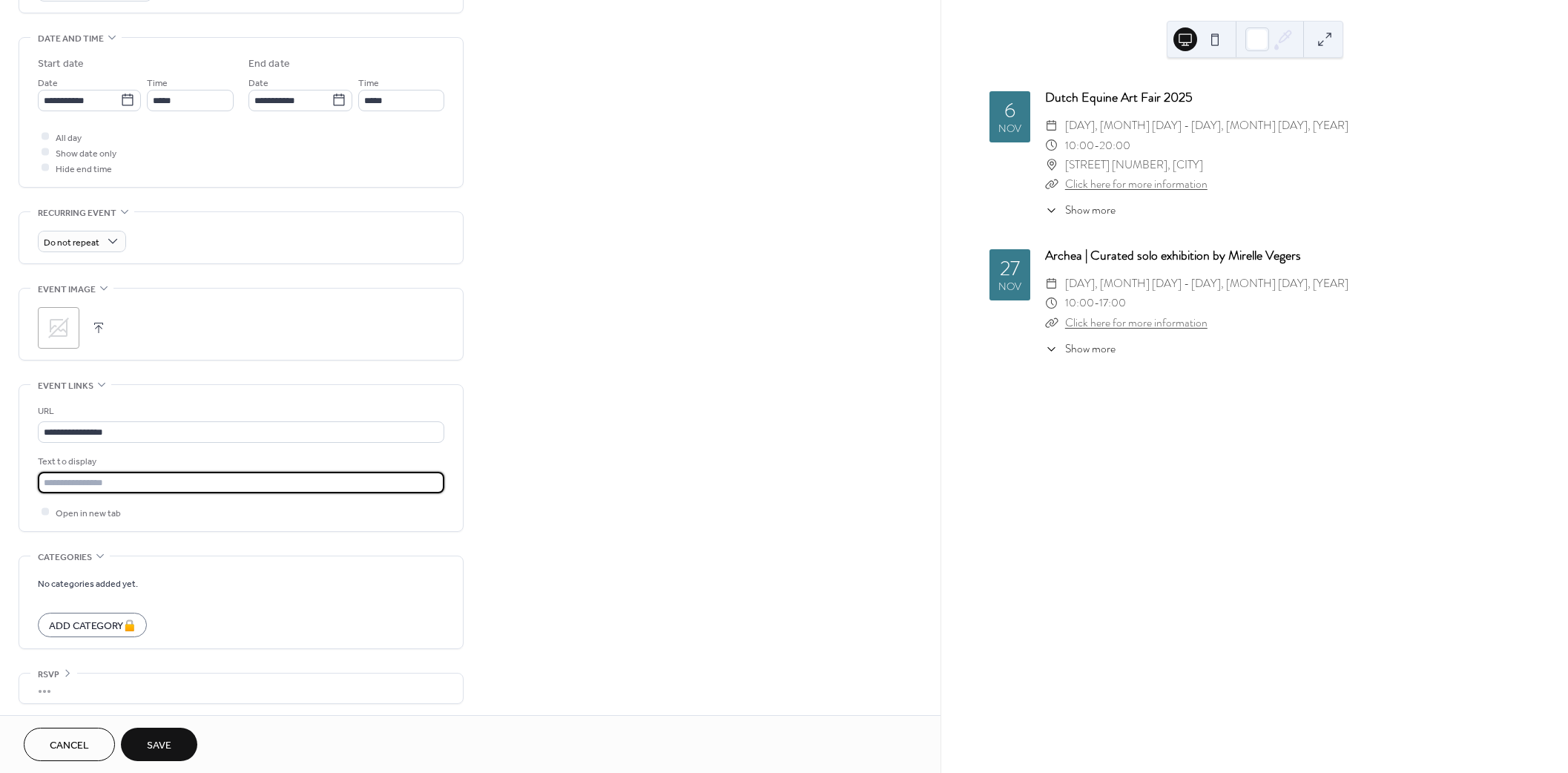 type on "**********" 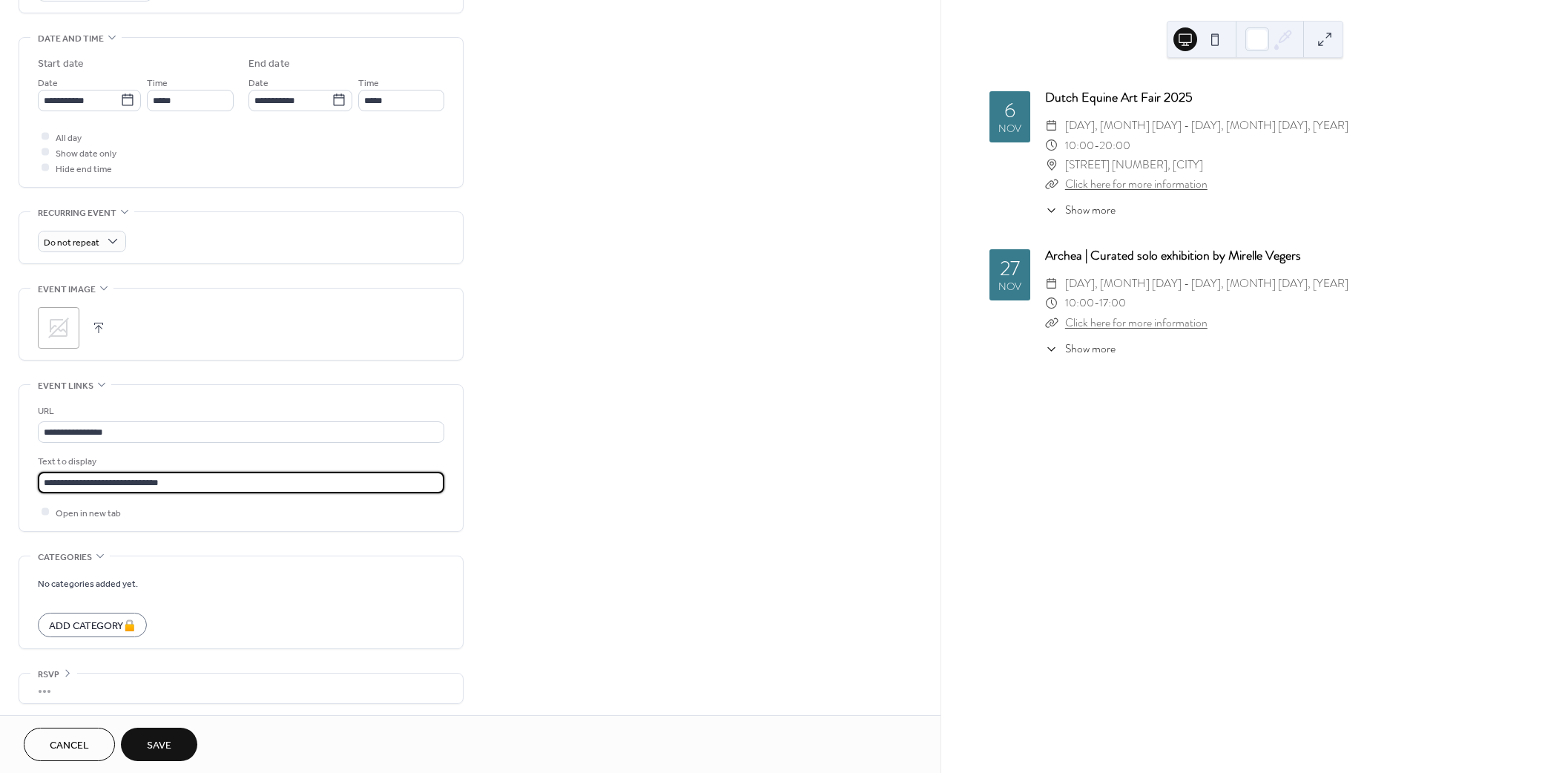 click on "Save" at bounding box center (159, 744) 